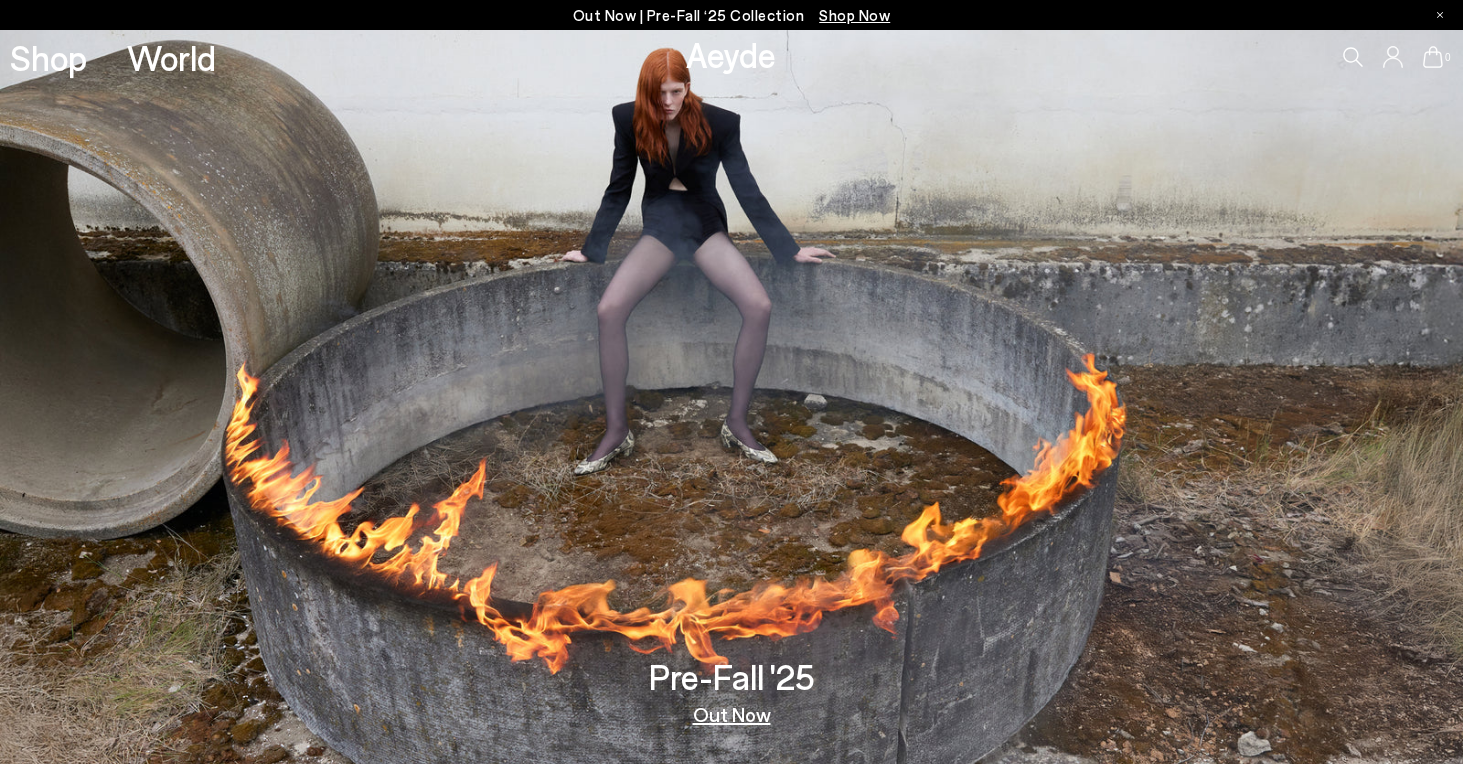 scroll, scrollTop: 0, scrollLeft: 0, axis: both 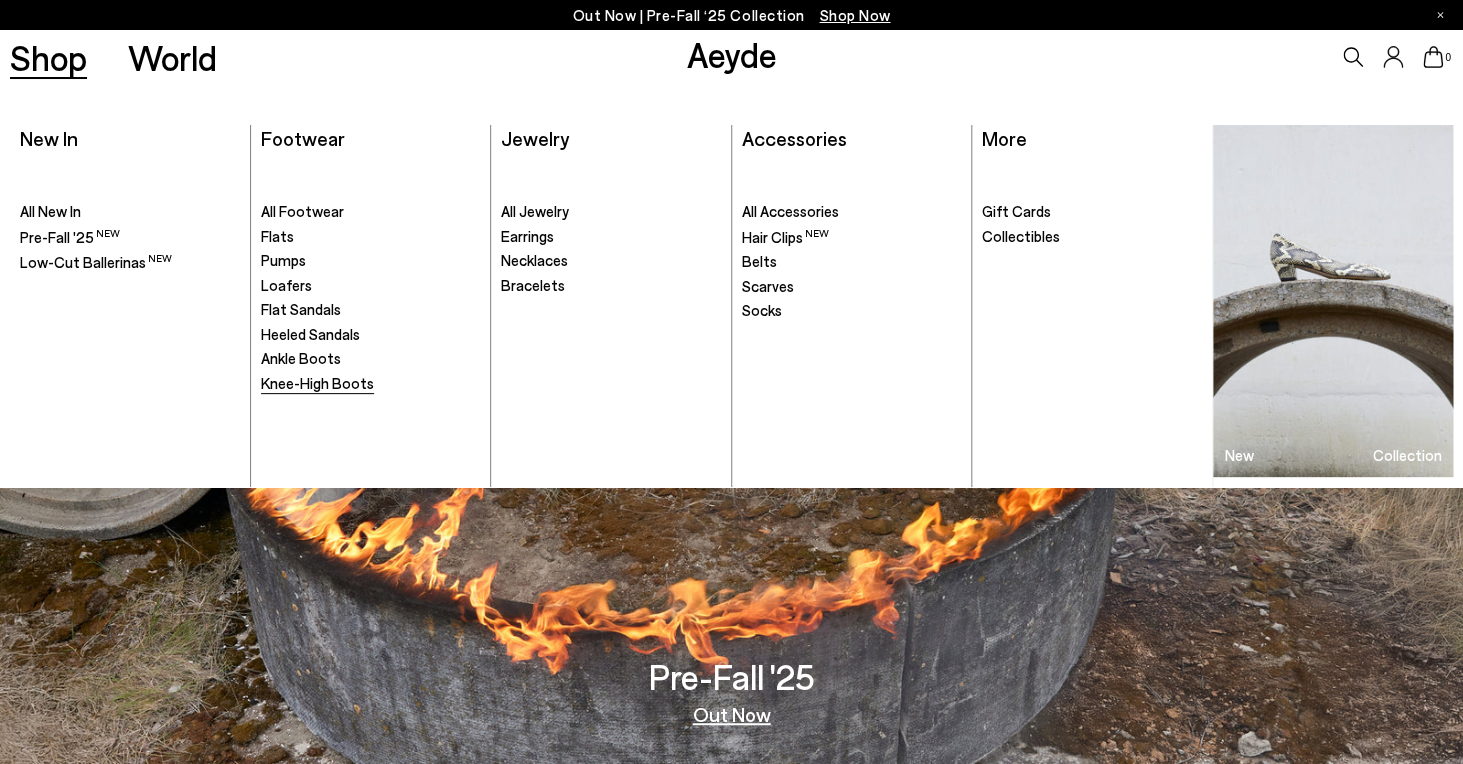 click on "Knee-High Boots" at bounding box center (317, 383) 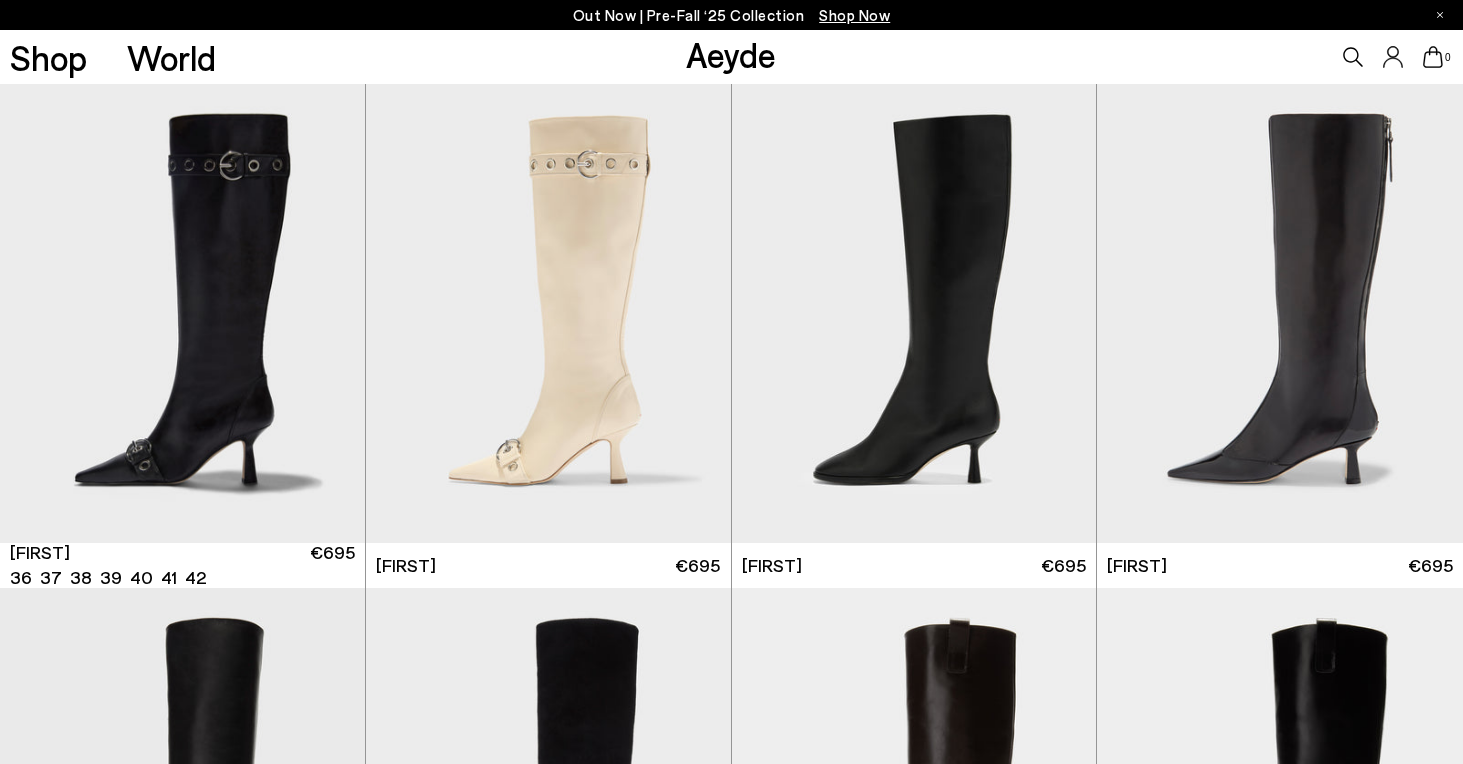 scroll, scrollTop: 0, scrollLeft: 0, axis: both 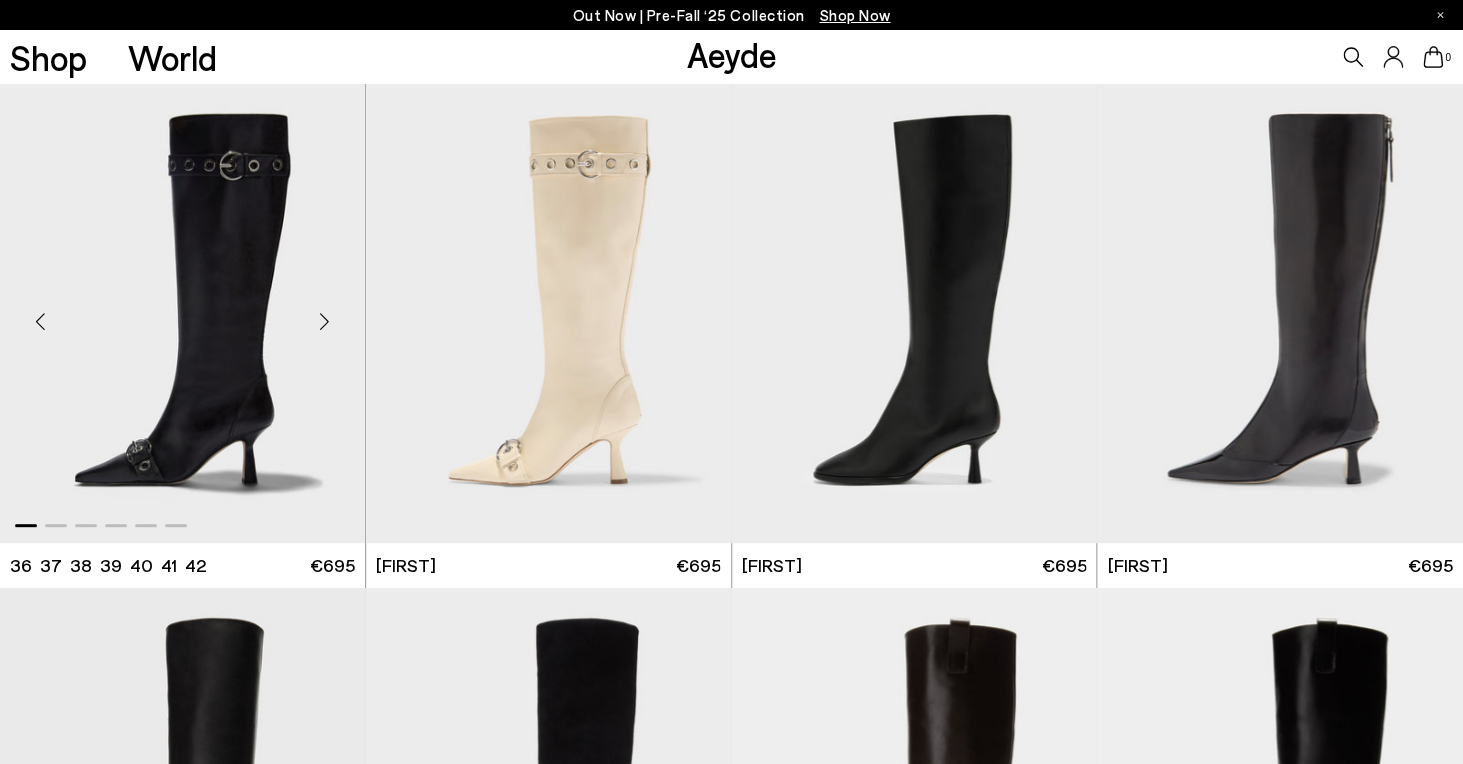 click at bounding box center (325, 322) 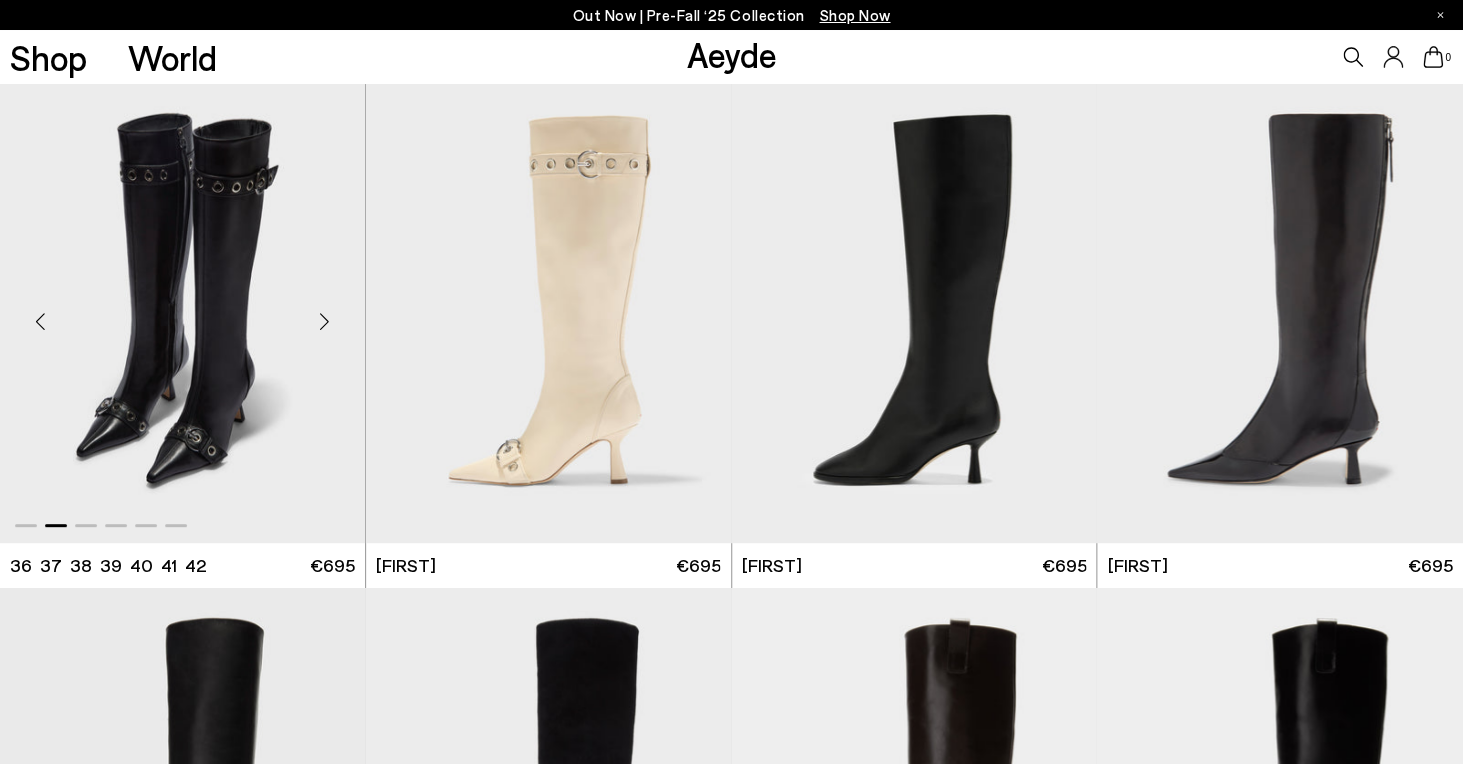 click at bounding box center [325, 322] 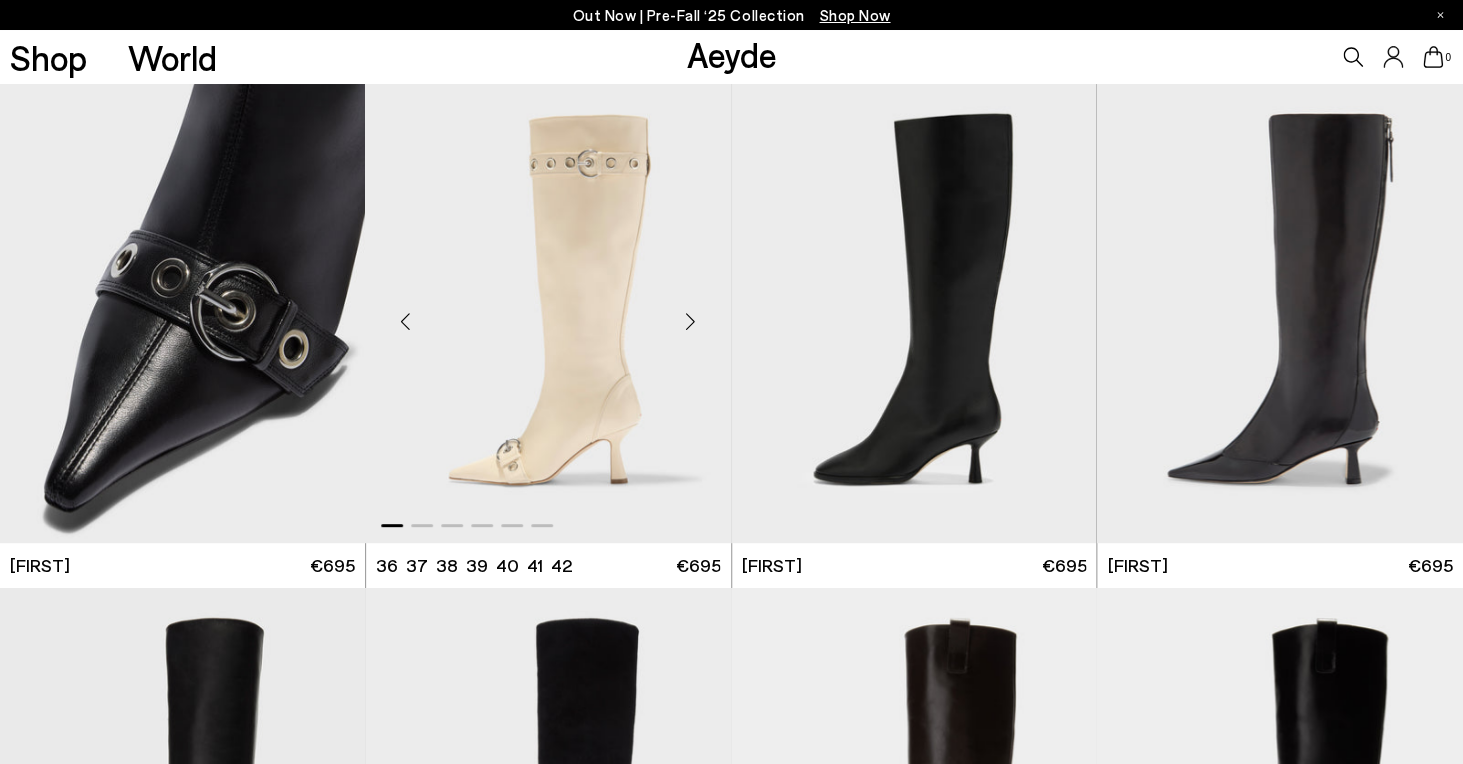 click at bounding box center (691, 322) 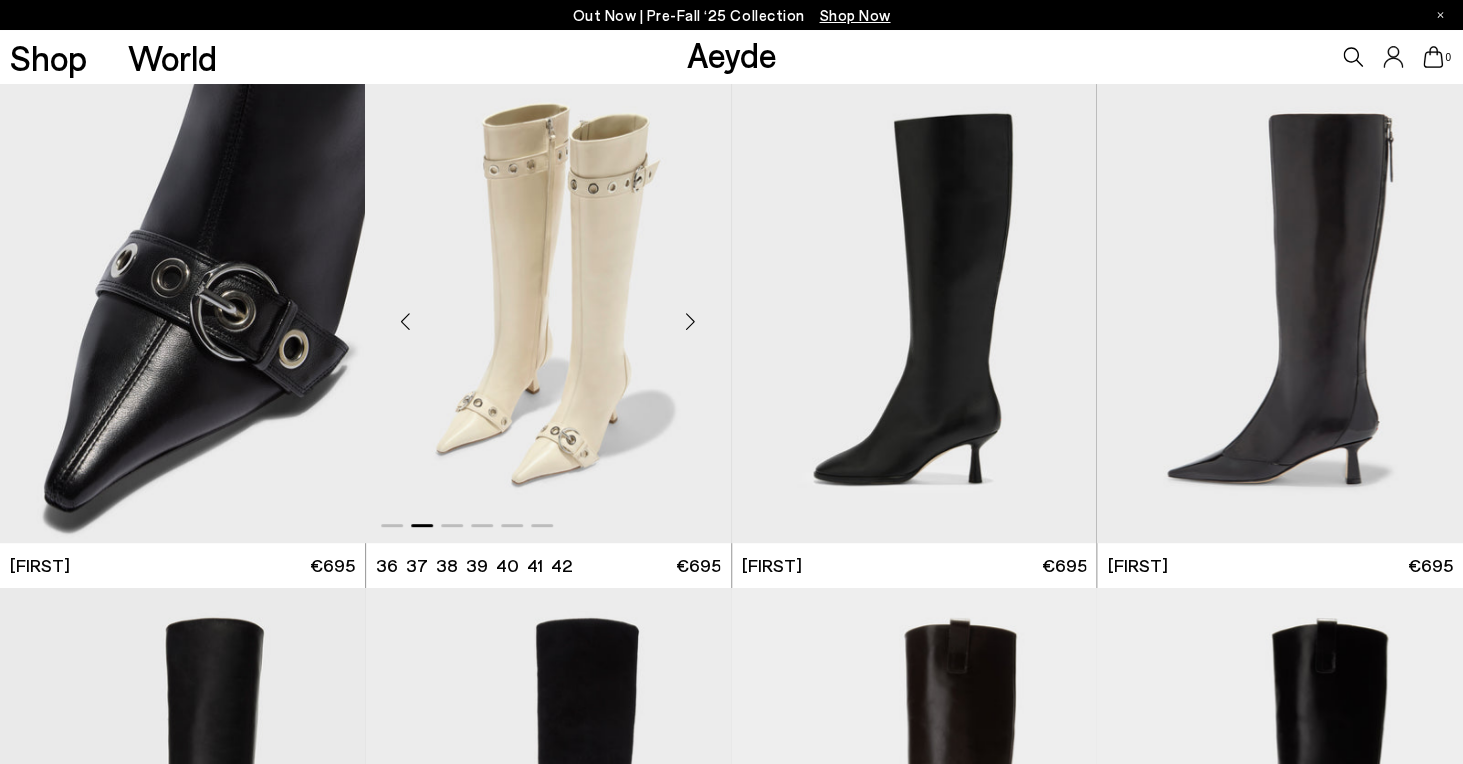 click at bounding box center (691, 322) 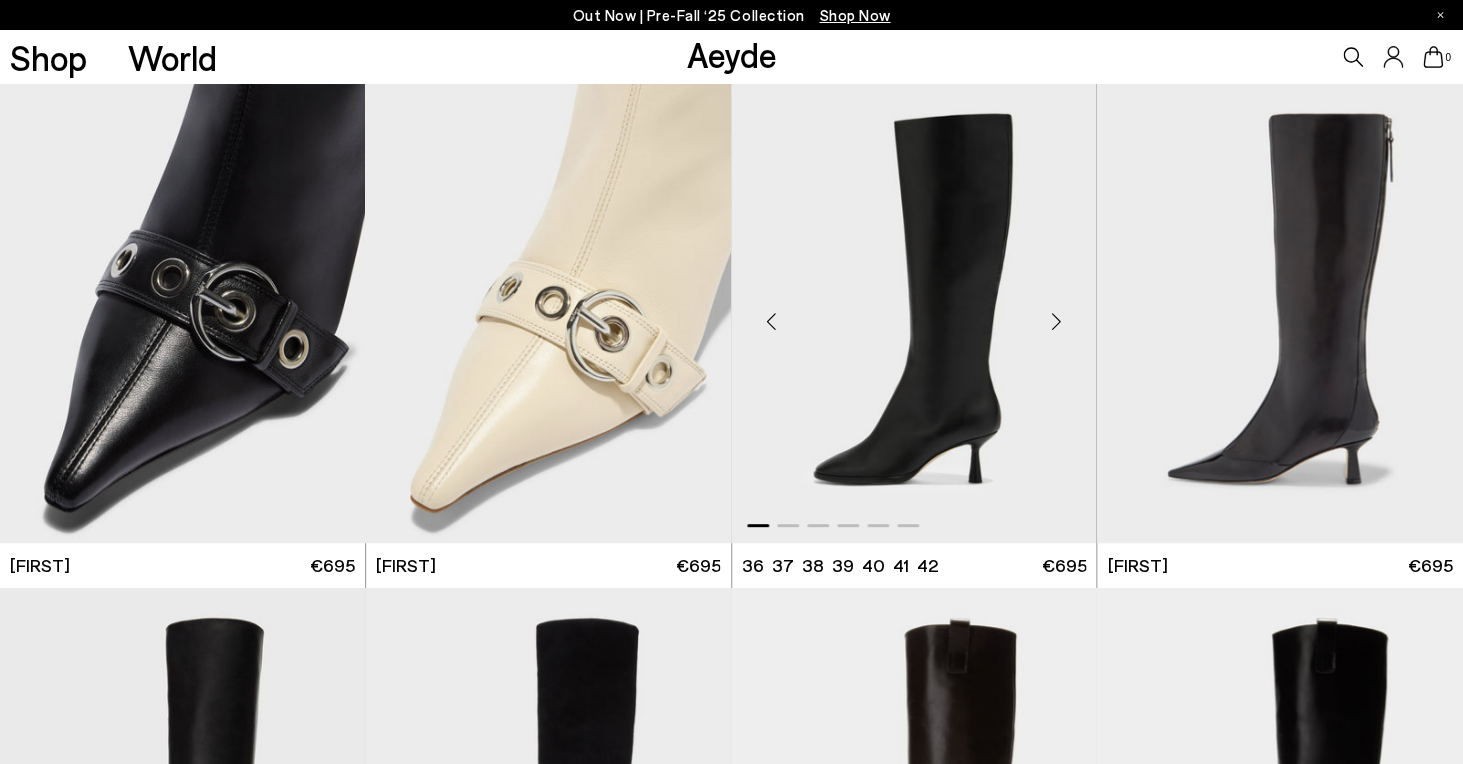 click at bounding box center (1056, 322) 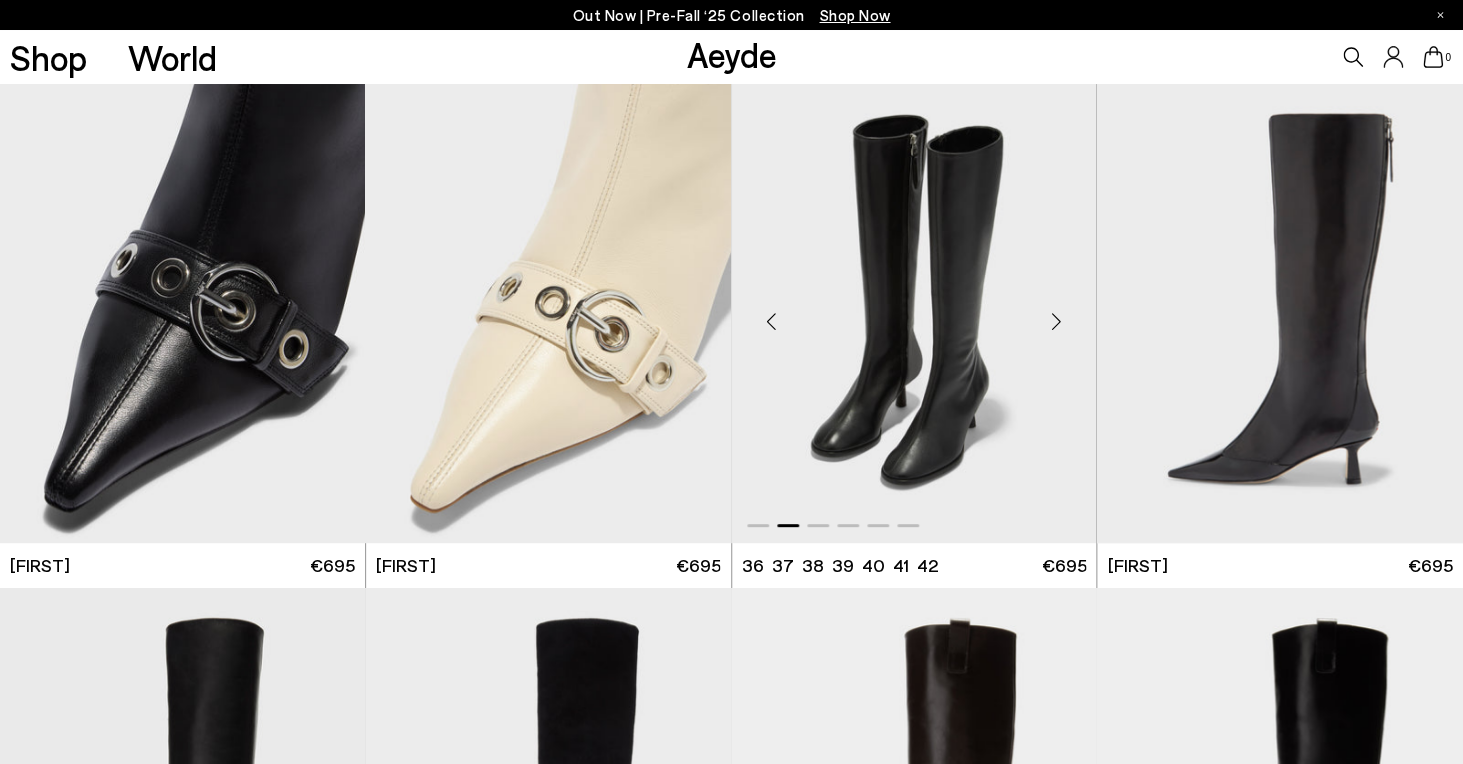 click at bounding box center [1056, 322] 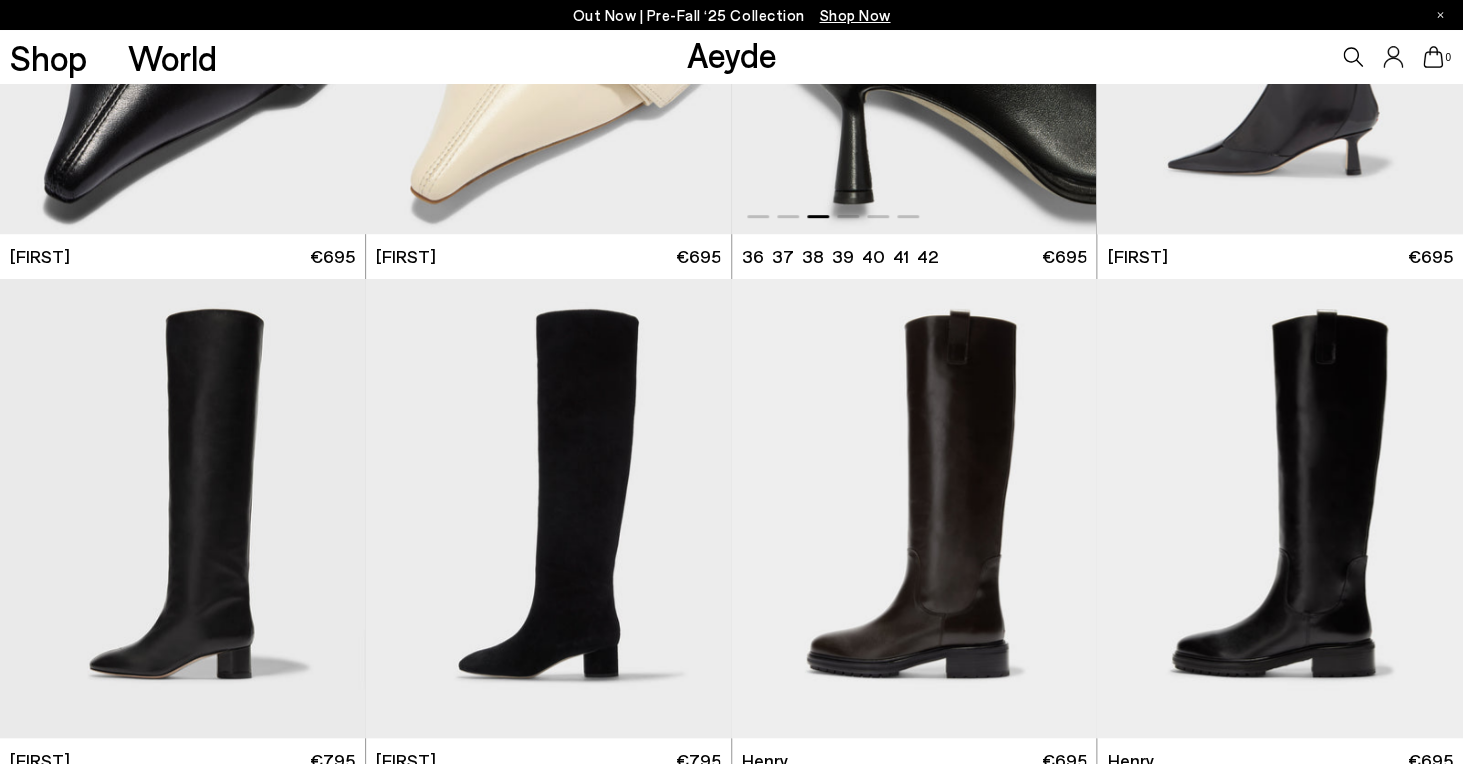 scroll, scrollTop: 364, scrollLeft: 0, axis: vertical 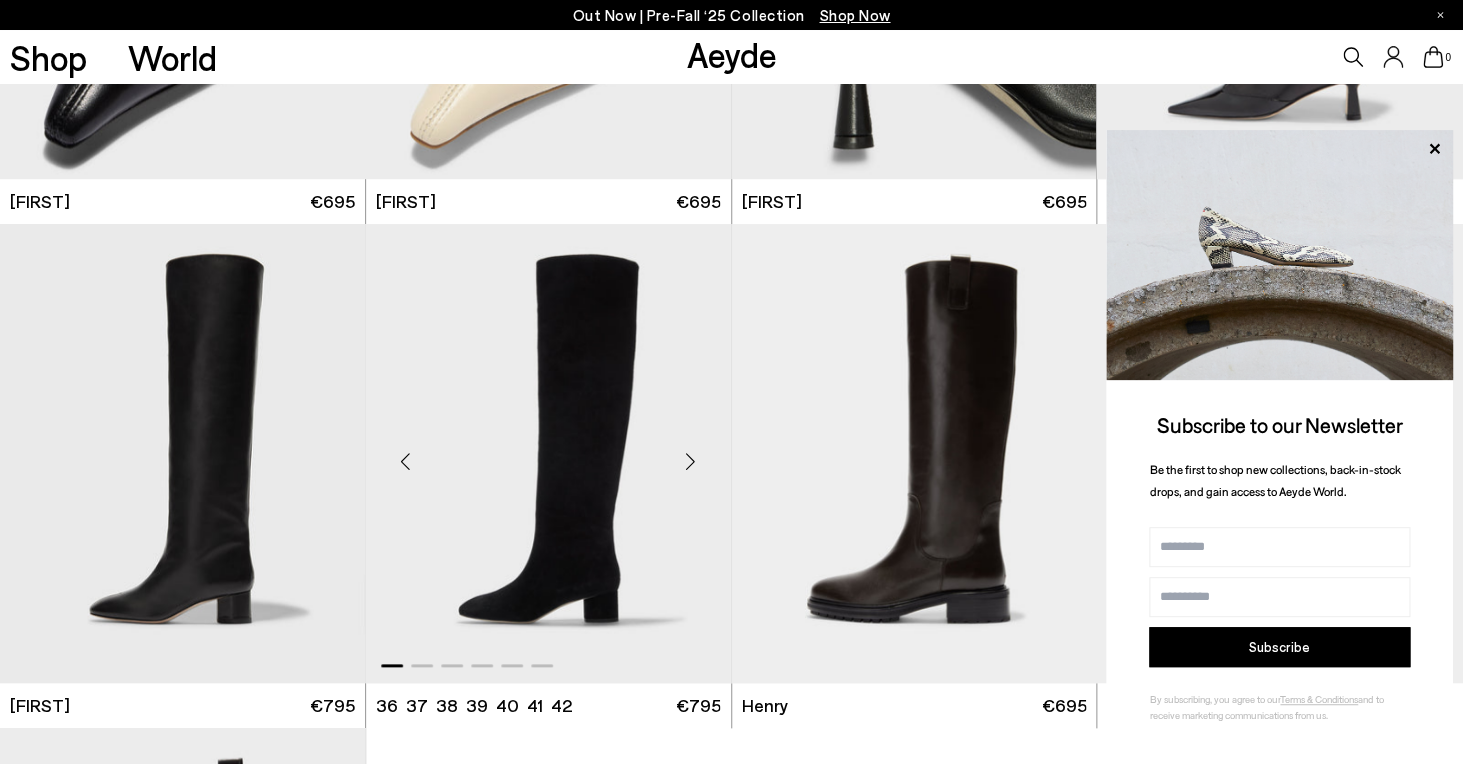 click at bounding box center (691, 461) 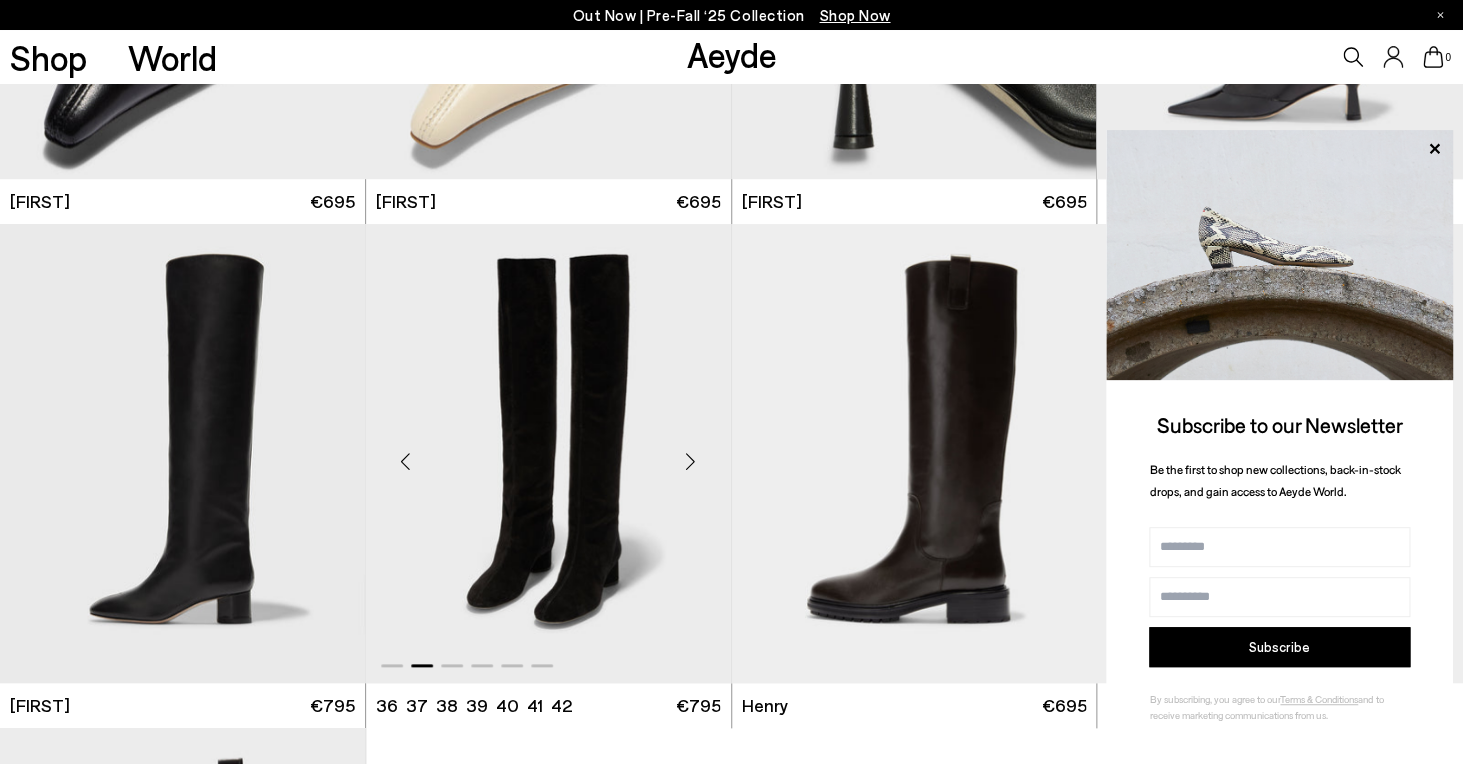 click at bounding box center [691, 461] 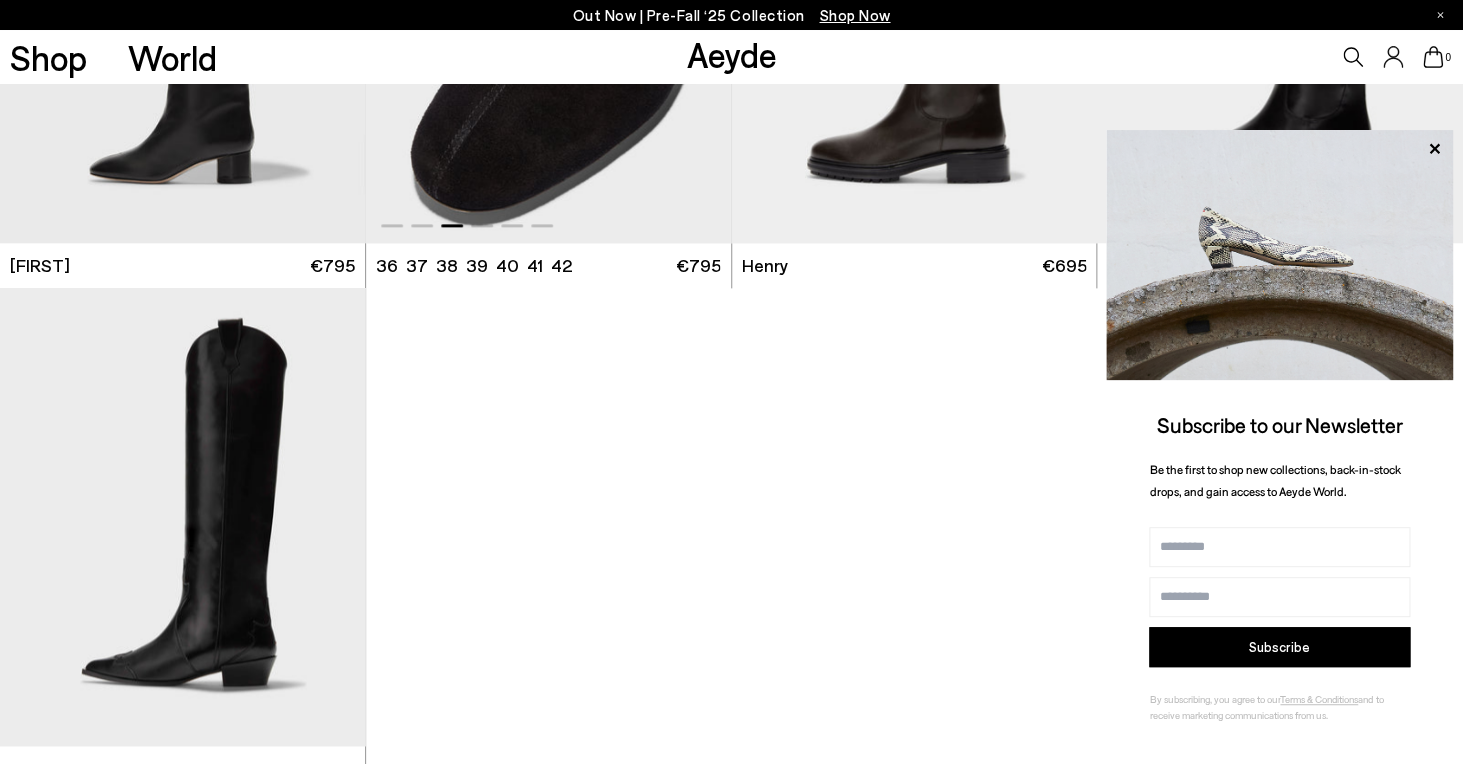 scroll, scrollTop: 831, scrollLeft: 0, axis: vertical 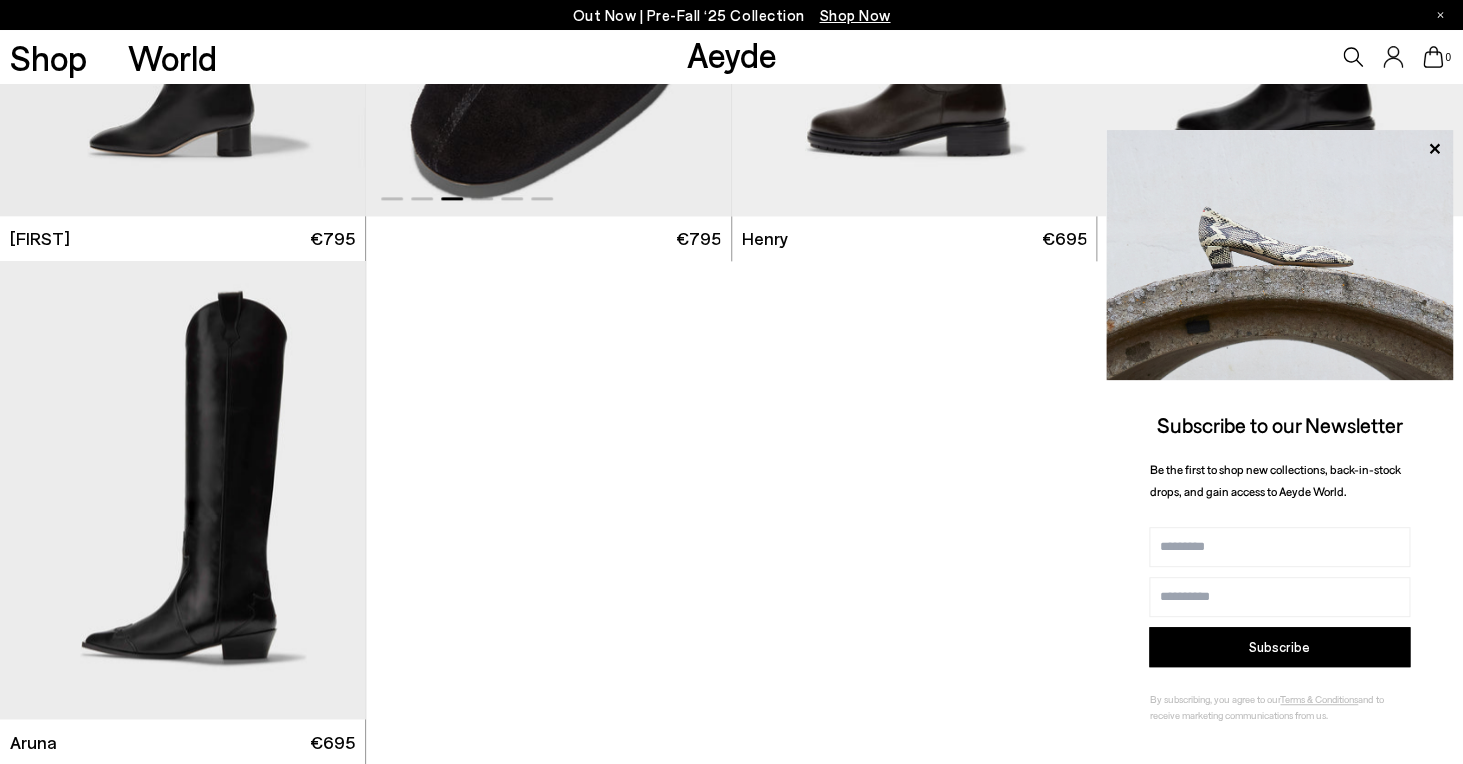 click on "**" at bounding box center (731, 23) 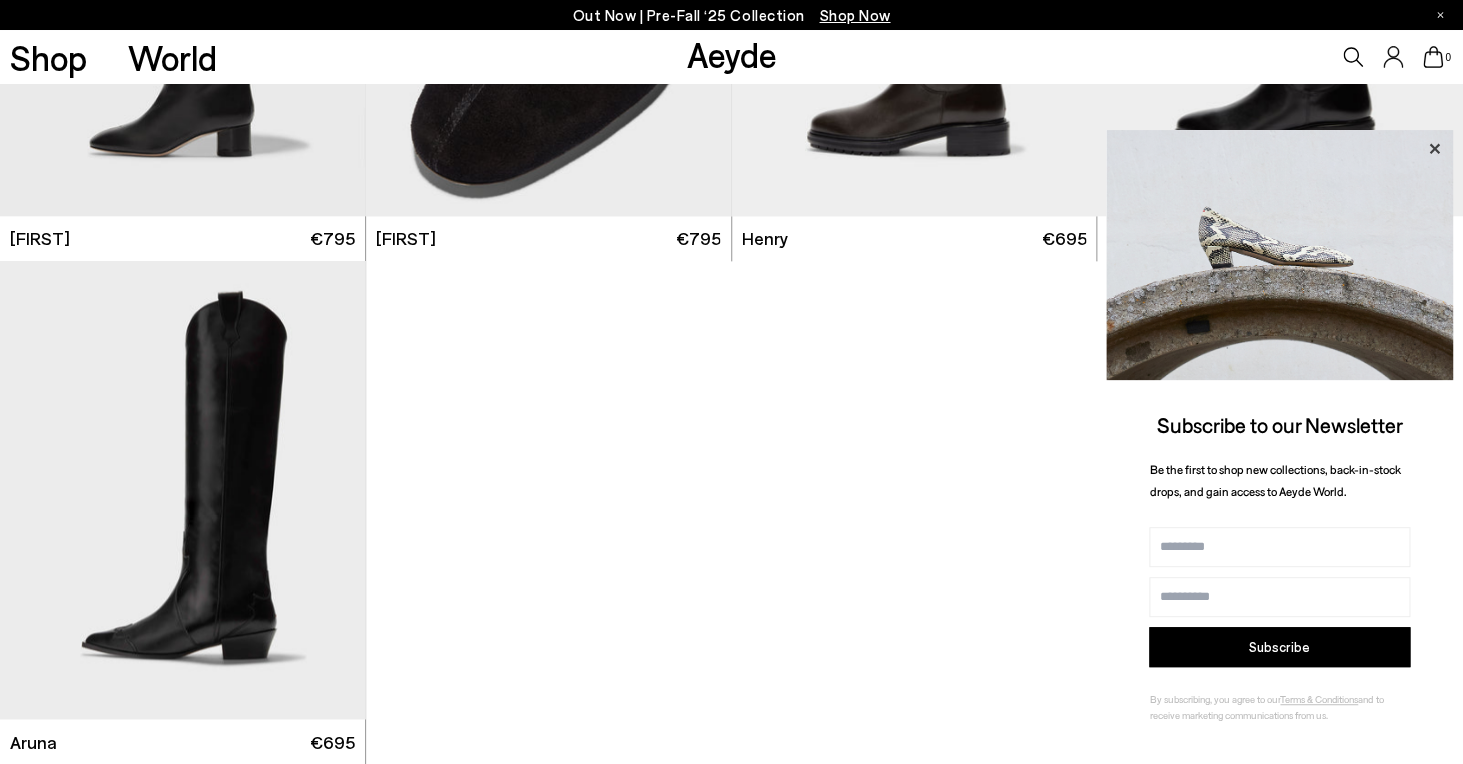 click 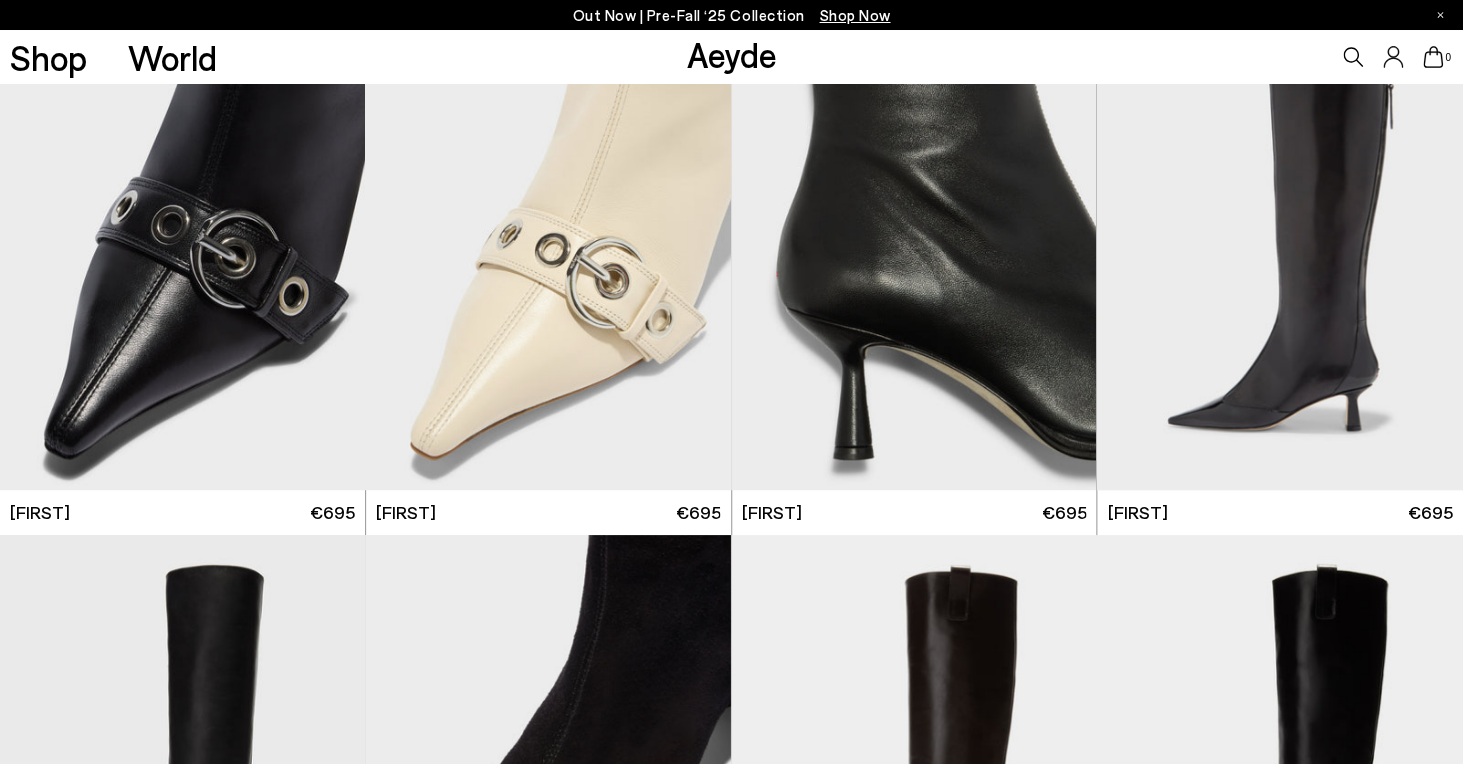 scroll, scrollTop: 0, scrollLeft: 0, axis: both 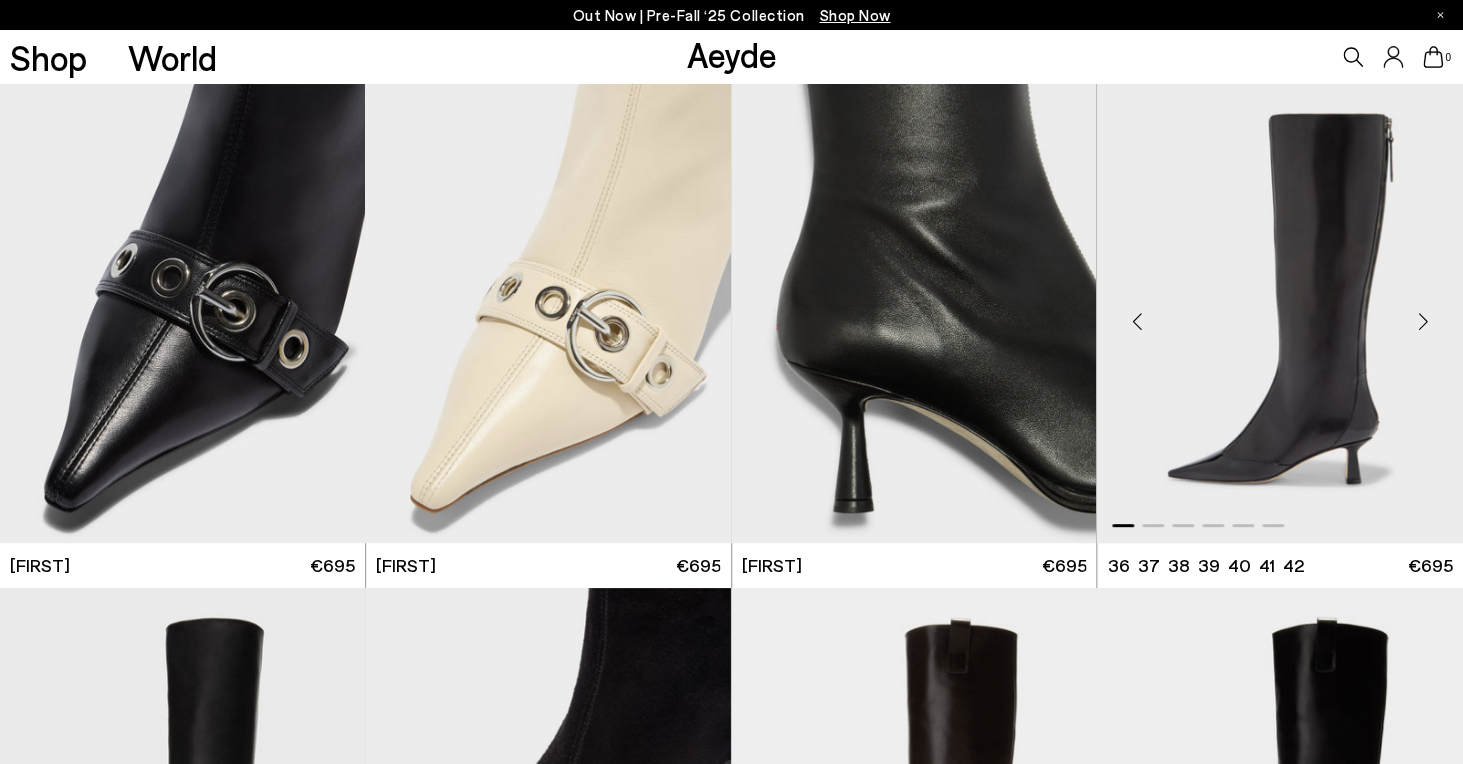 click at bounding box center (1423, 322) 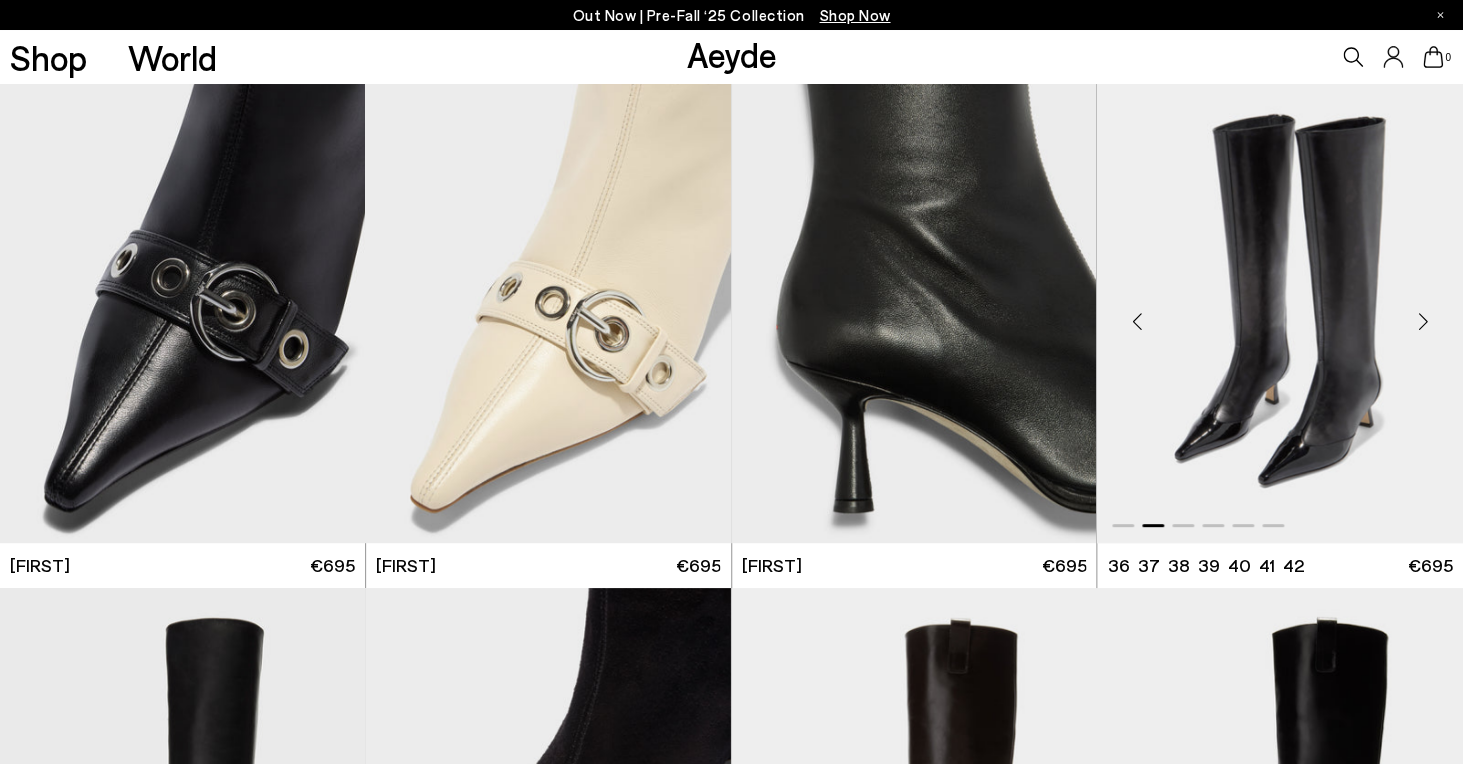 click at bounding box center [1423, 322] 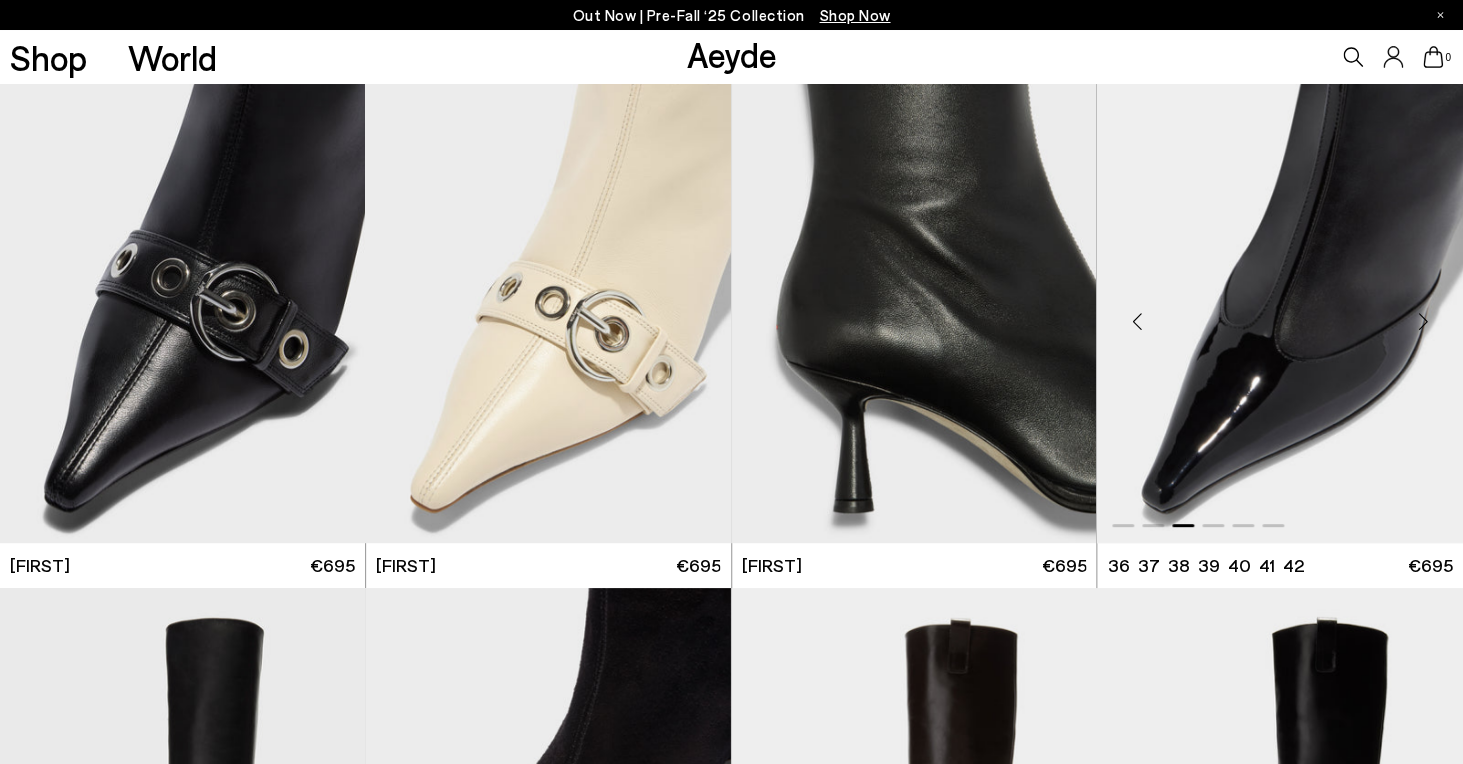 click at bounding box center (1423, 322) 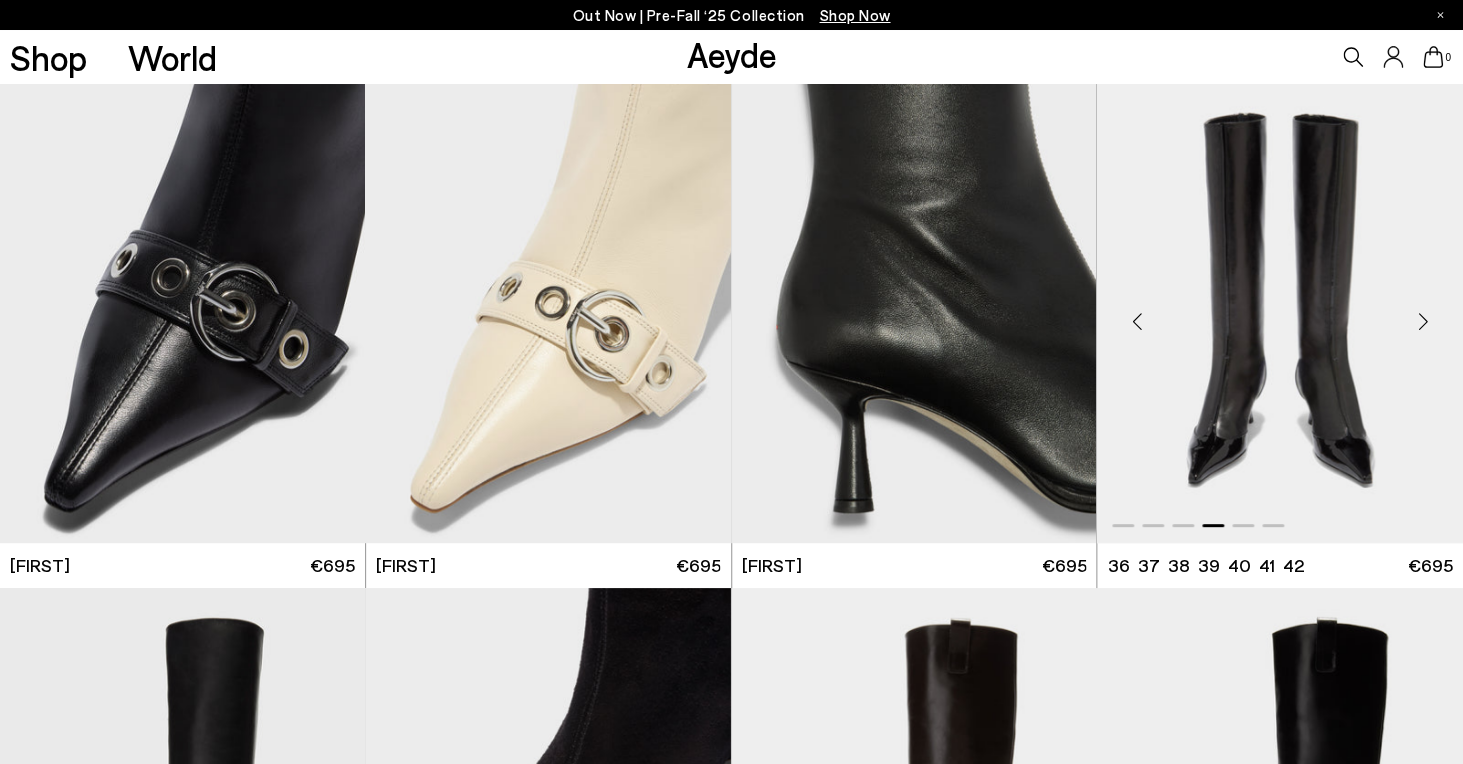click at bounding box center (1423, 322) 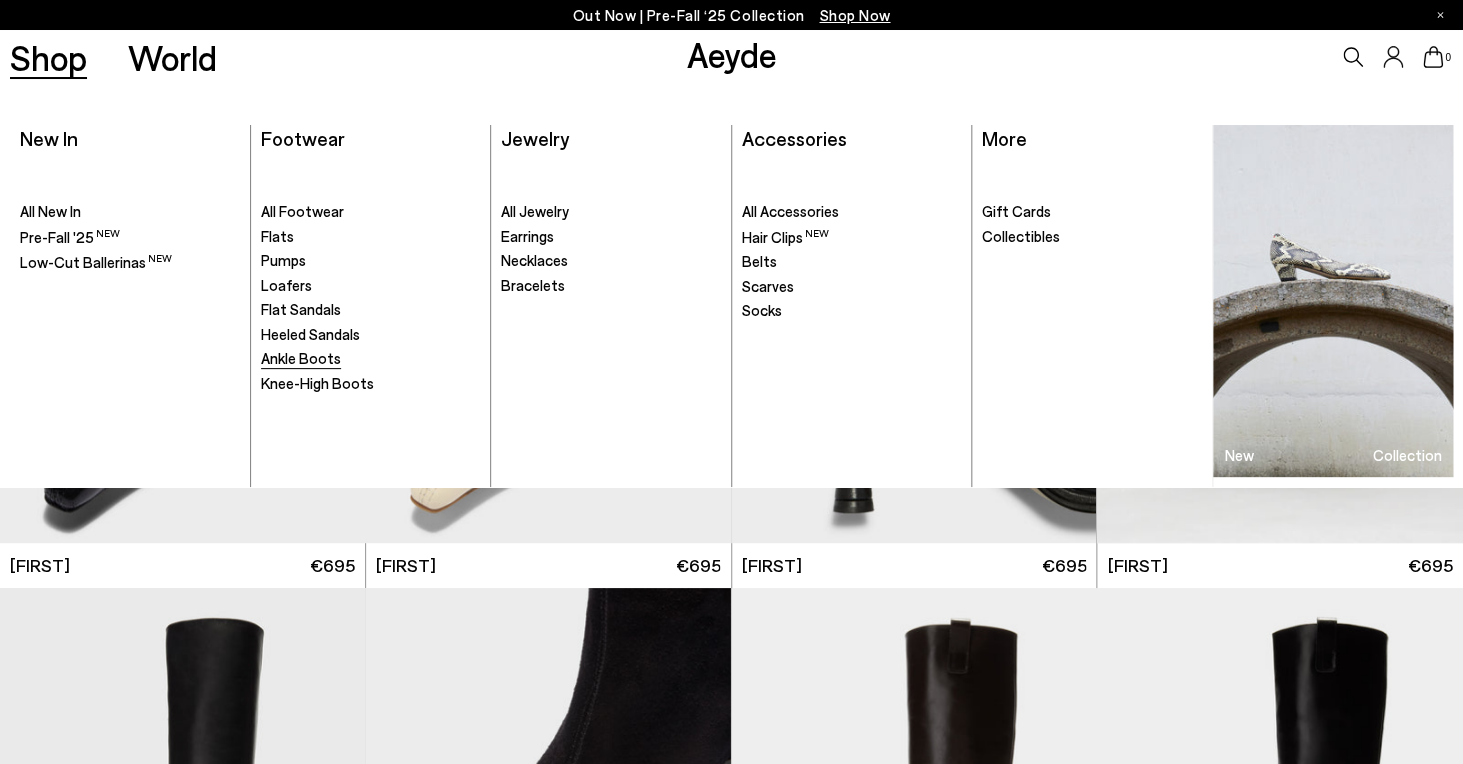 click on "Ankle Boots" at bounding box center (370, 359) 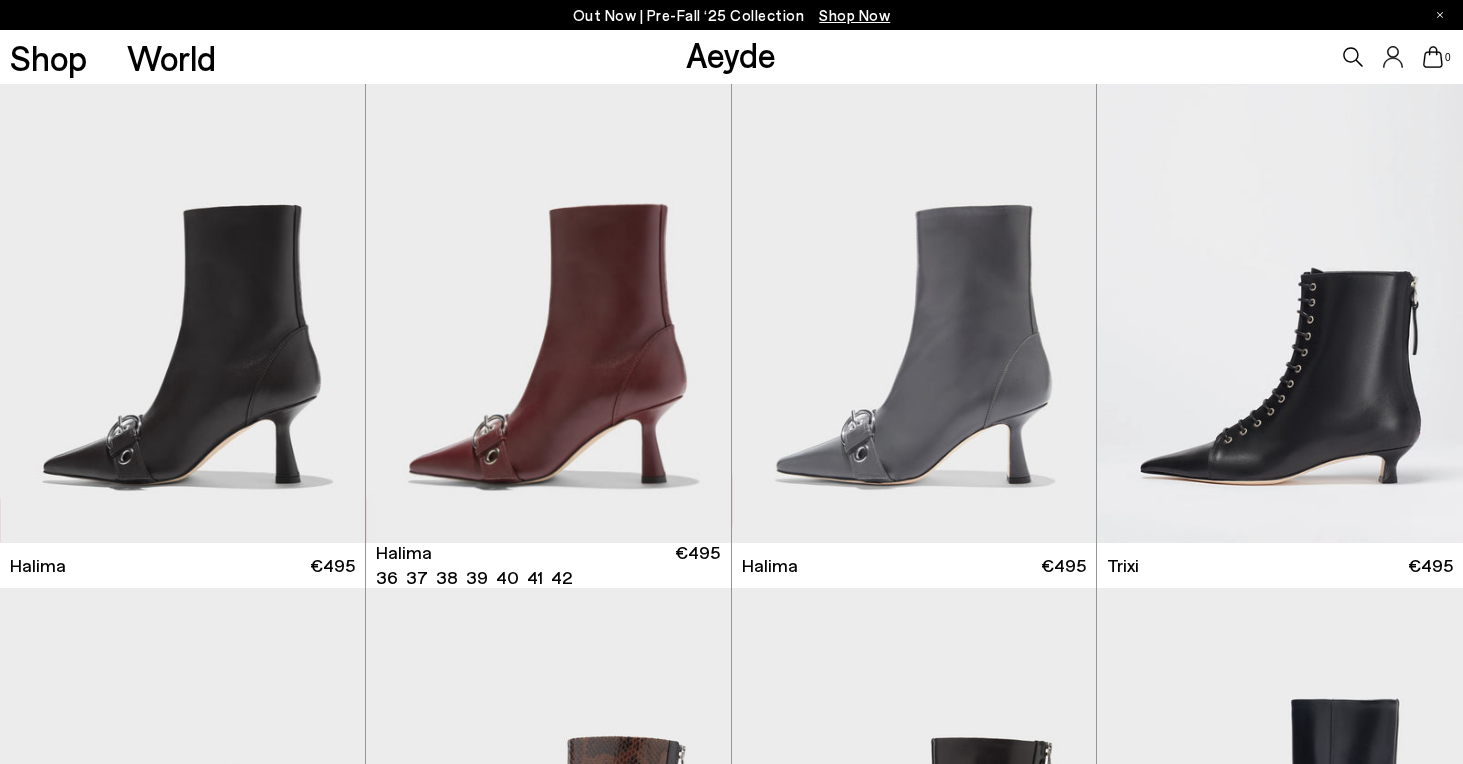 scroll, scrollTop: 0, scrollLeft: 0, axis: both 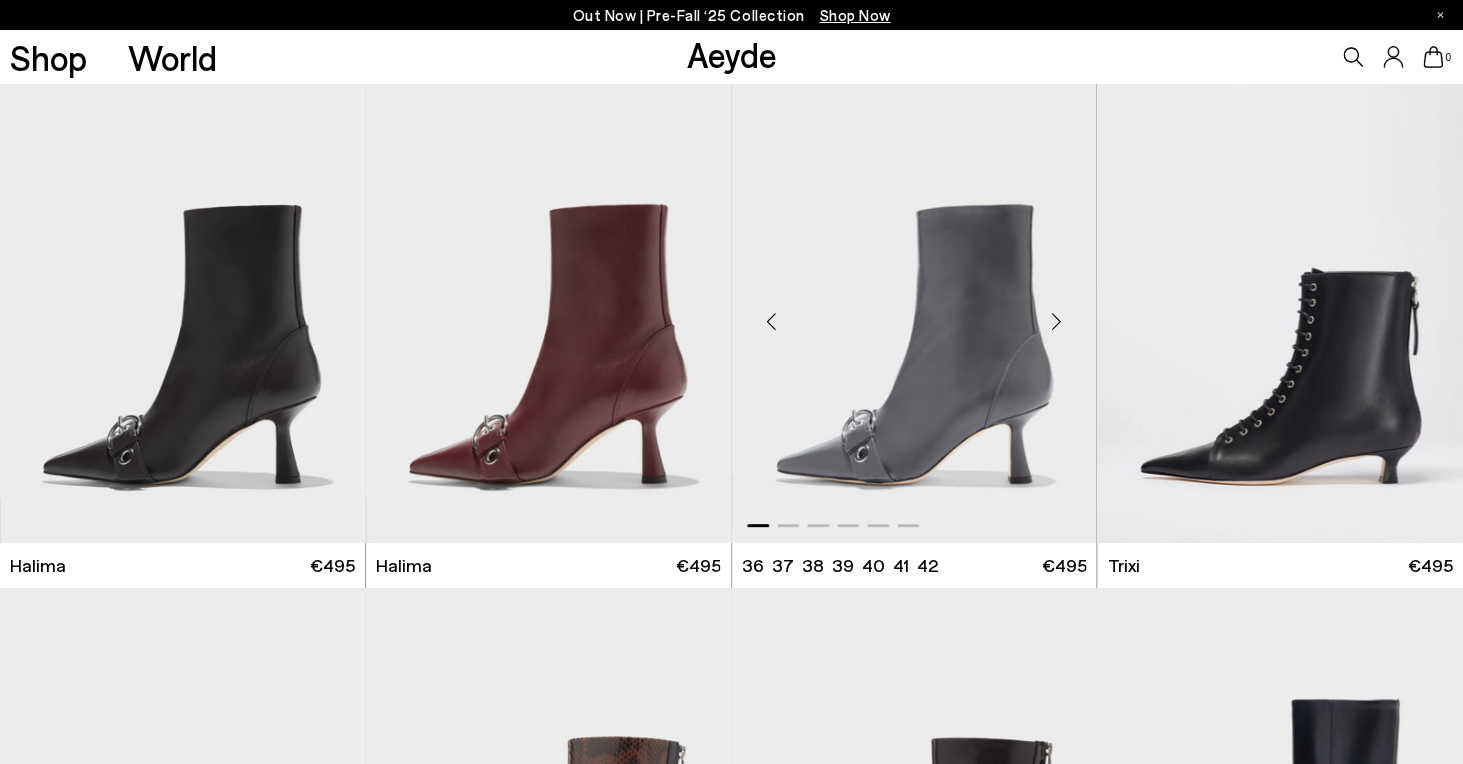 click at bounding box center [772, 322] 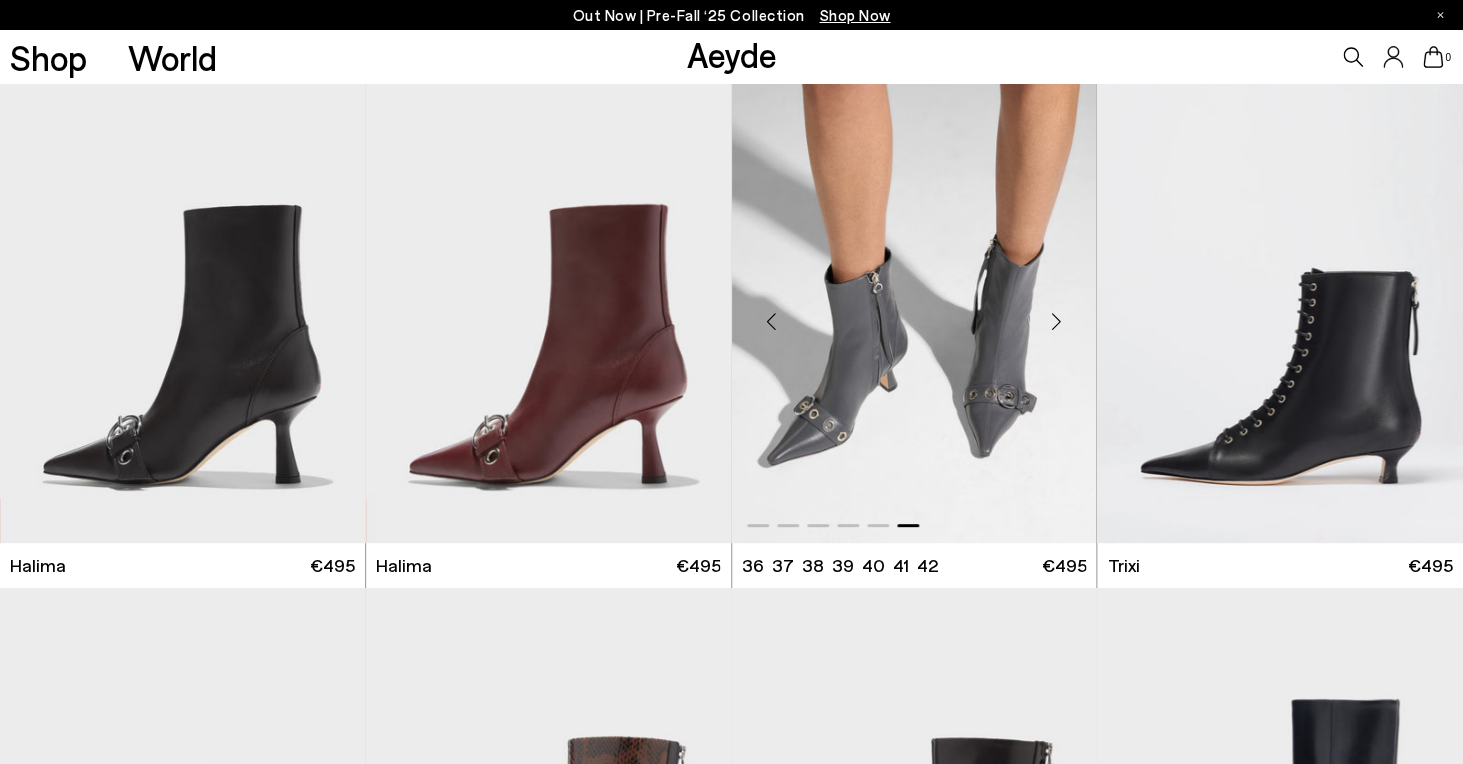 click at bounding box center [772, 322] 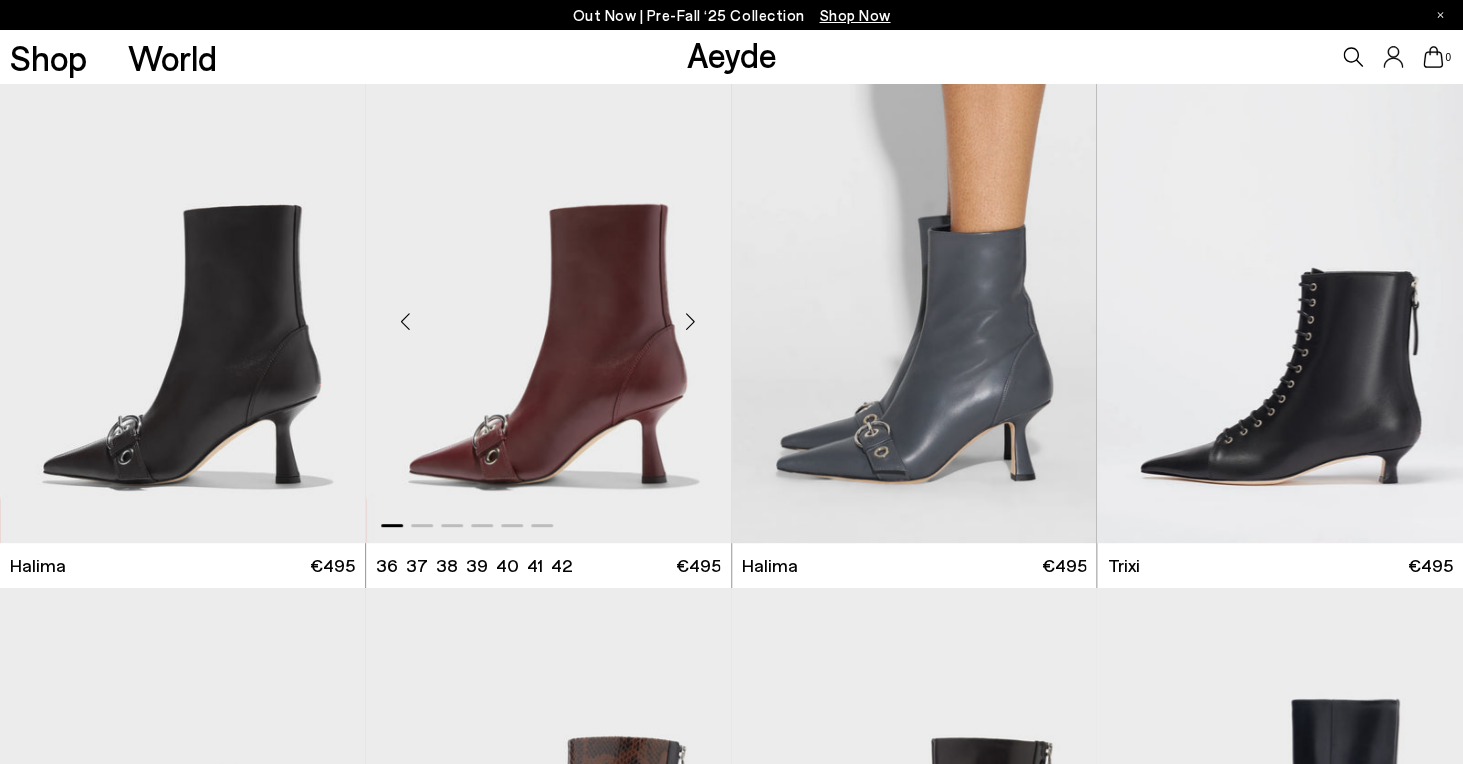 click at bounding box center [691, 322] 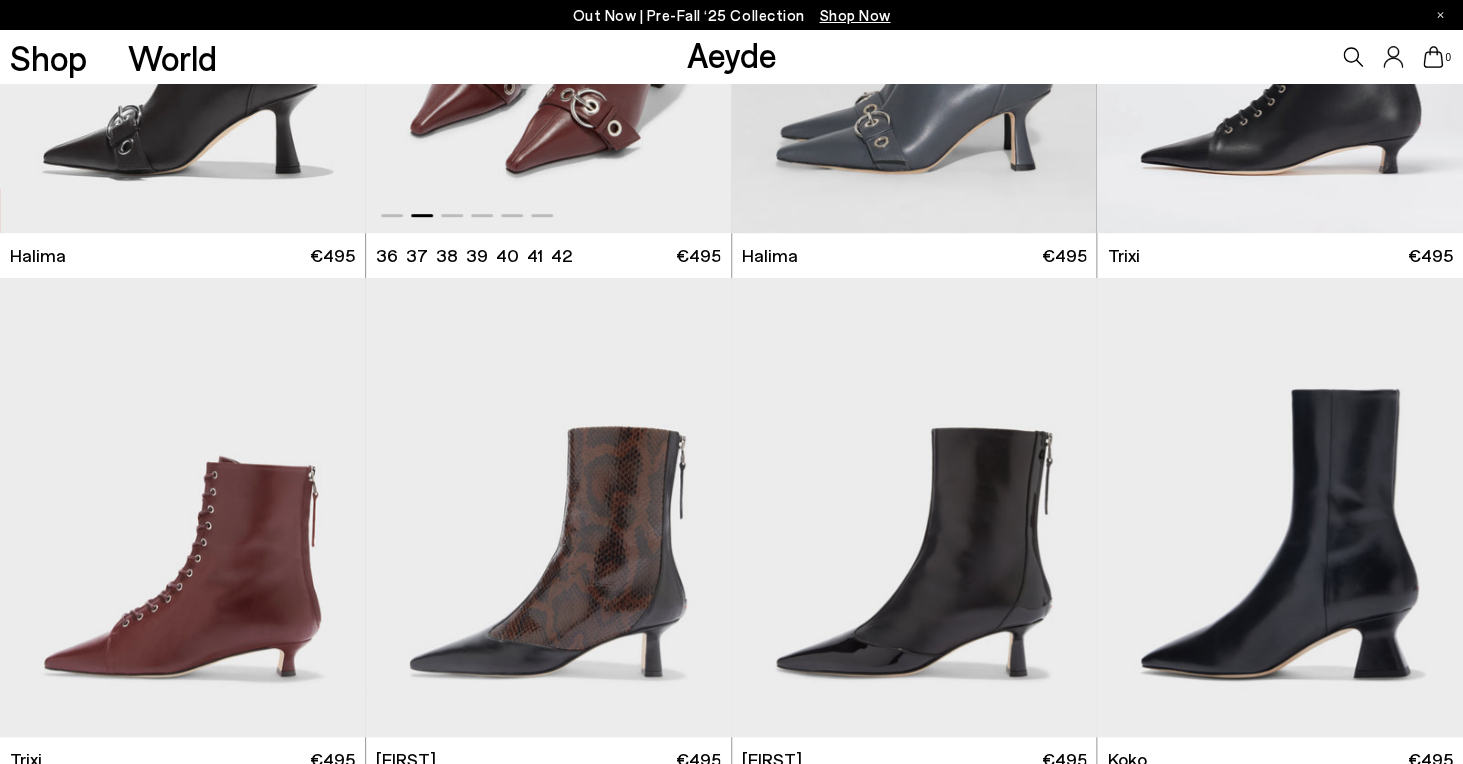 scroll, scrollTop: 526, scrollLeft: 0, axis: vertical 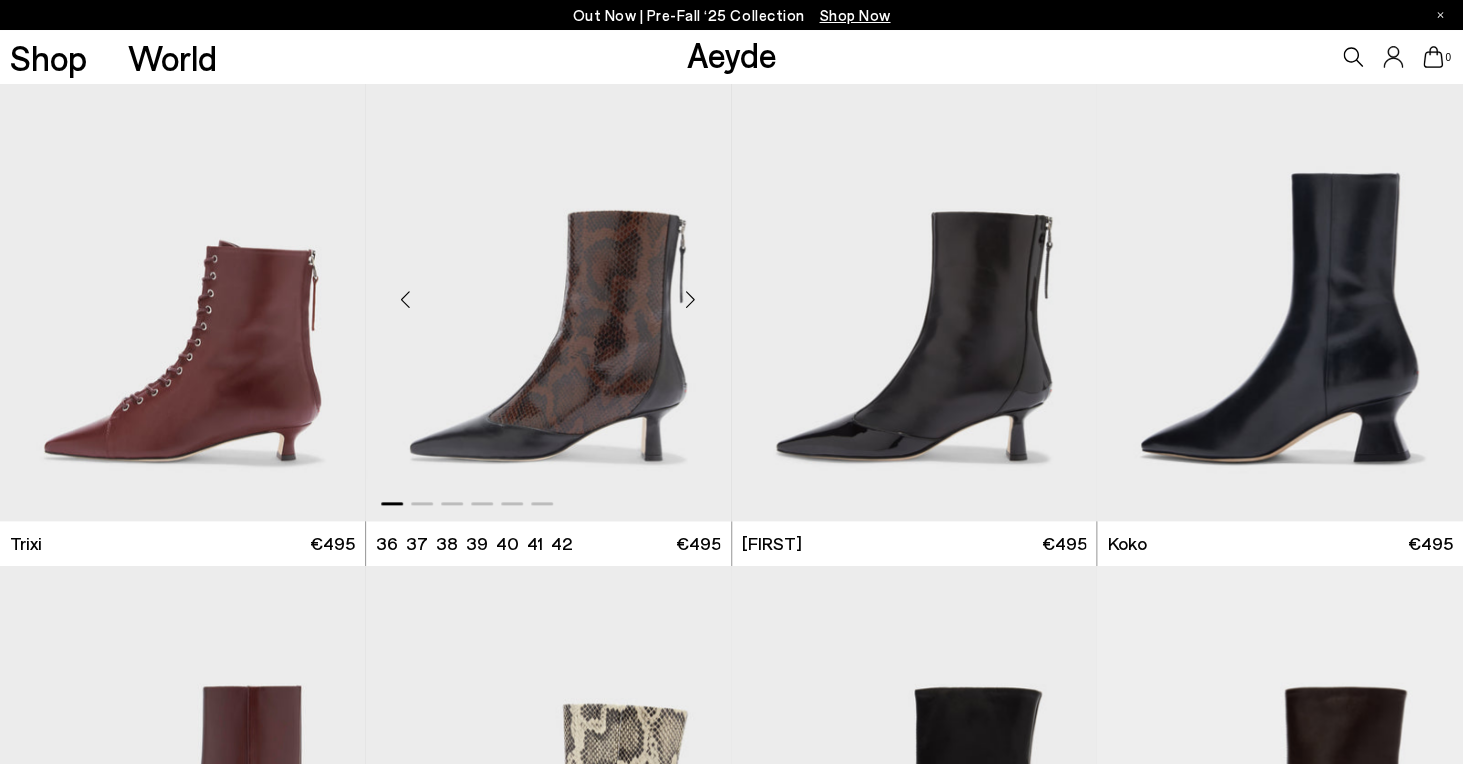 click at bounding box center [691, 299] 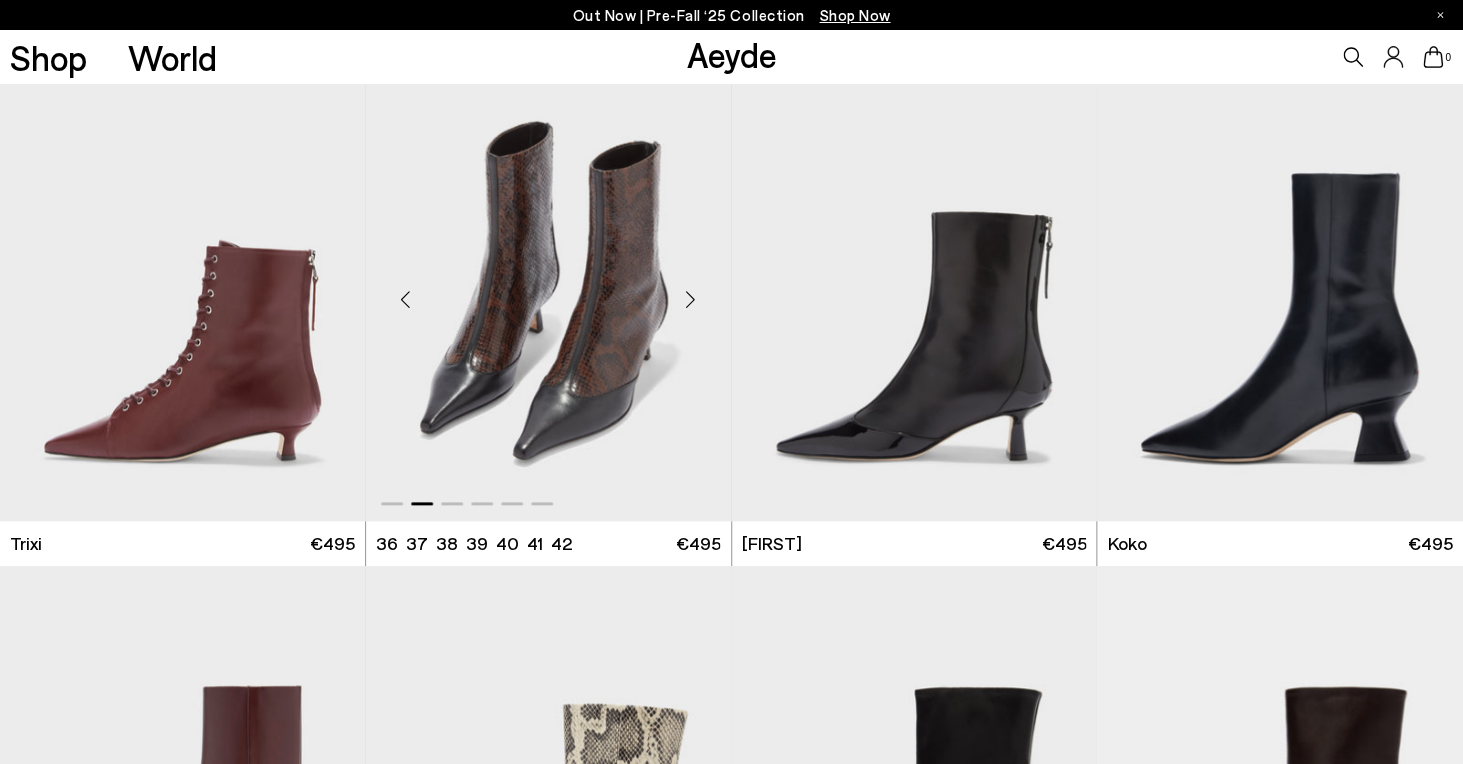 click at bounding box center [691, 299] 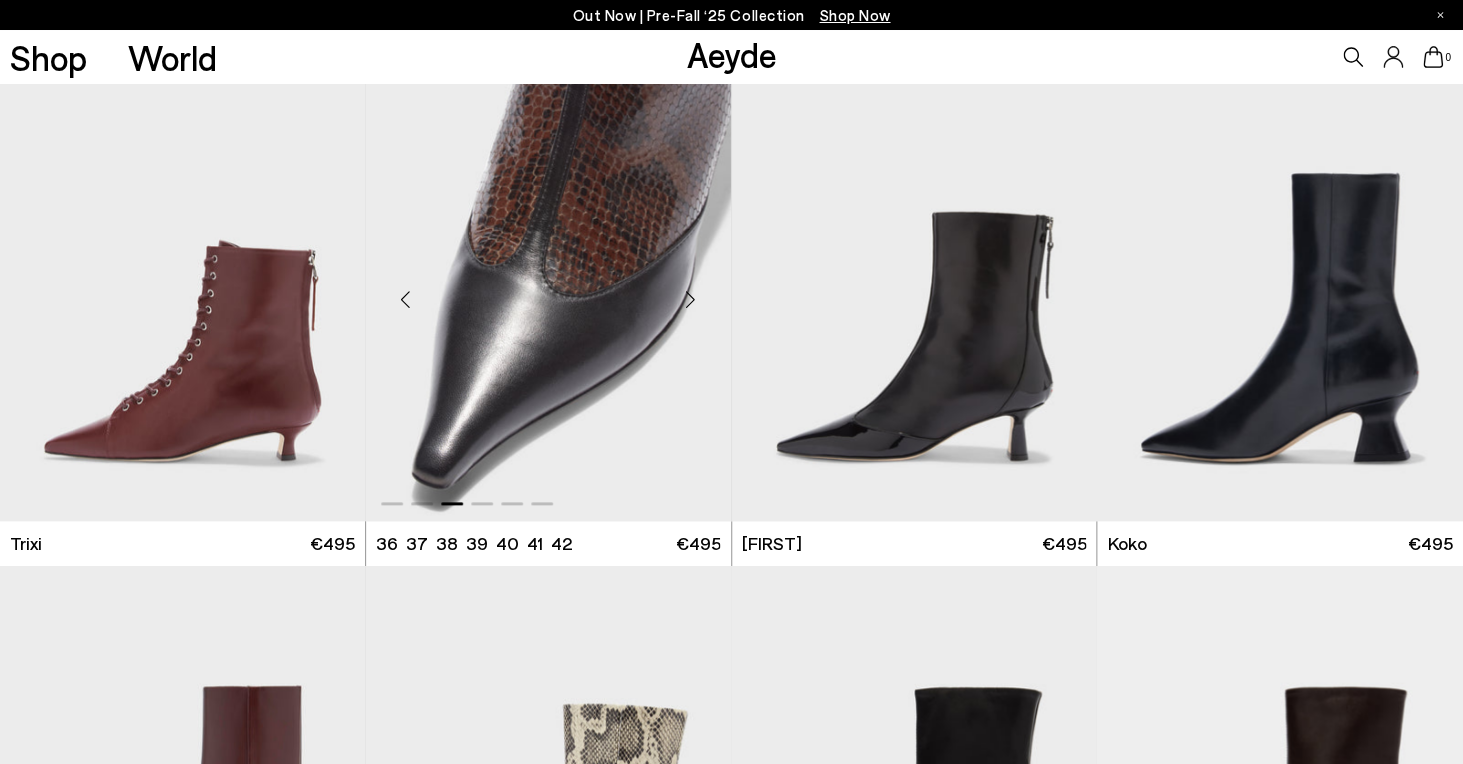 click at bounding box center [691, 299] 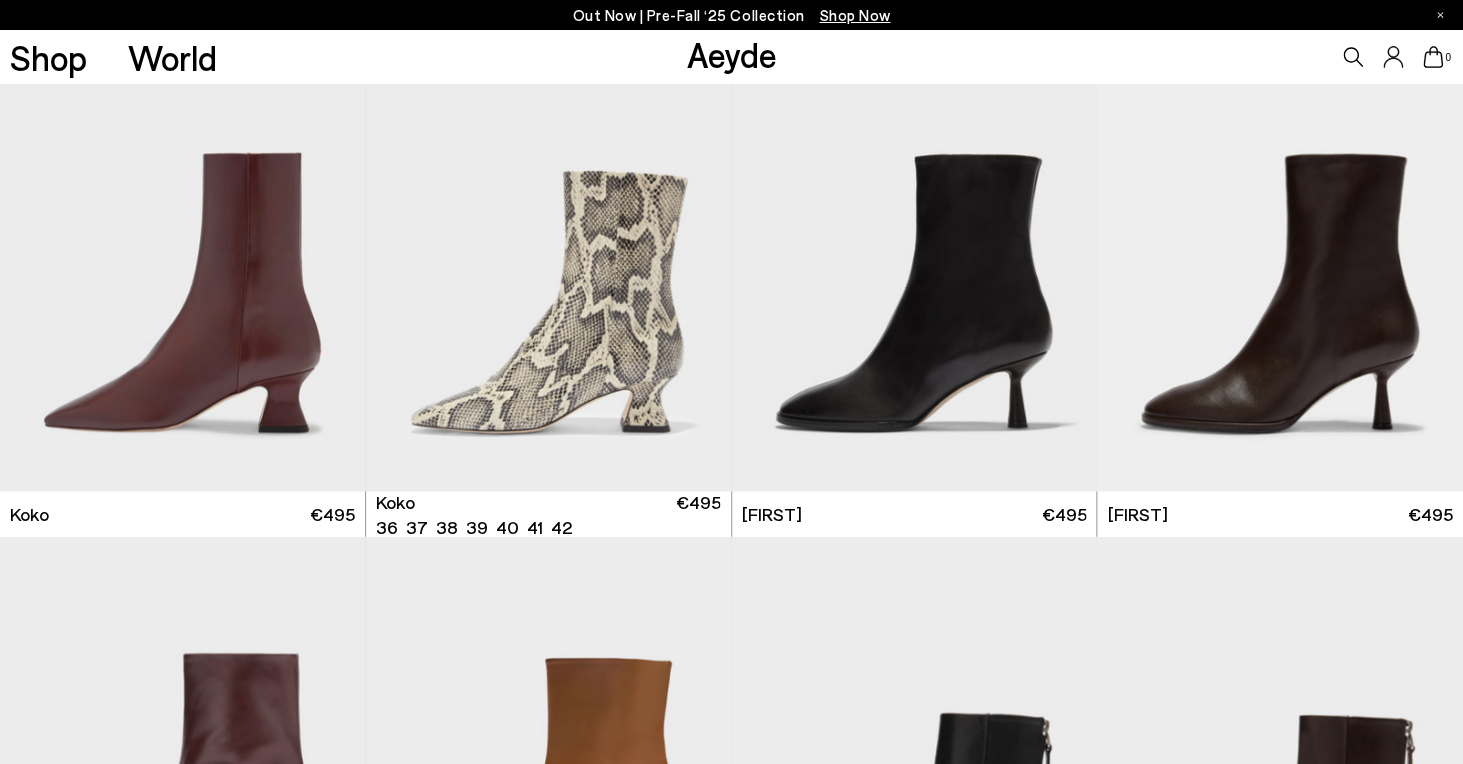scroll, scrollTop: 1062, scrollLeft: 0, axis: vertical 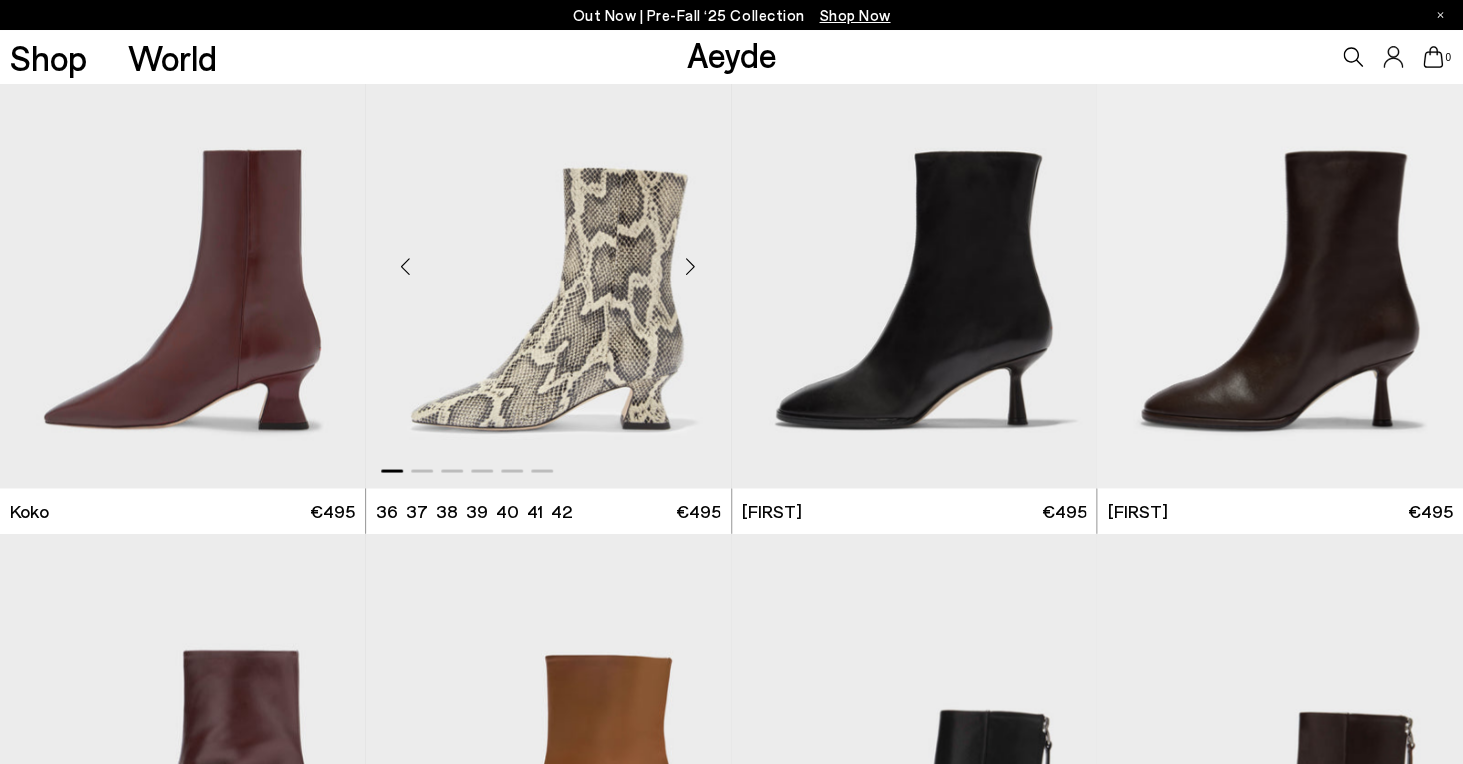 click at bounding box center [691, 267] 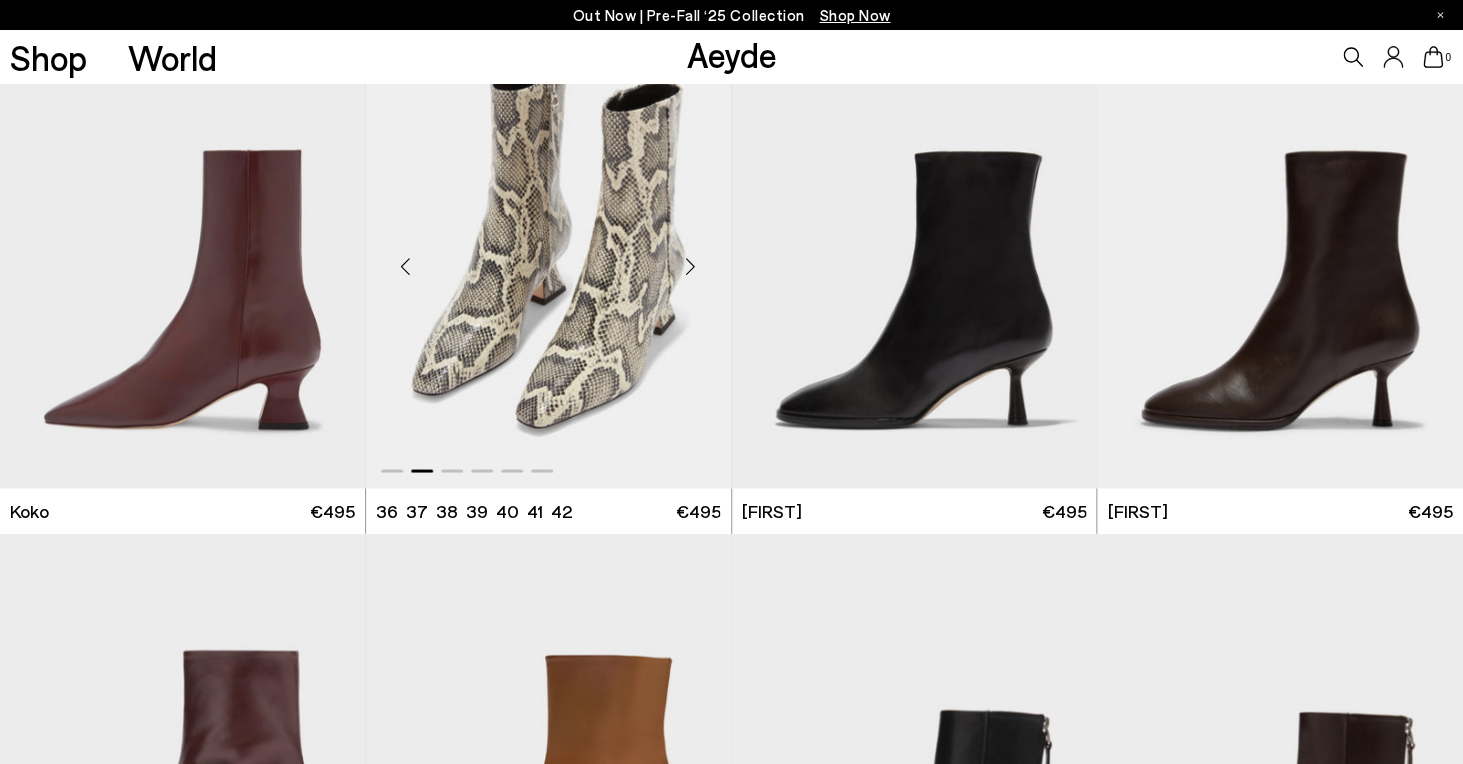 click at bounding box center (691, 267) 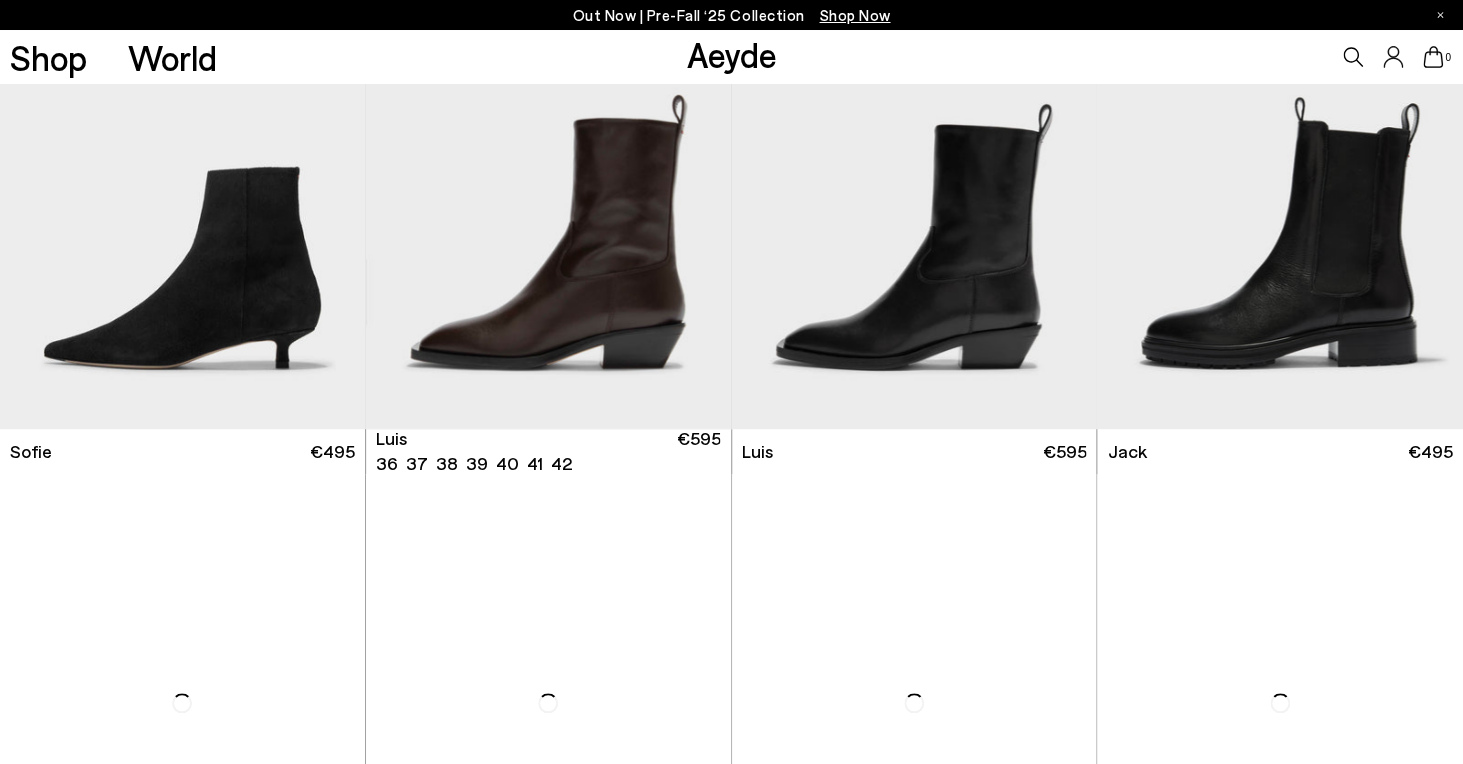 scroll, scrollTop: 3080, scrollLeft: 0, axis: vertical 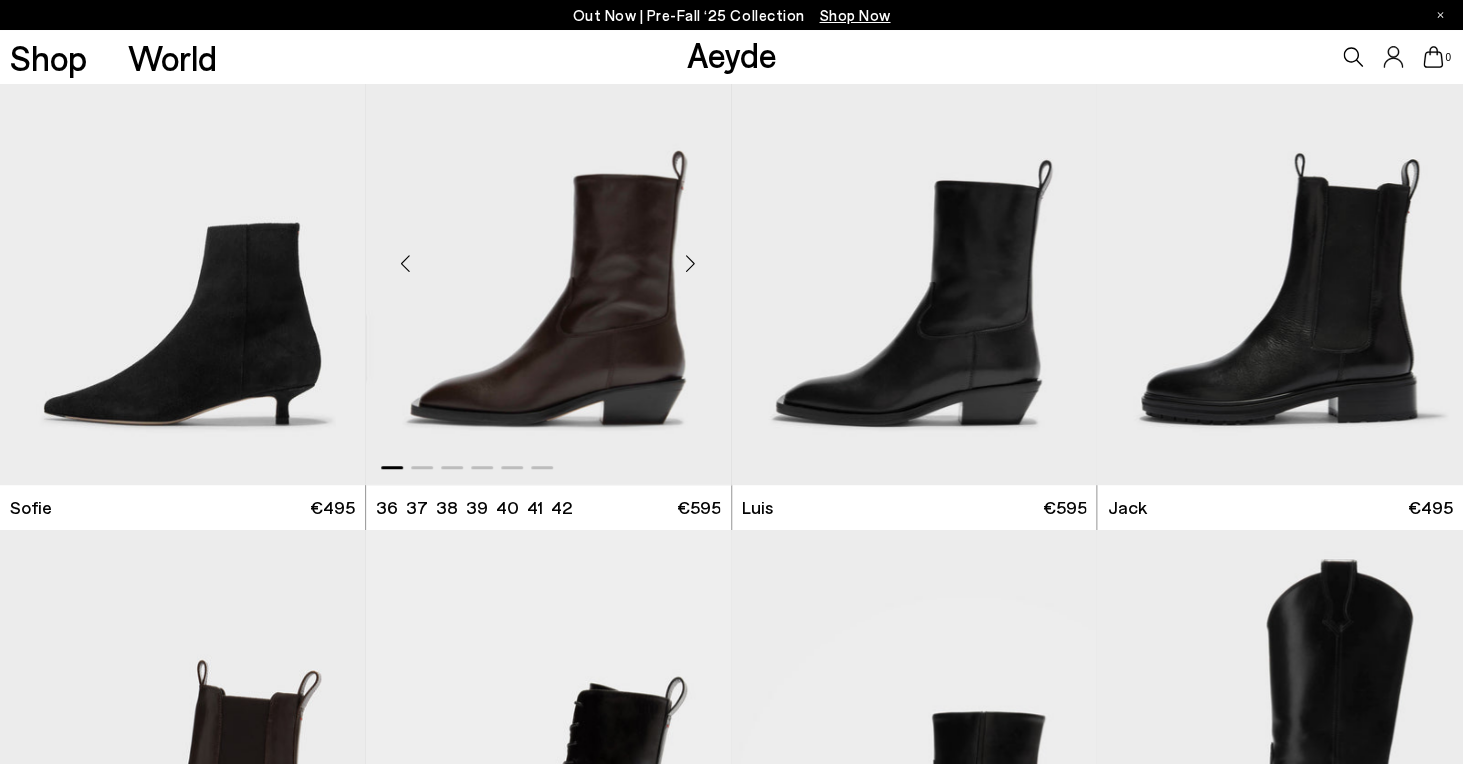 click at bounding box center (691, 263) 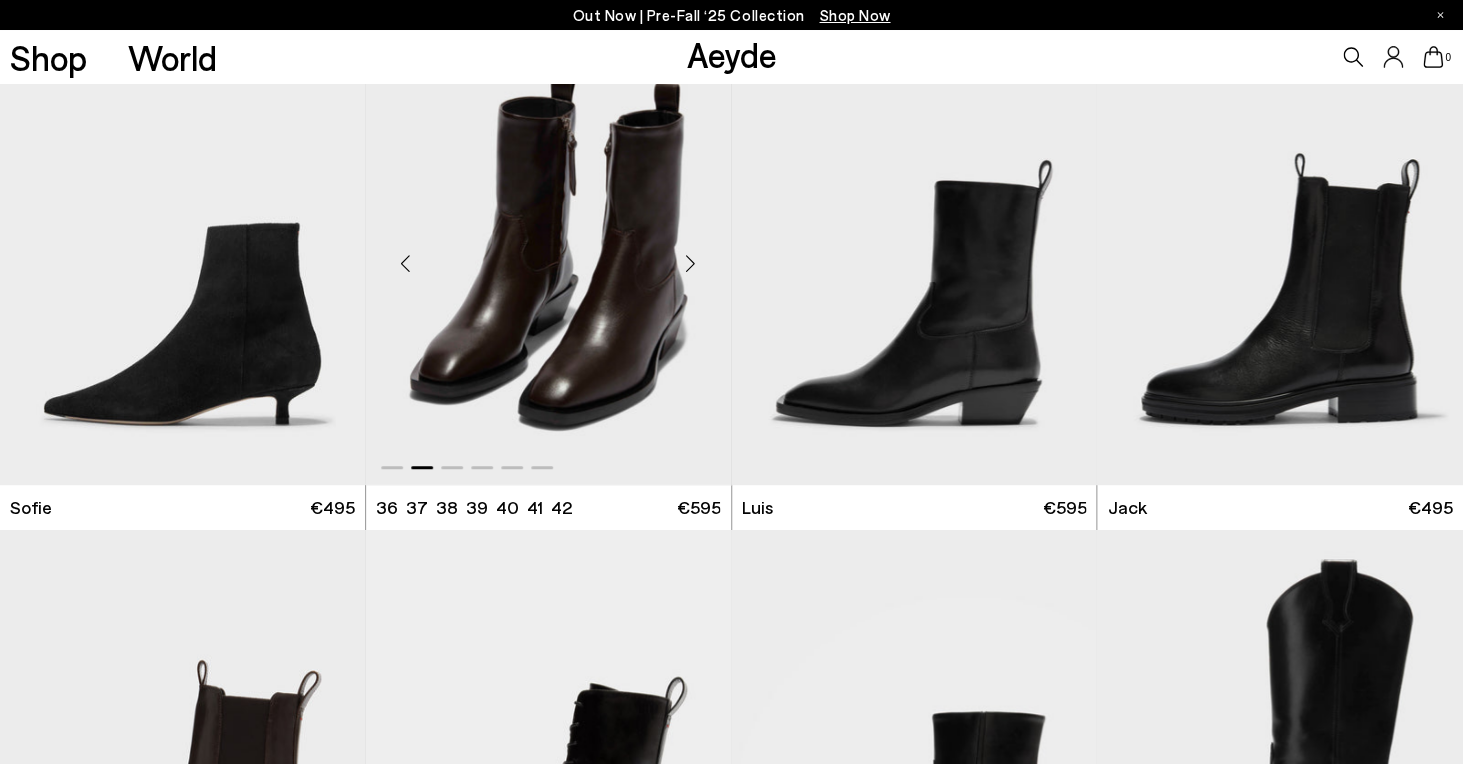 click at bounding box center [691, 263] 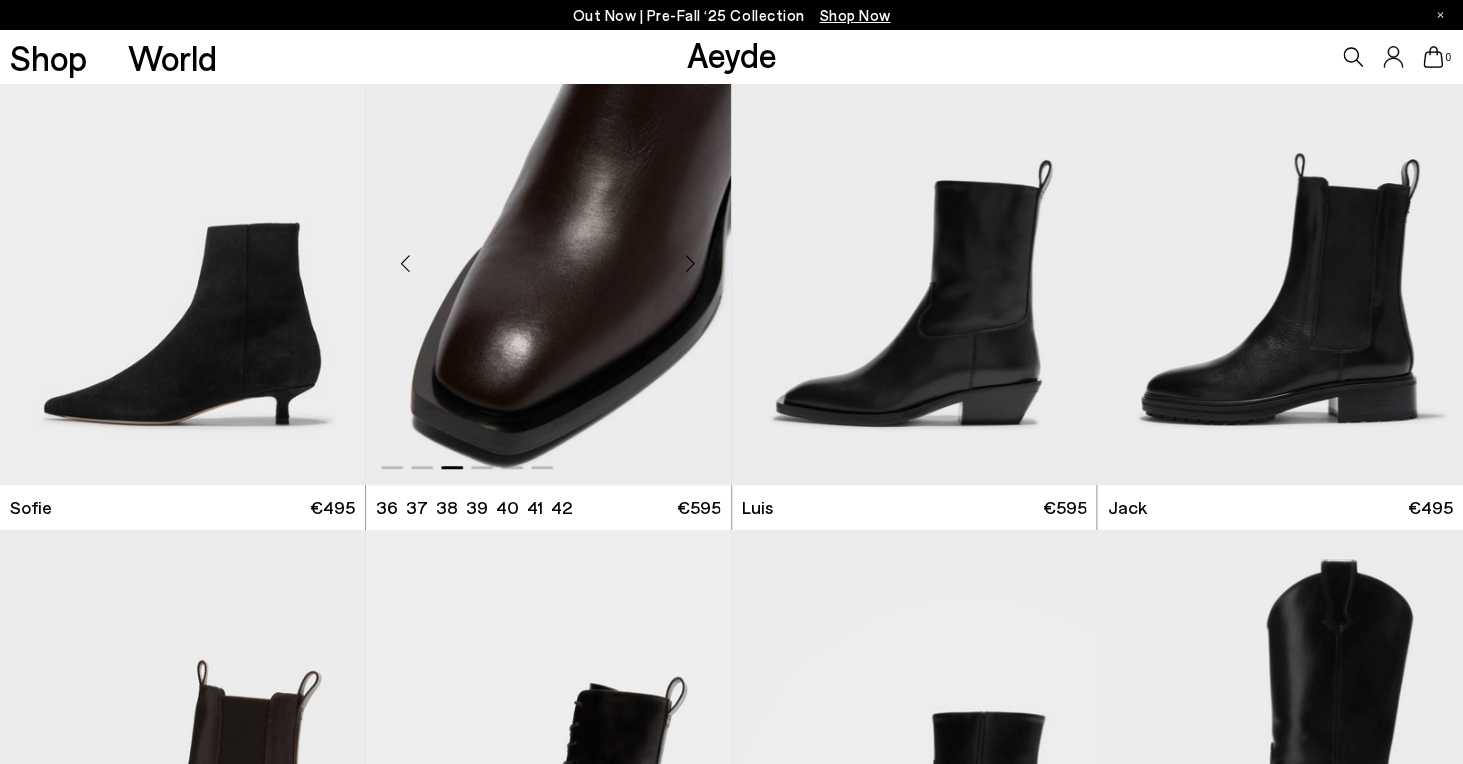 click at bounding box center [691, 263] 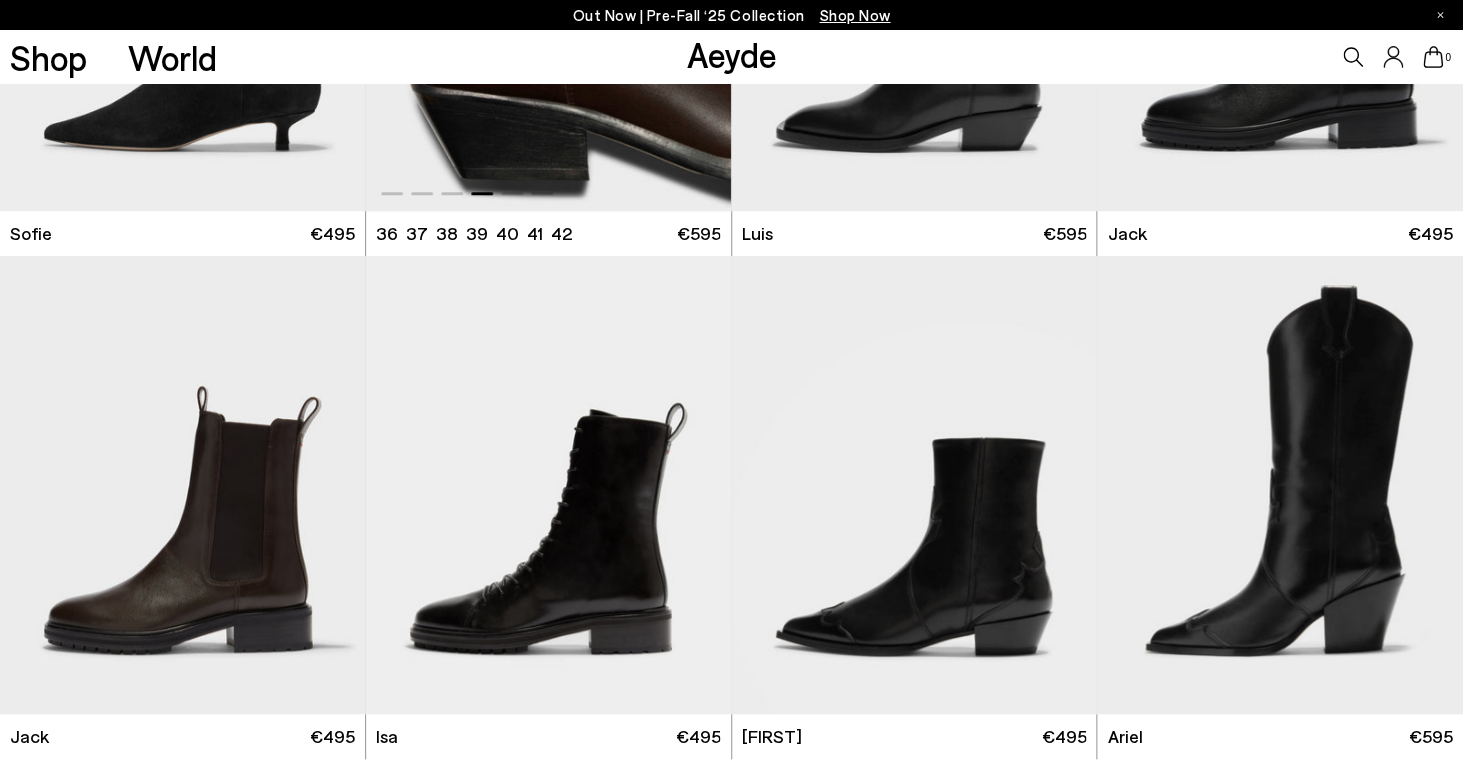 scroll, scrollTop: 3600, scrollLeft: 0, axis: vertical 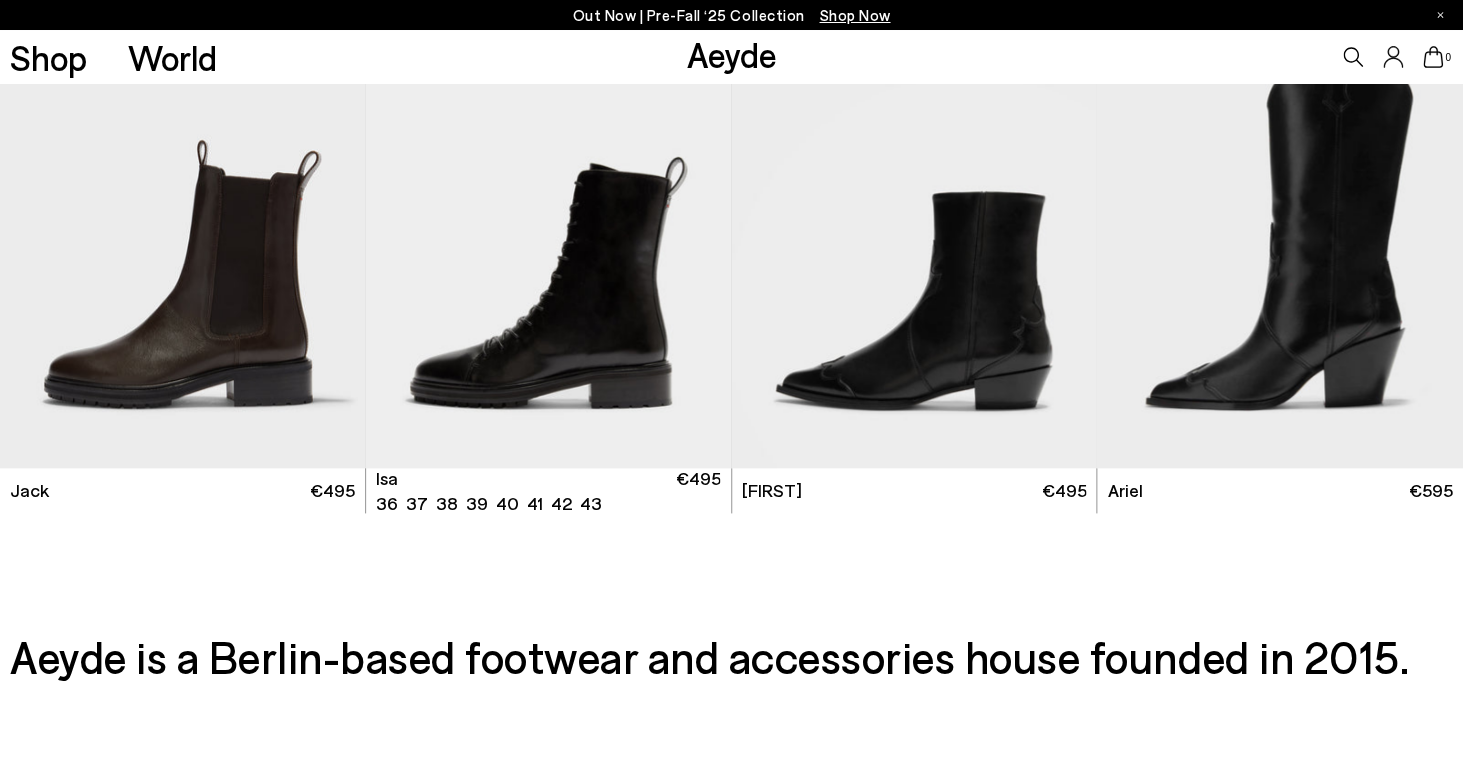 click at bounding box center (691, 247) 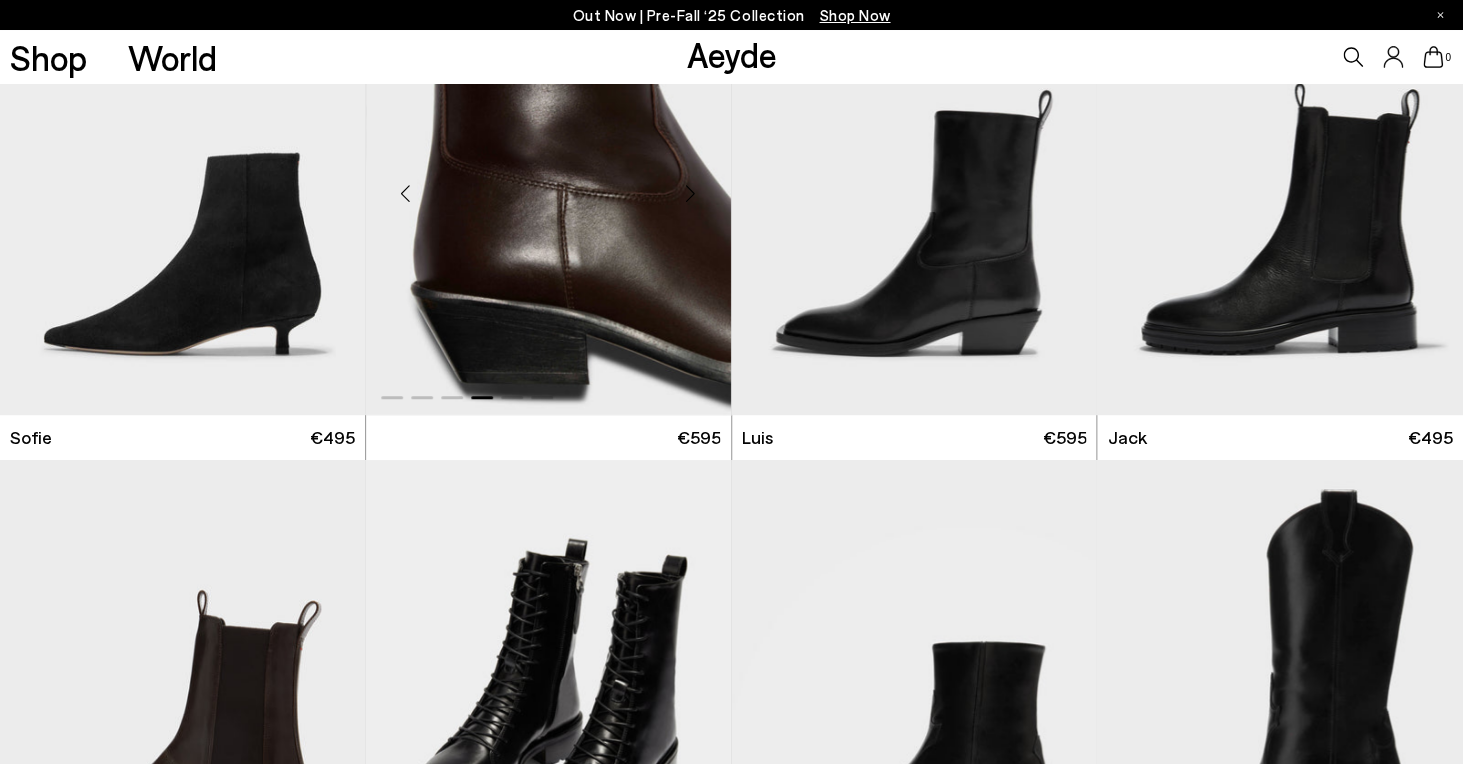 scroll, scrollTop: 3037, scrollLeft: 0, axis: vertical 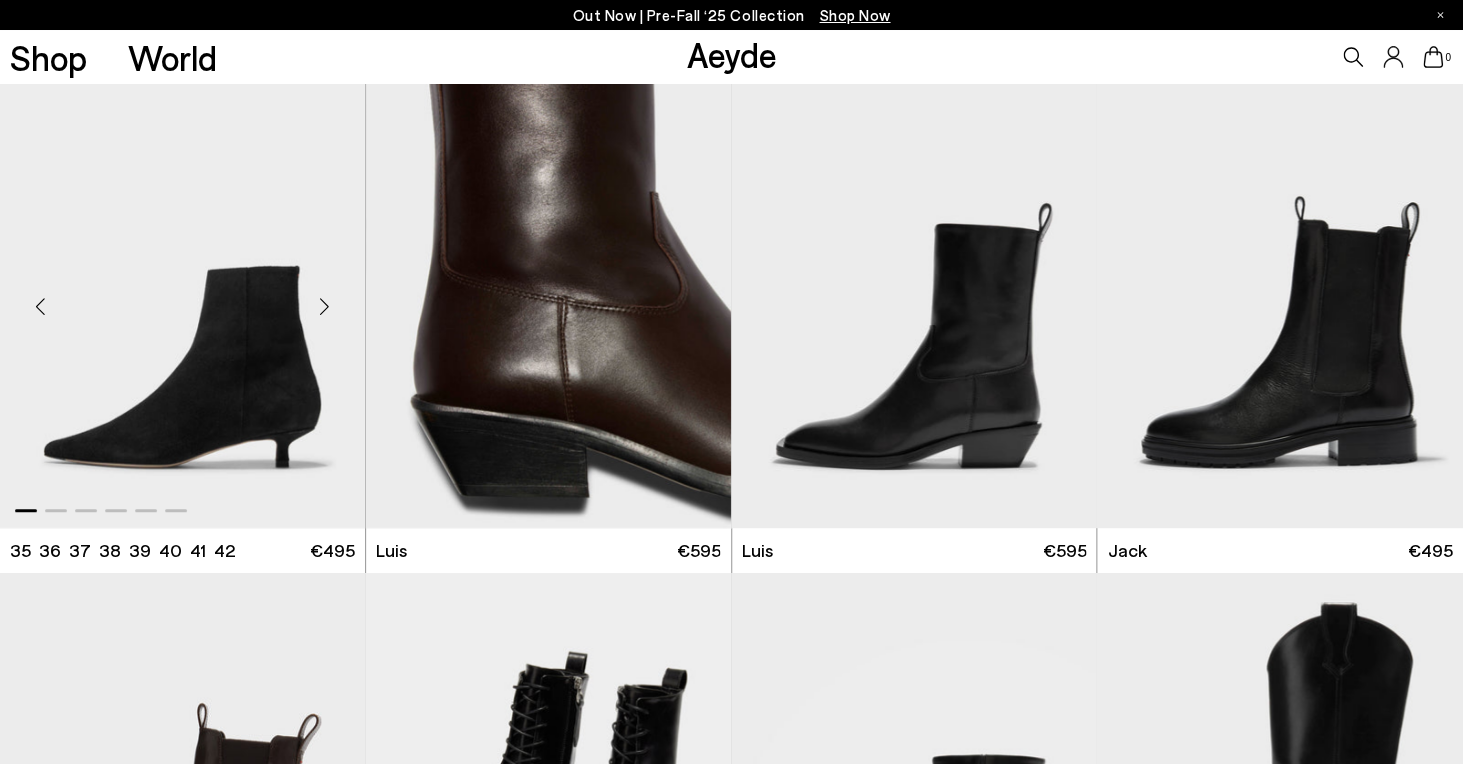 click at bounding box center (325, 306) 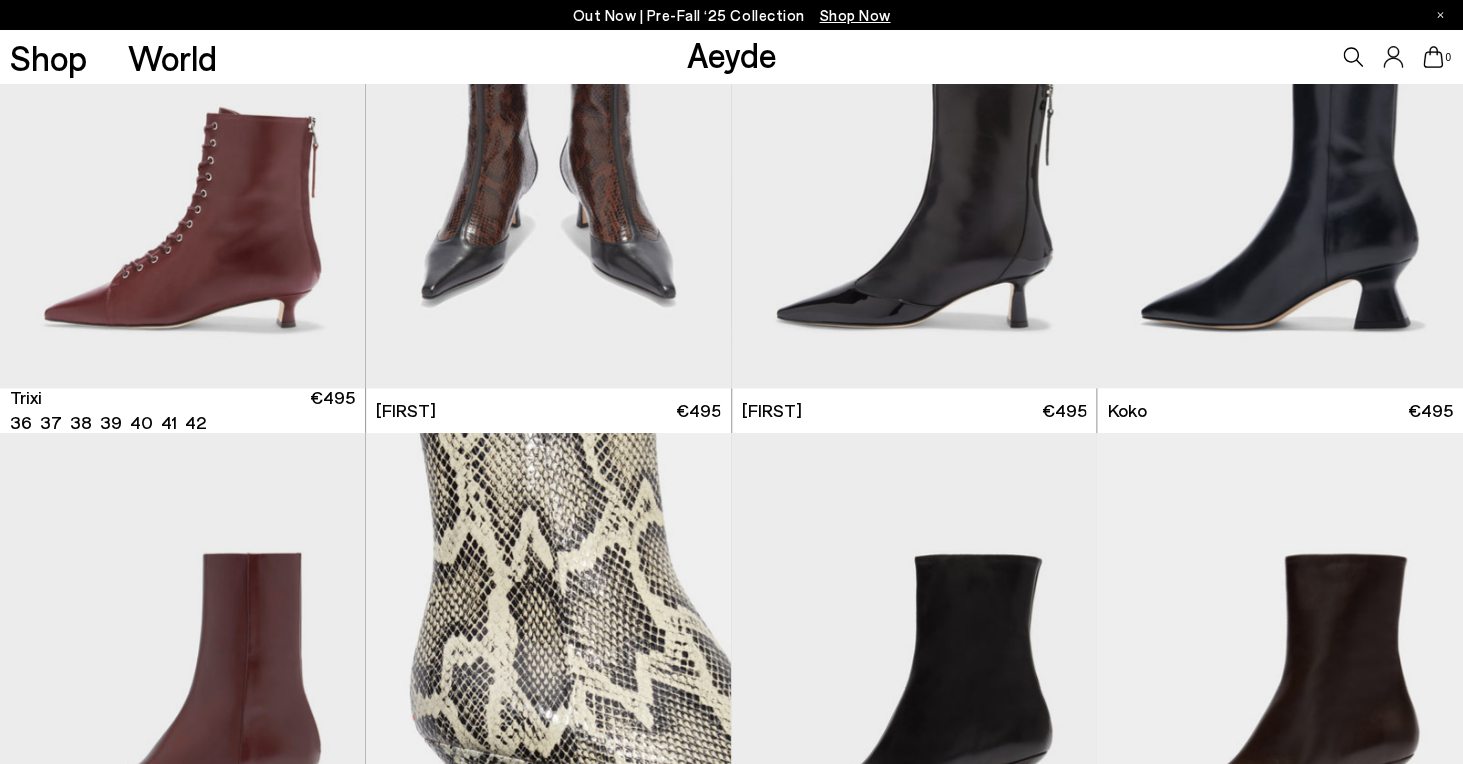 scroll, scrollTop: 0, scrollLeft: 0, axis: both 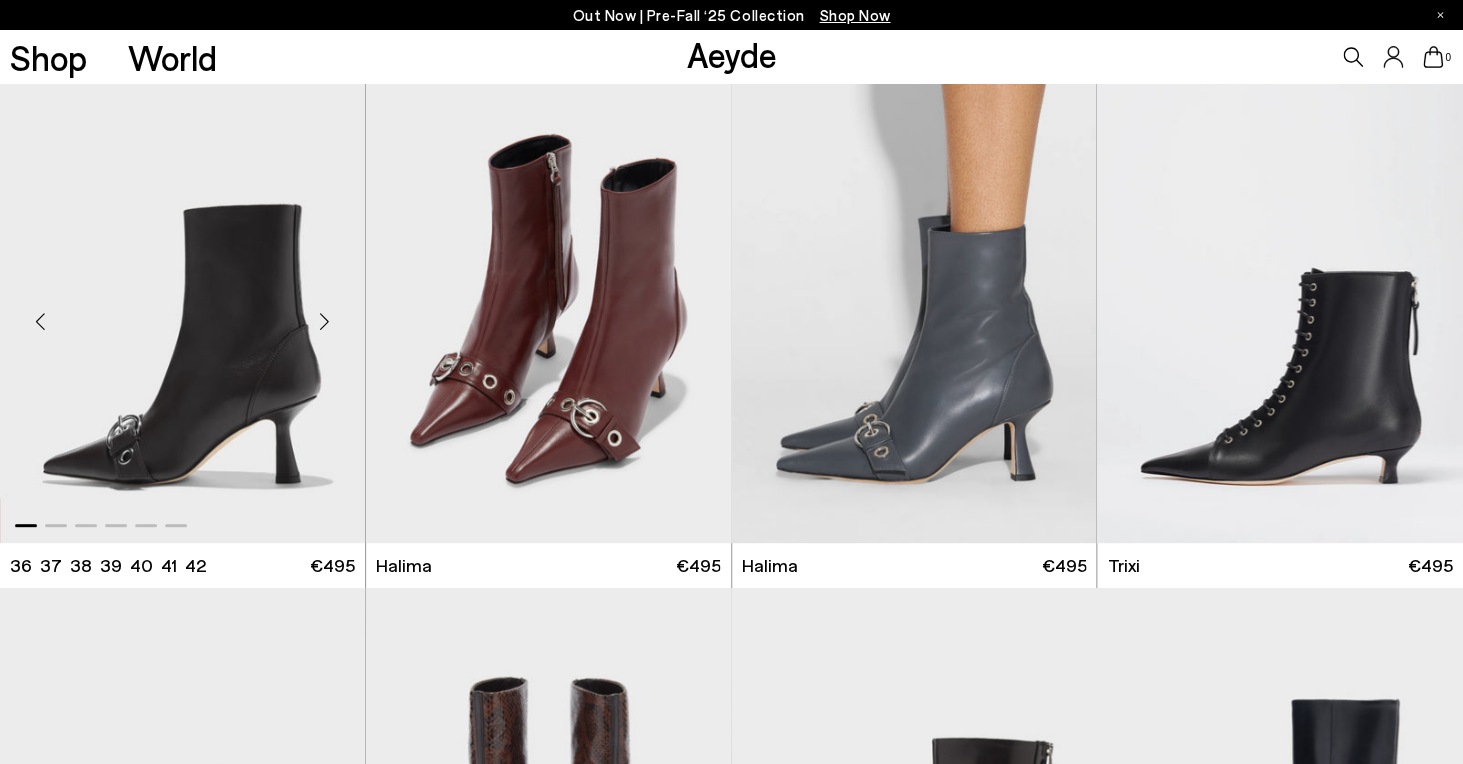 click at bounding box center (325, 322) 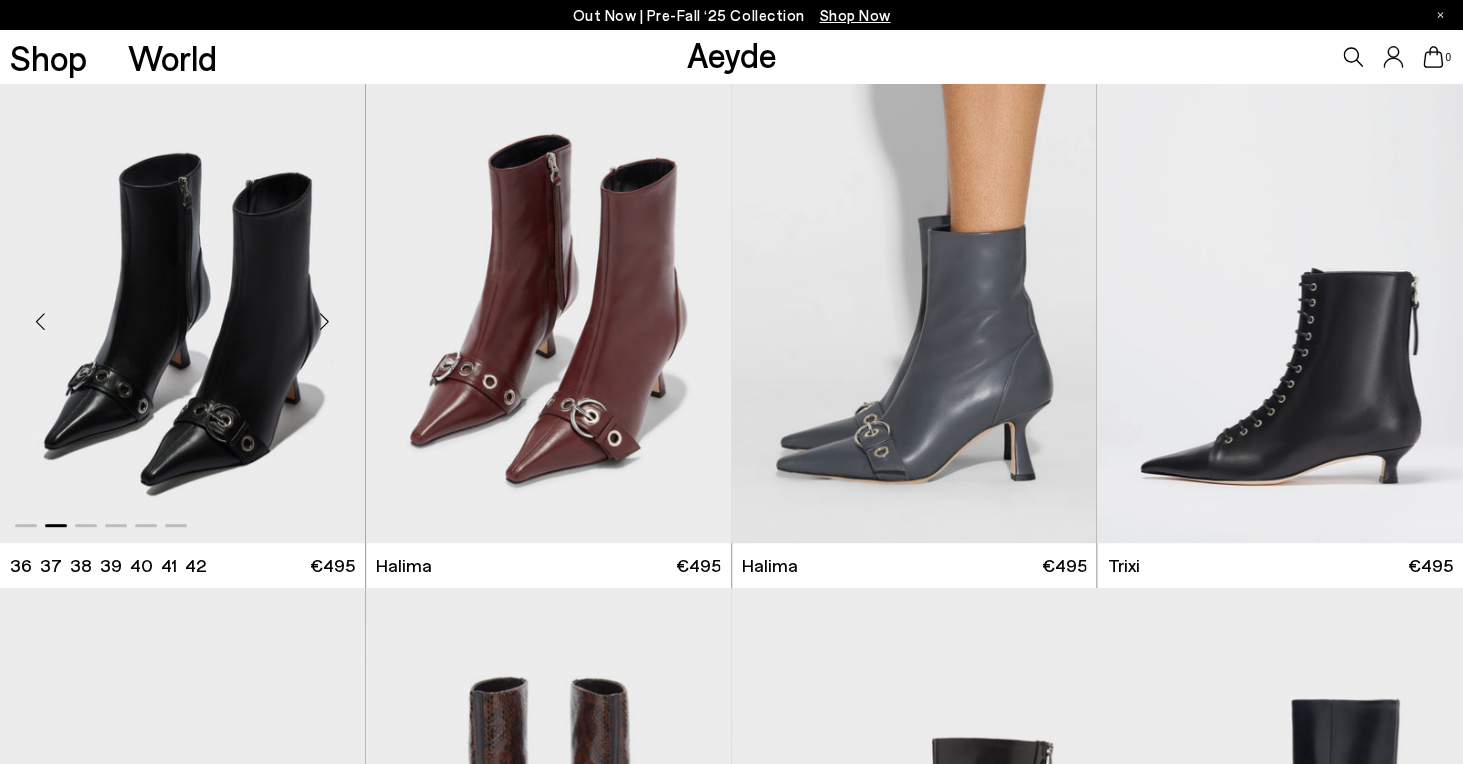click at bounding box center [325, 322] 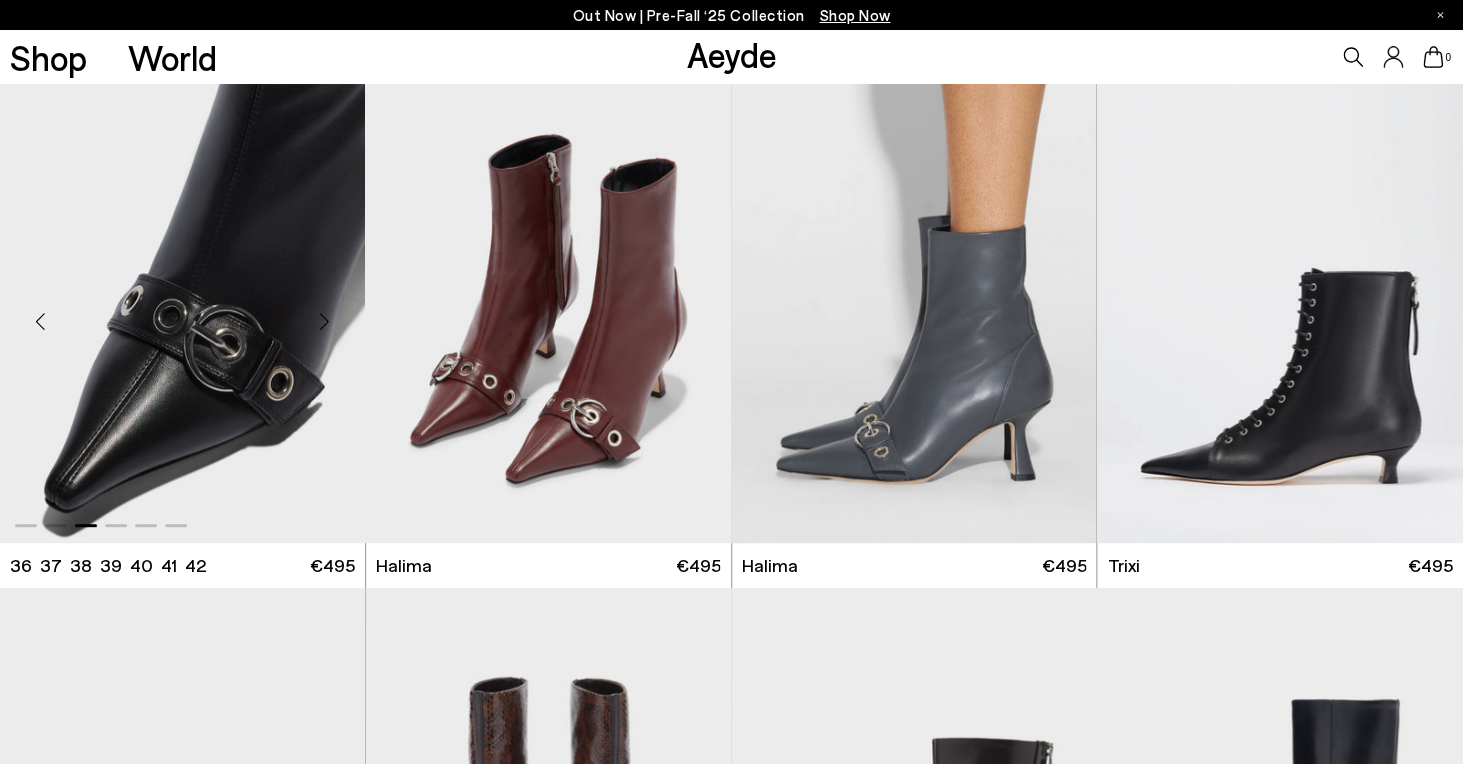 click at bounding box center (325, 322) 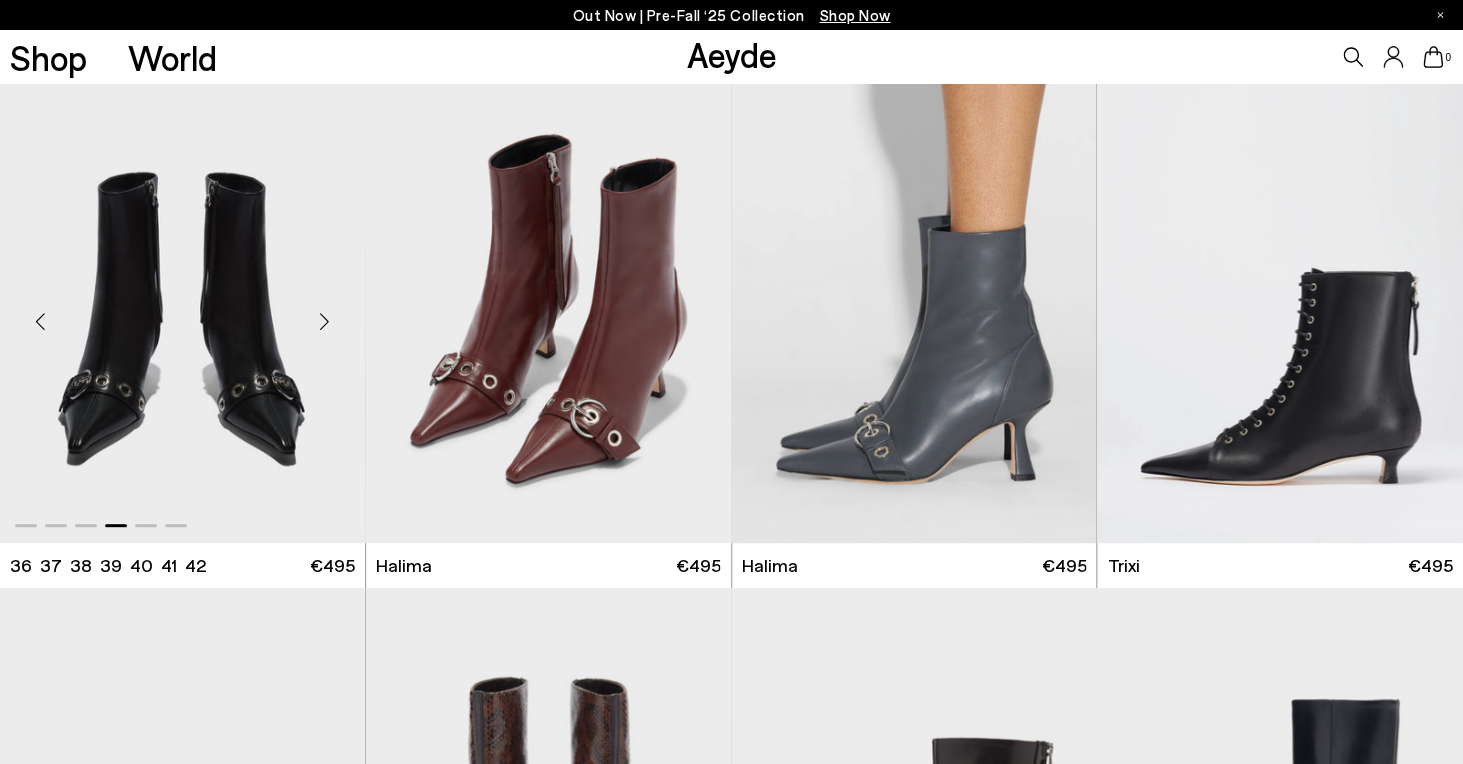 click at bounding box center [325, 322] 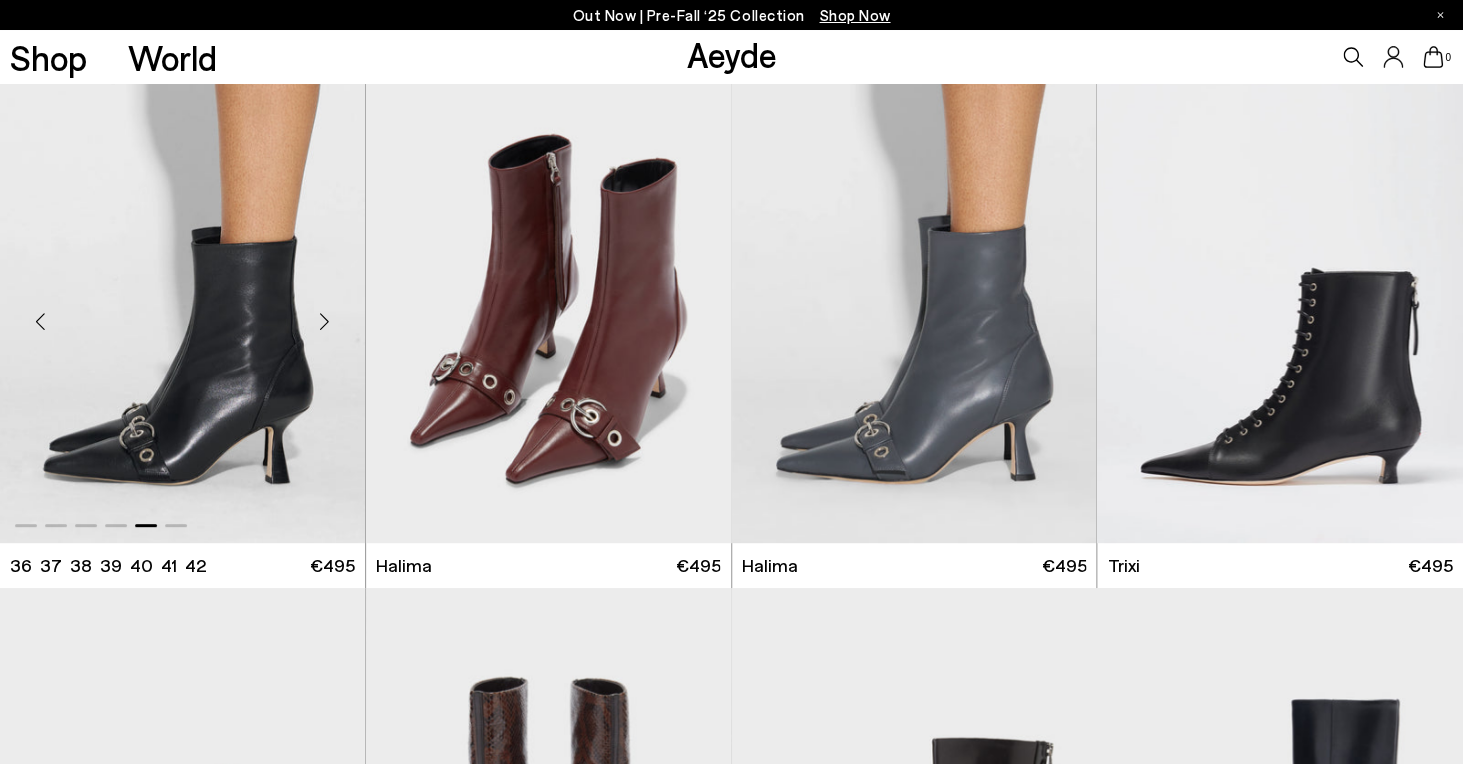 click at bounding box center (182, 313) 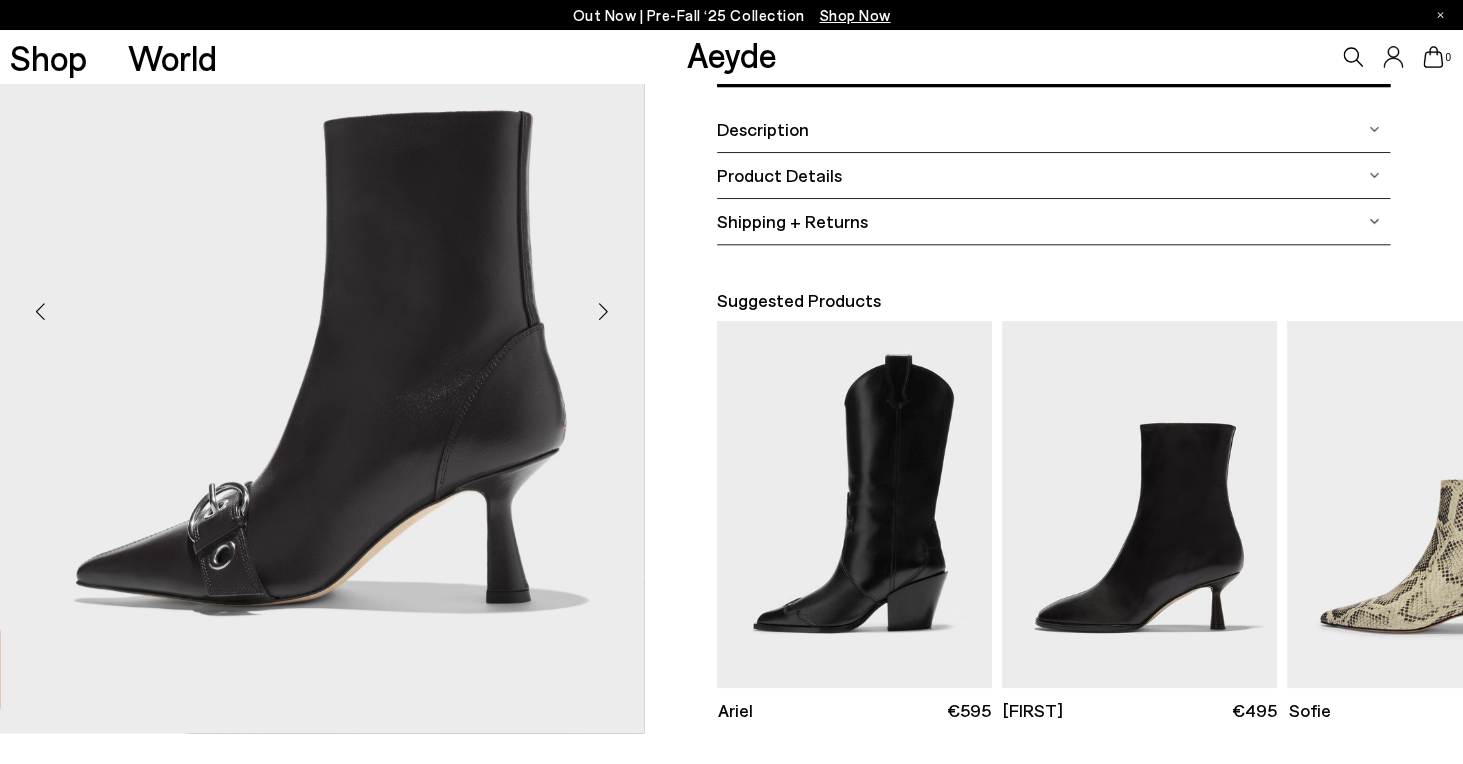 scroll, scrollTop: 386, scrollLeft: 0, axis: vertical 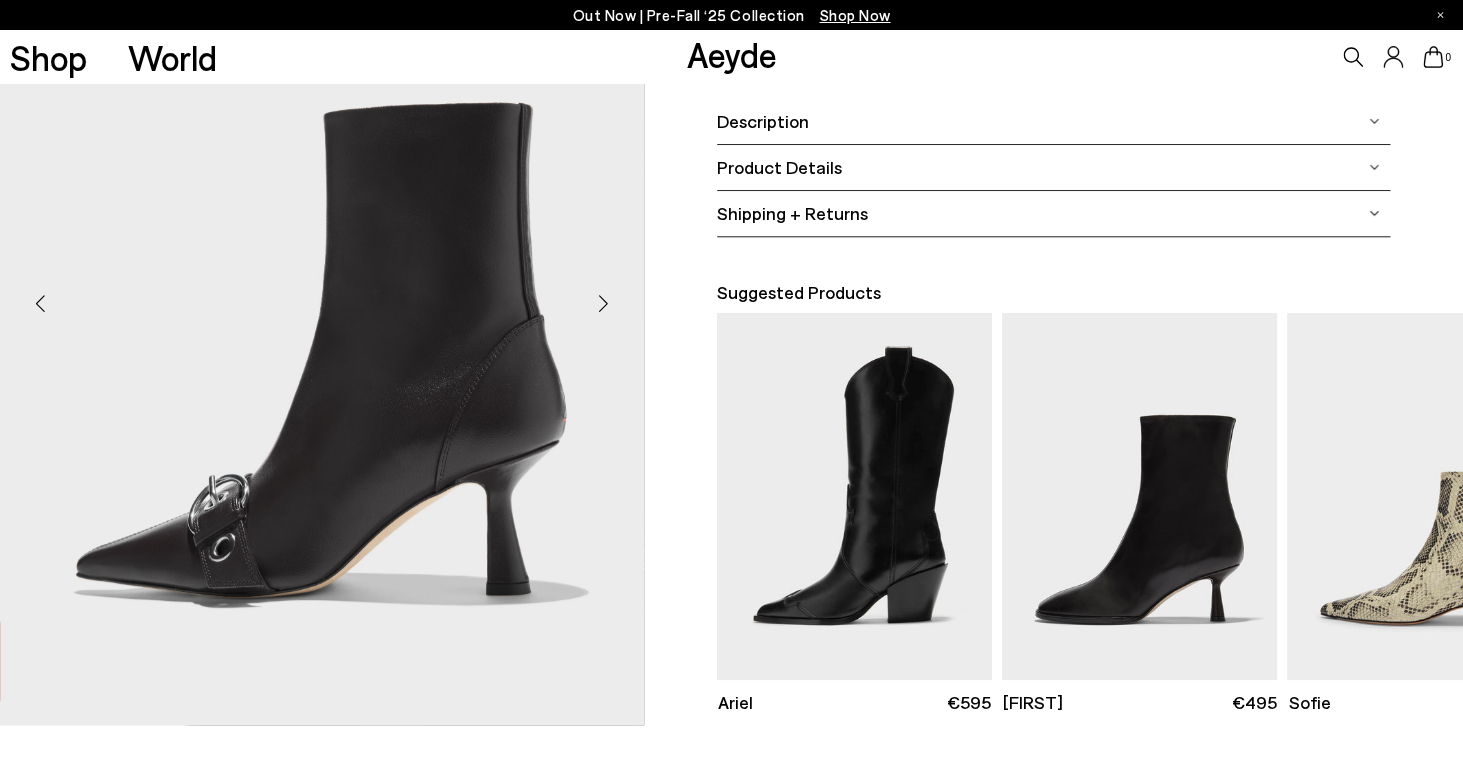 click on "Description" at bounding box center (763, 121) 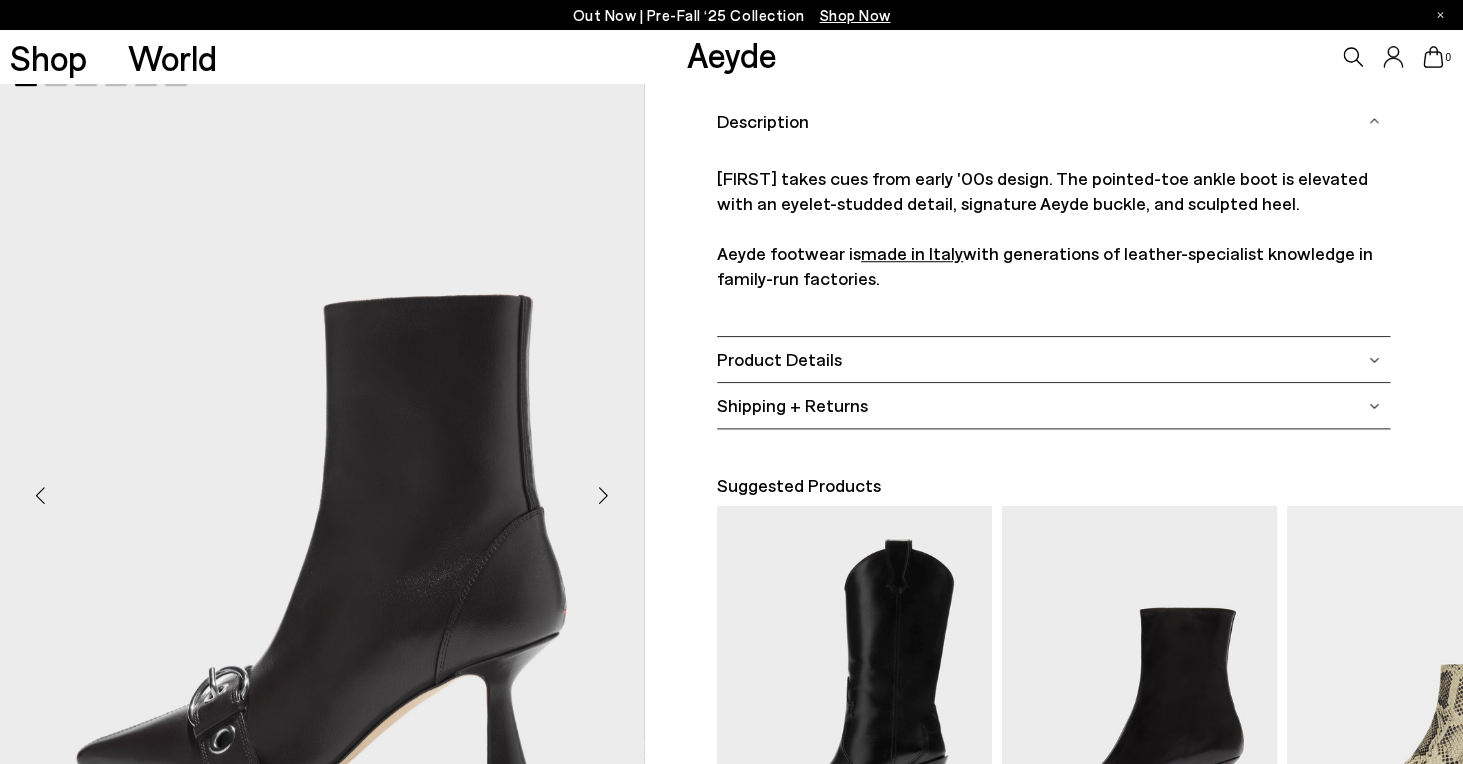 click on "Product Details" at bounding box center [779, 359] 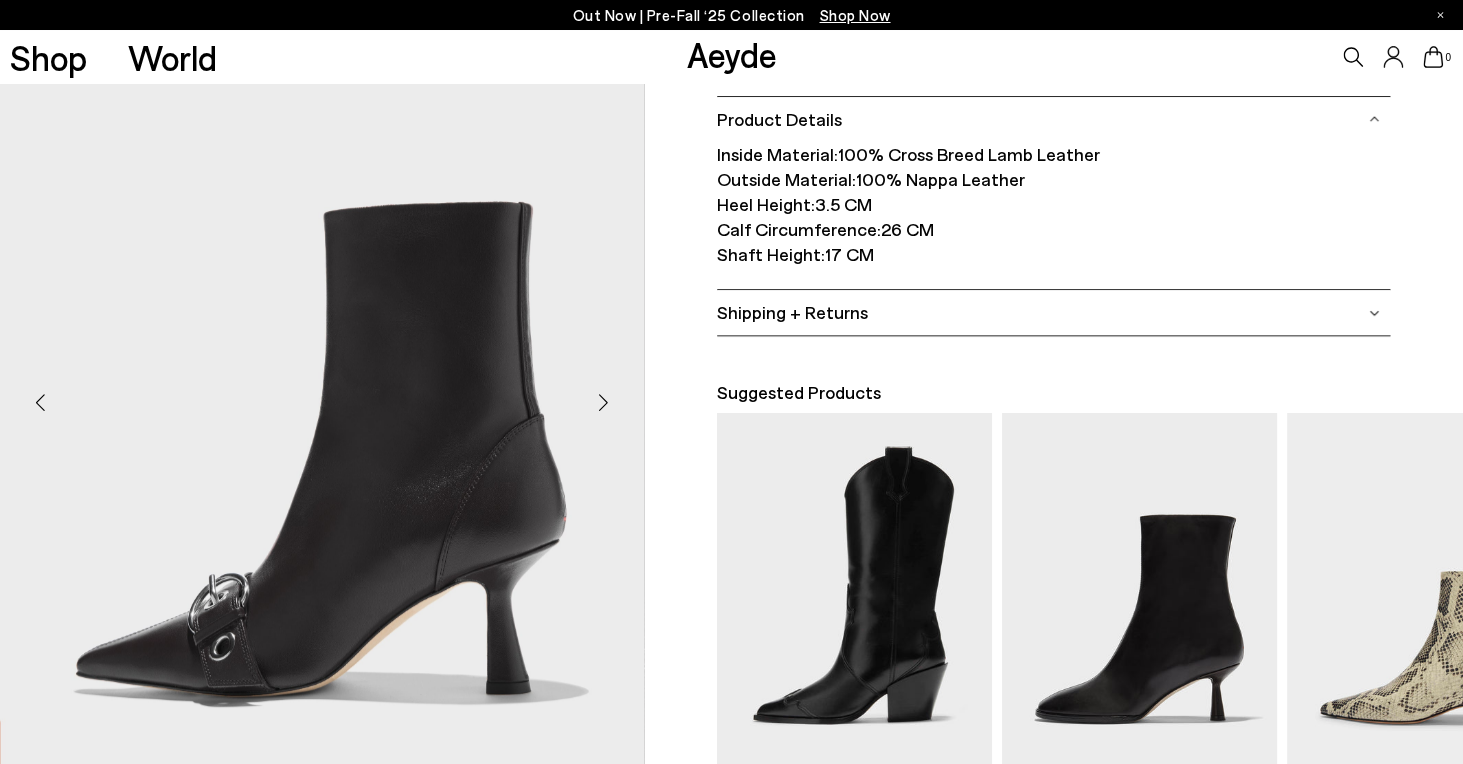 scroll, scrollTop: 363, scrollLeft: 0, axis: vertical 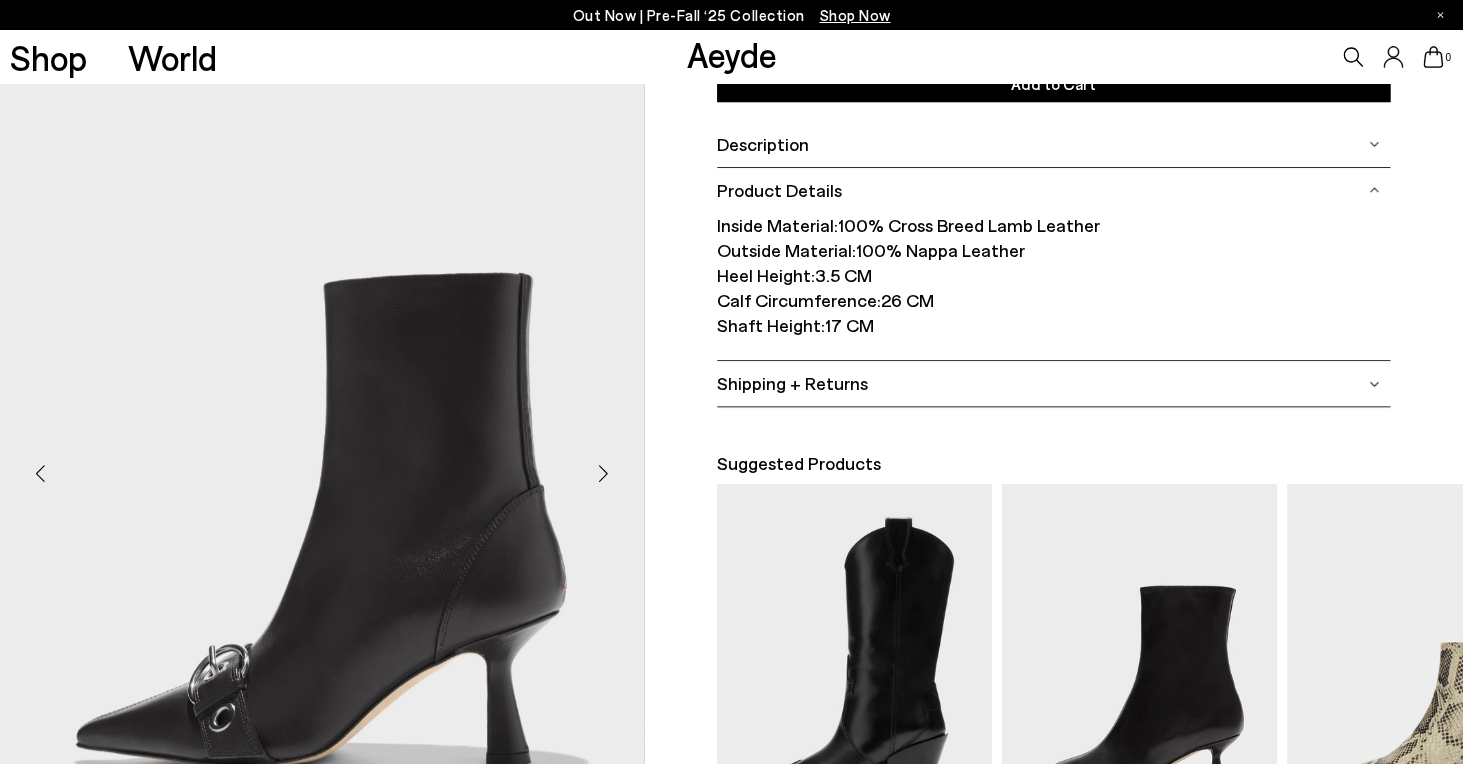 click at bounding box center (604, 474) 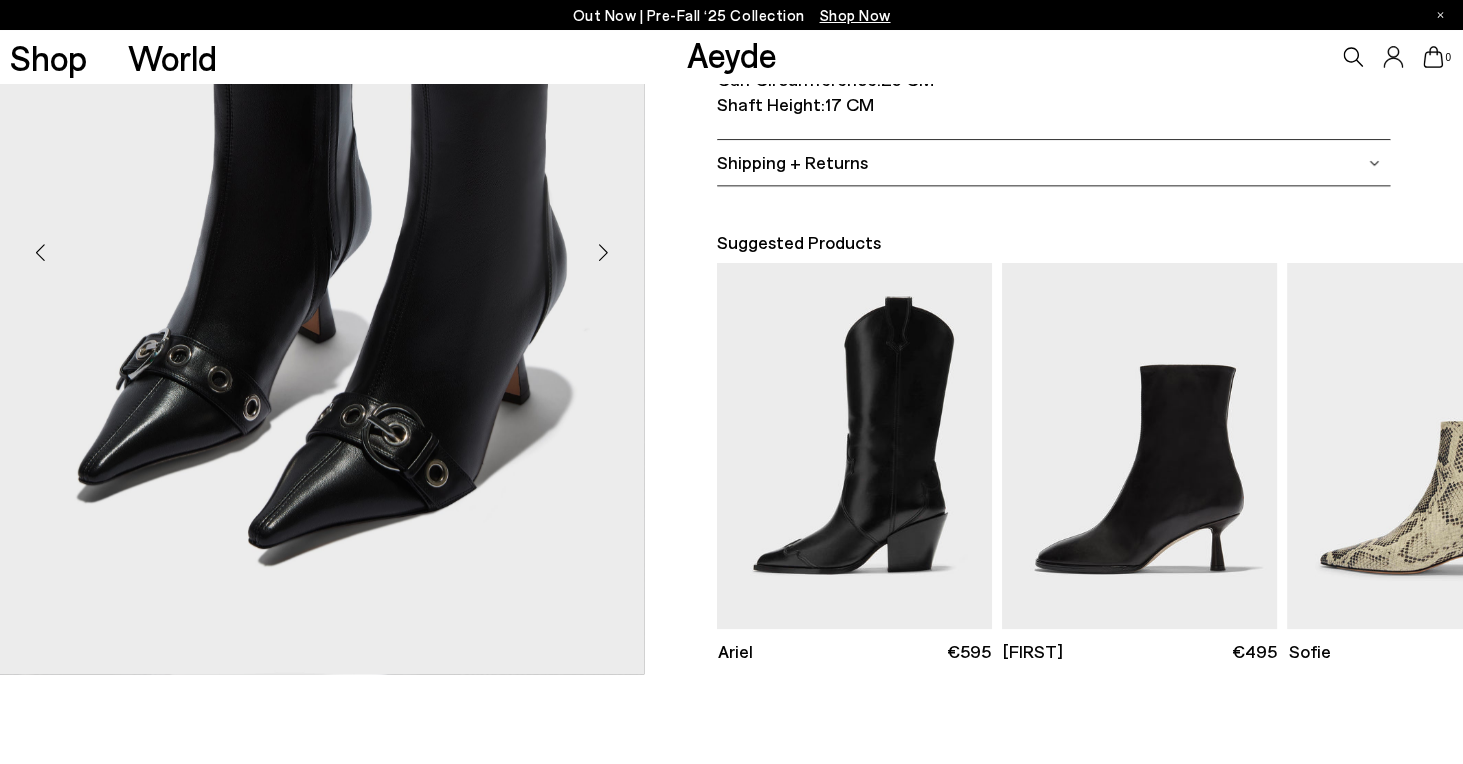 scroll, scrollTop: 781, scrollLeft: 0, axis: vertical 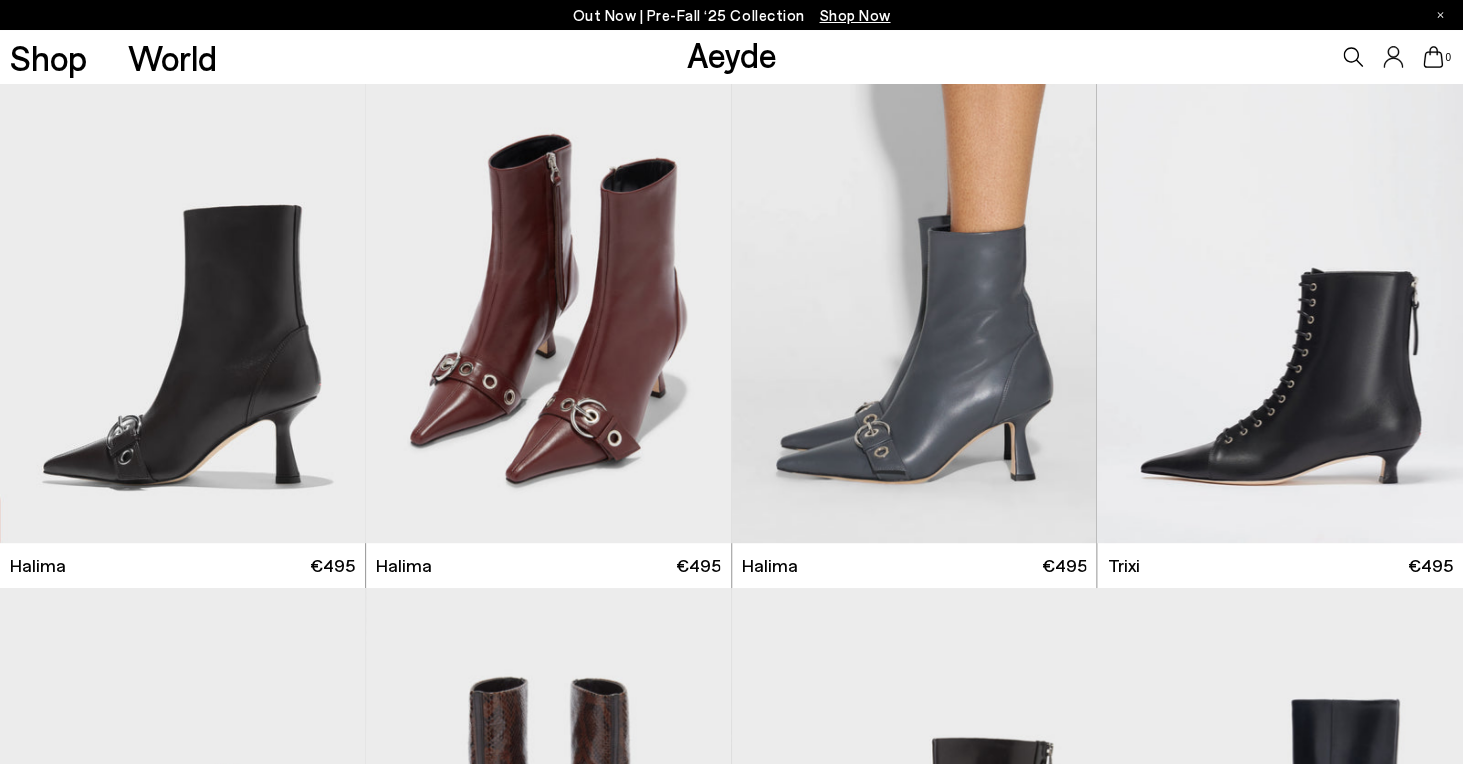 click at bounding box center [548, 313] 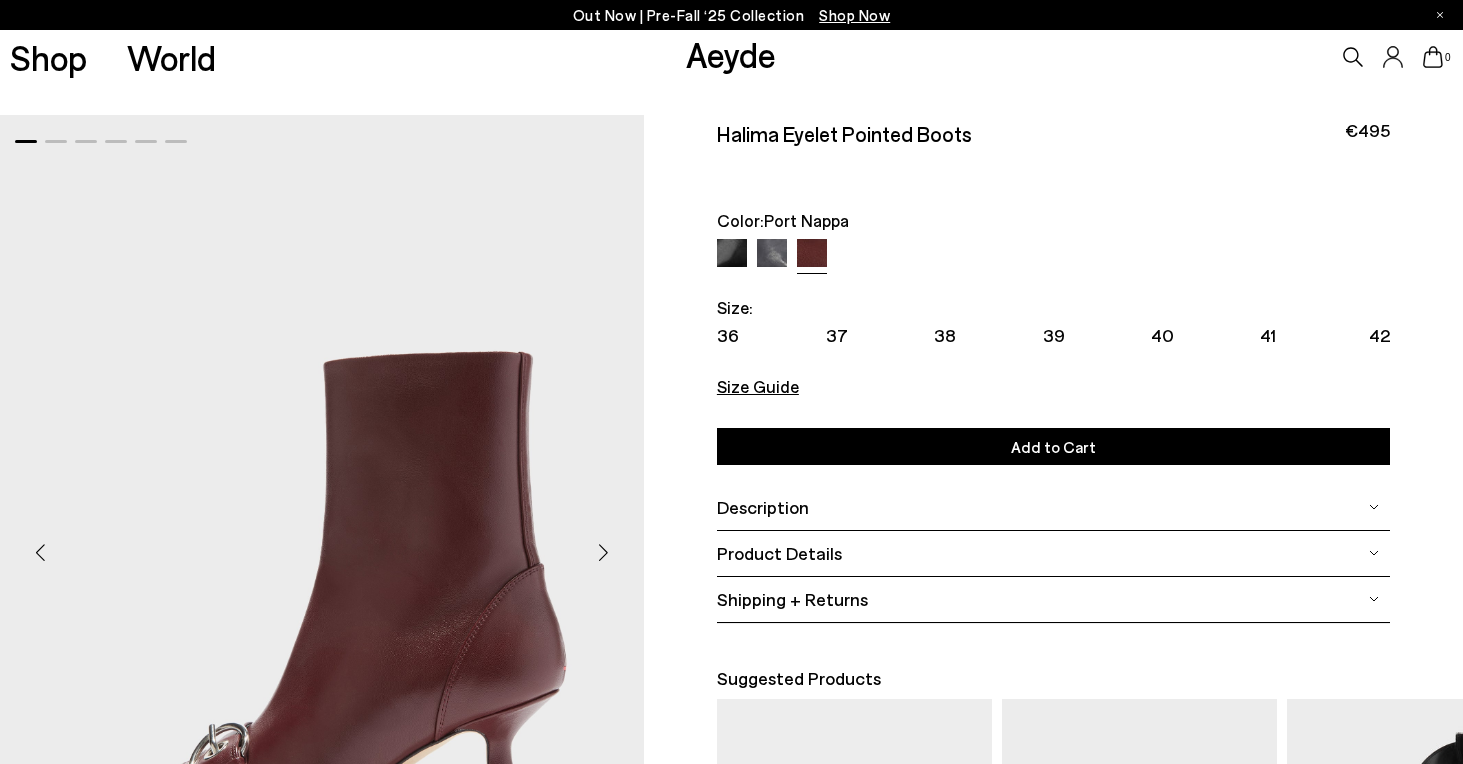 scroll, scrollTop: 0, scrollLeft: 0, axis: both 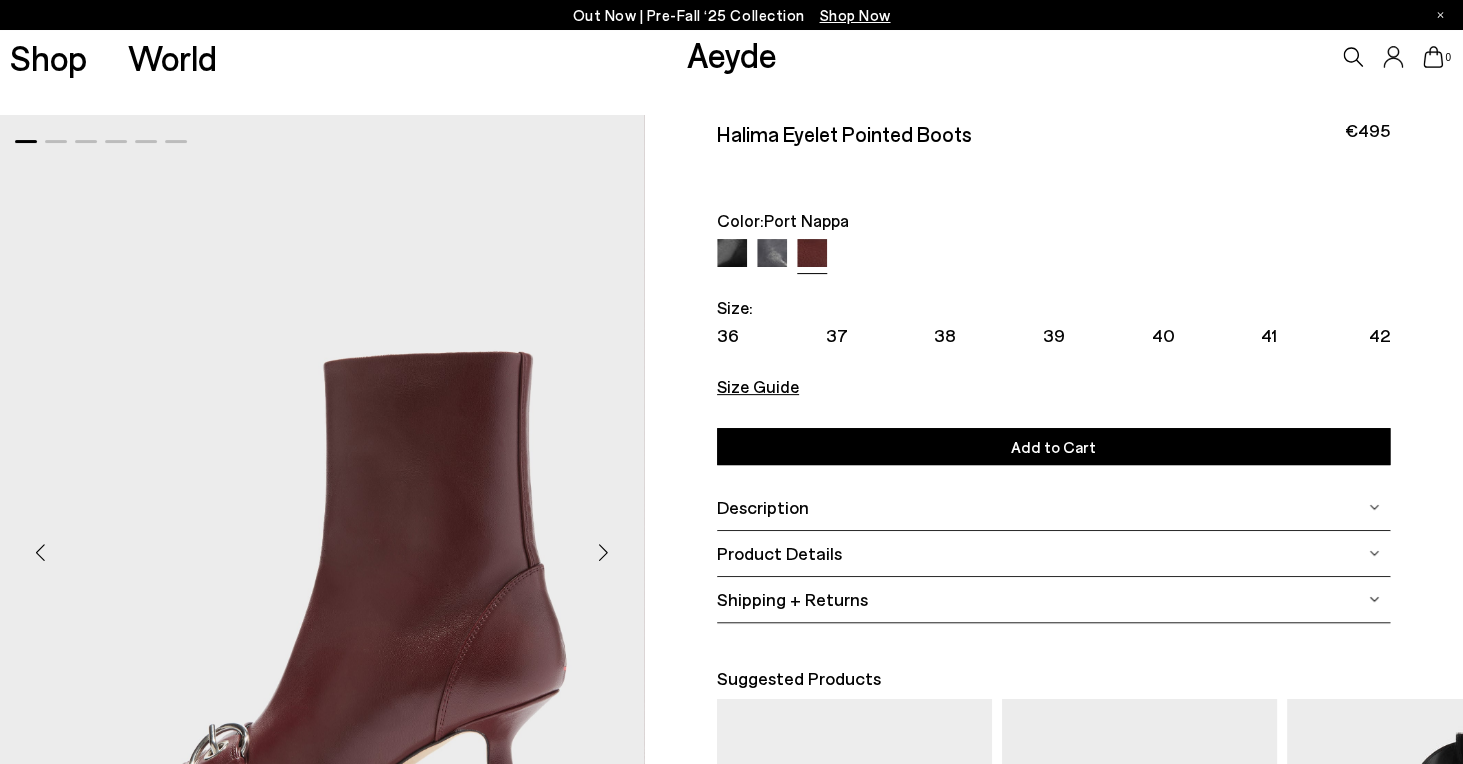click on "Description" at bounding box center [763, 507] 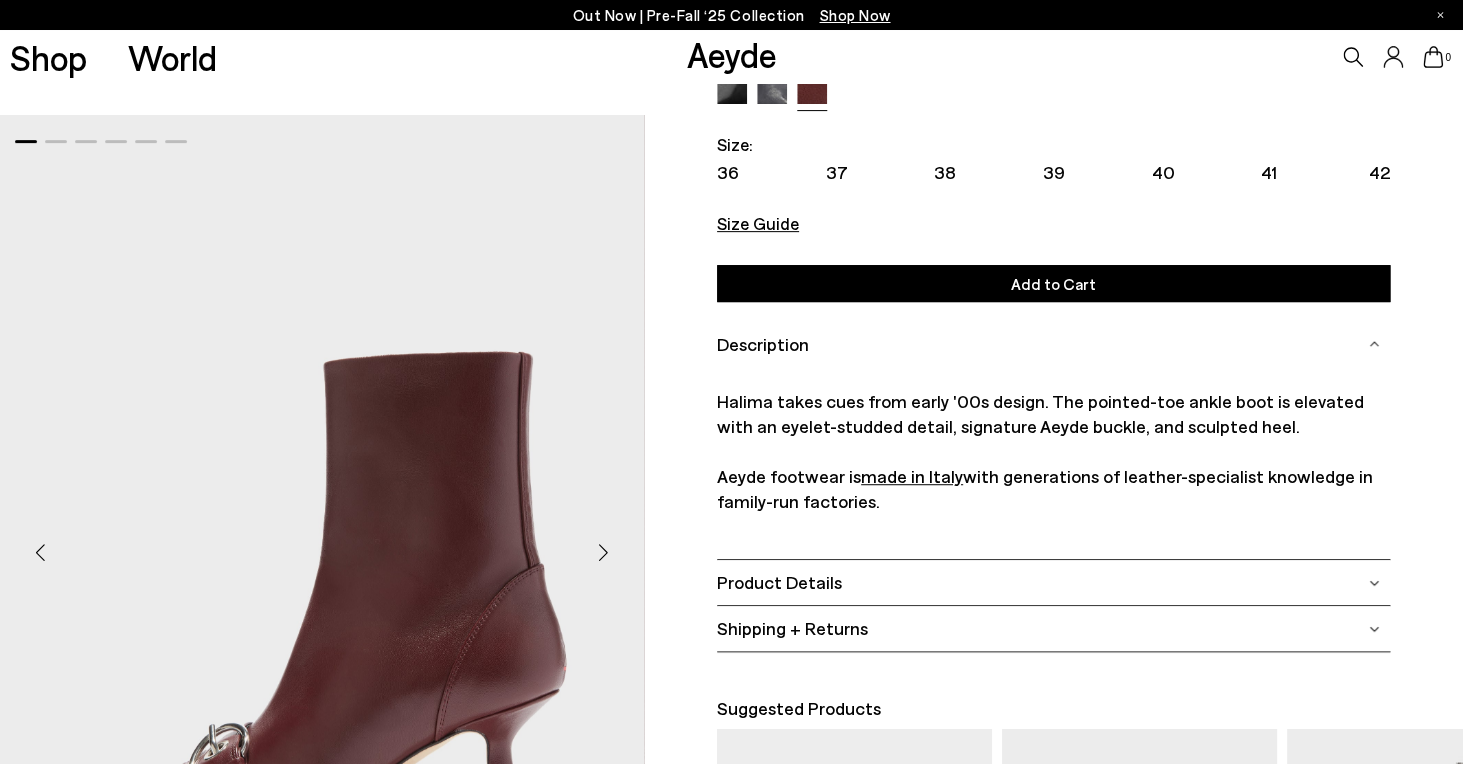 scroll, scrollTop: 237, scrollLeft: 0, axis: vertical 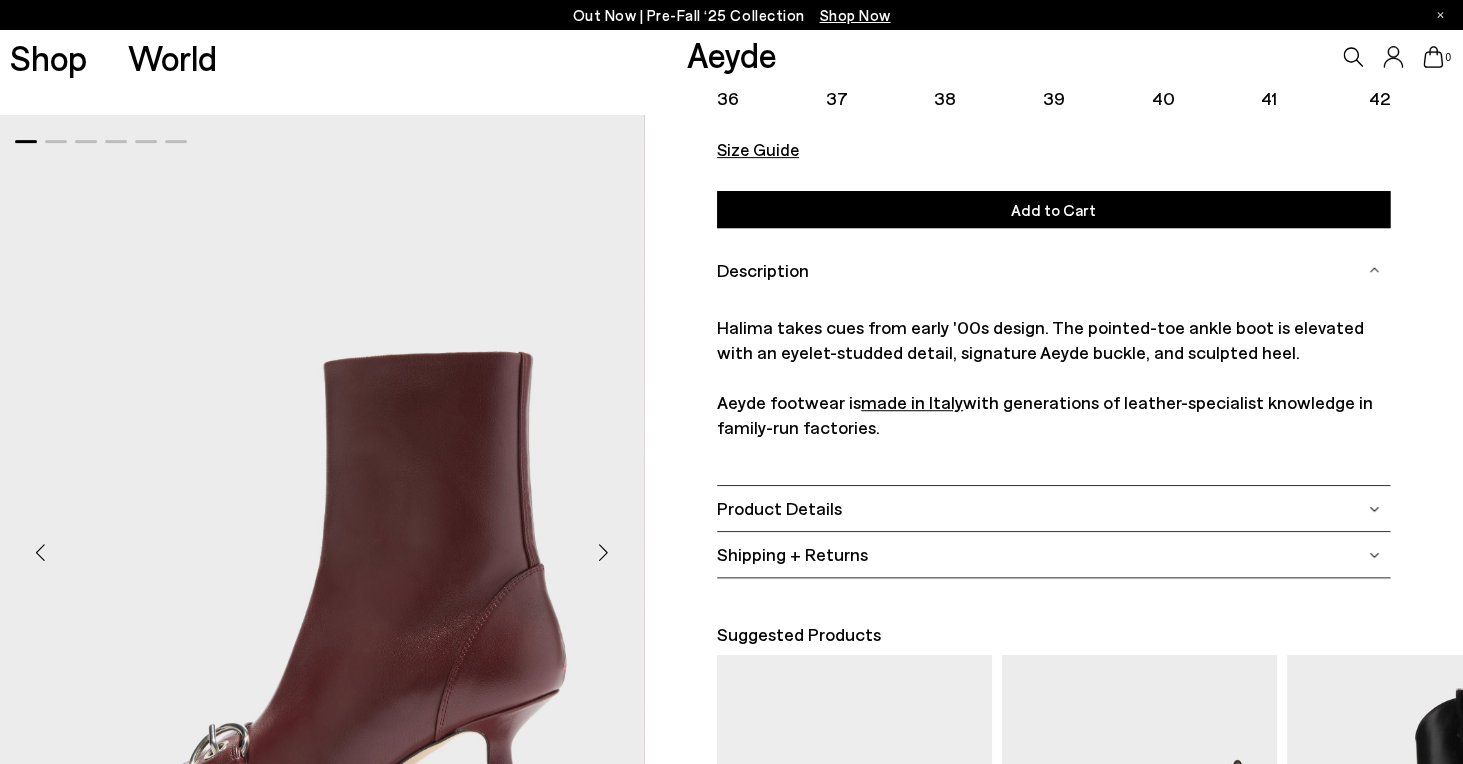 click on "Product Details" at bounding box center [779, 508] 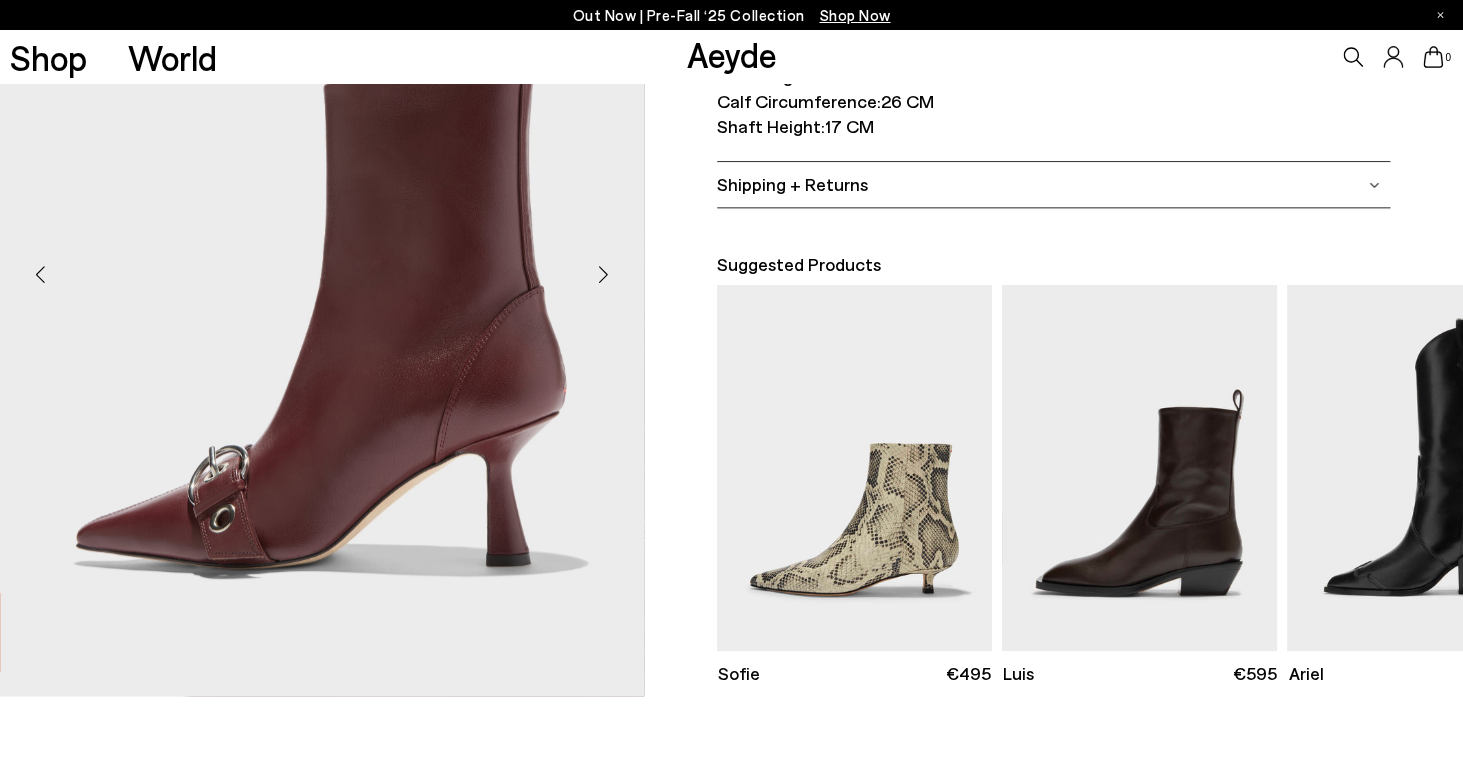 scroll, scrollTop: 614, scrollLeft: 0, axis: vertical 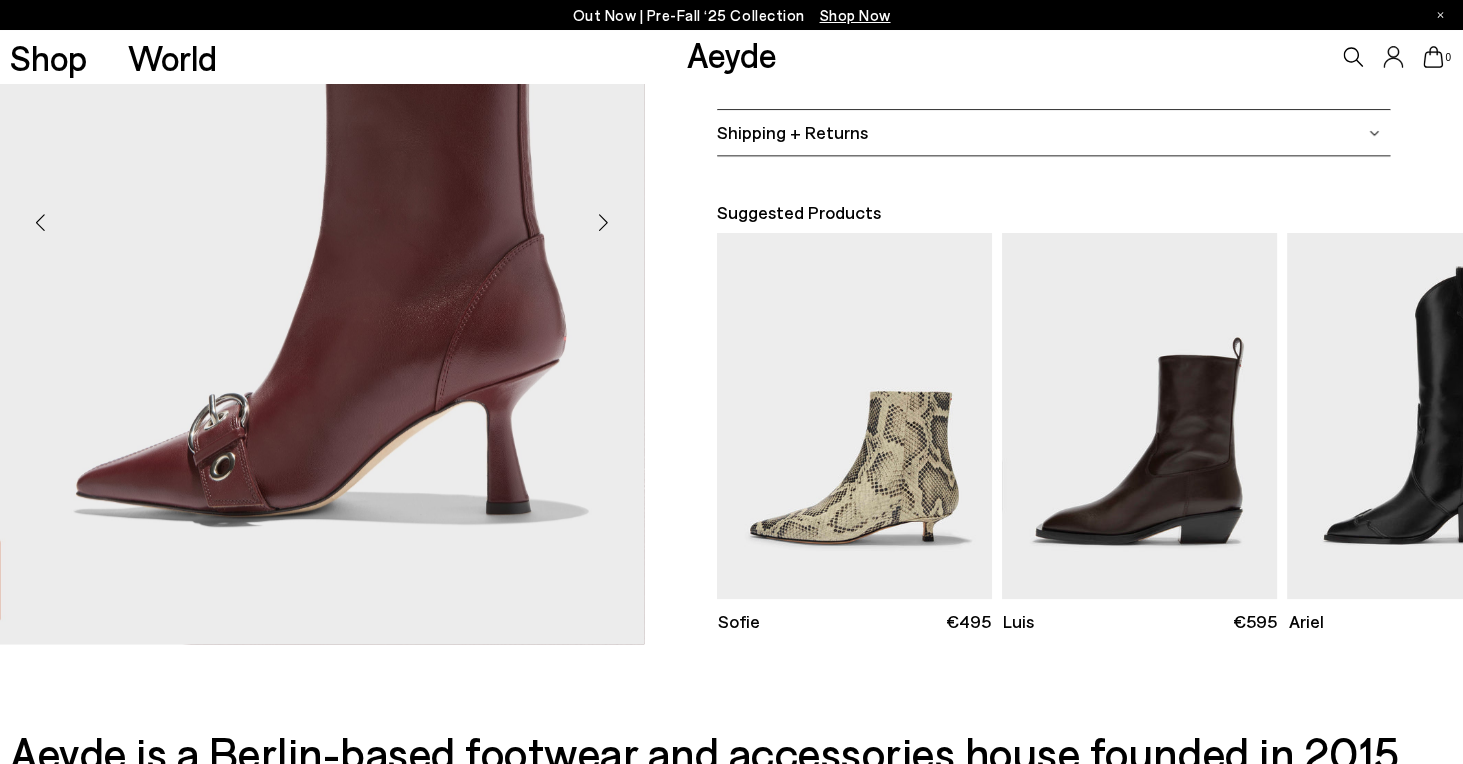 click at bounding box center [604, 223] 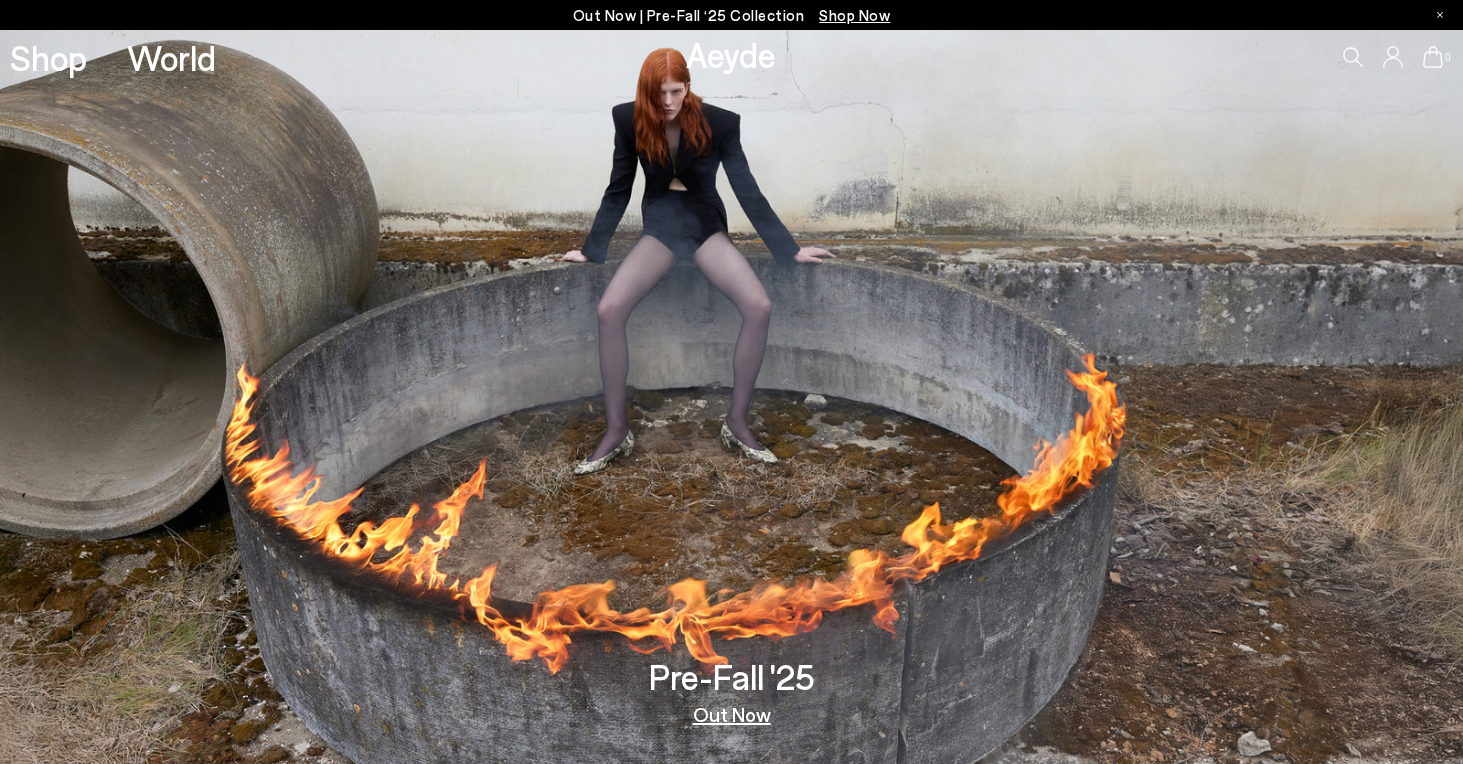 scroll, scrollTop: 0, scrollLeft: 0, axis: both 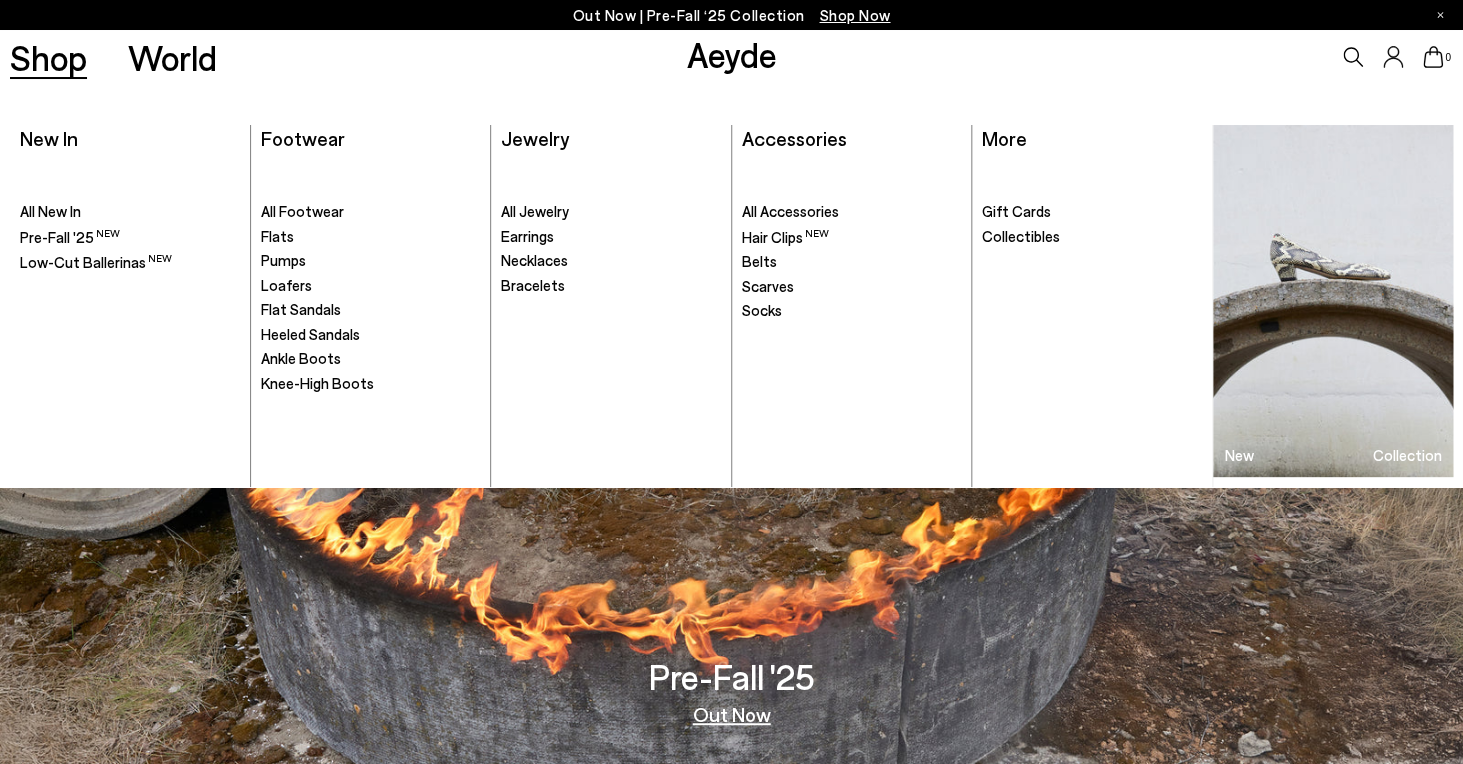 click on ".
All Footwear
Flats" at bounding box center (370, 322) 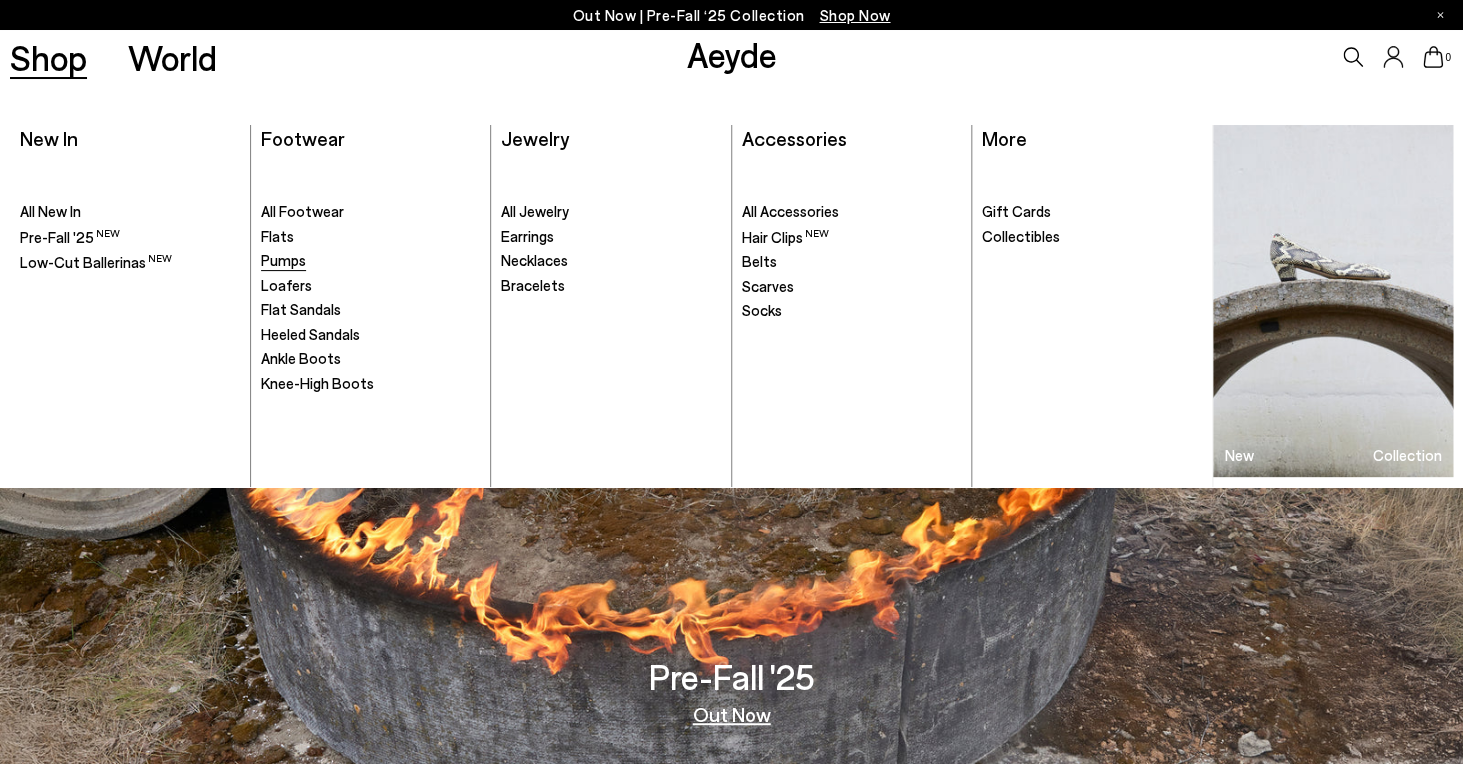 click on "Pumps" at bounding box center (283, 260) 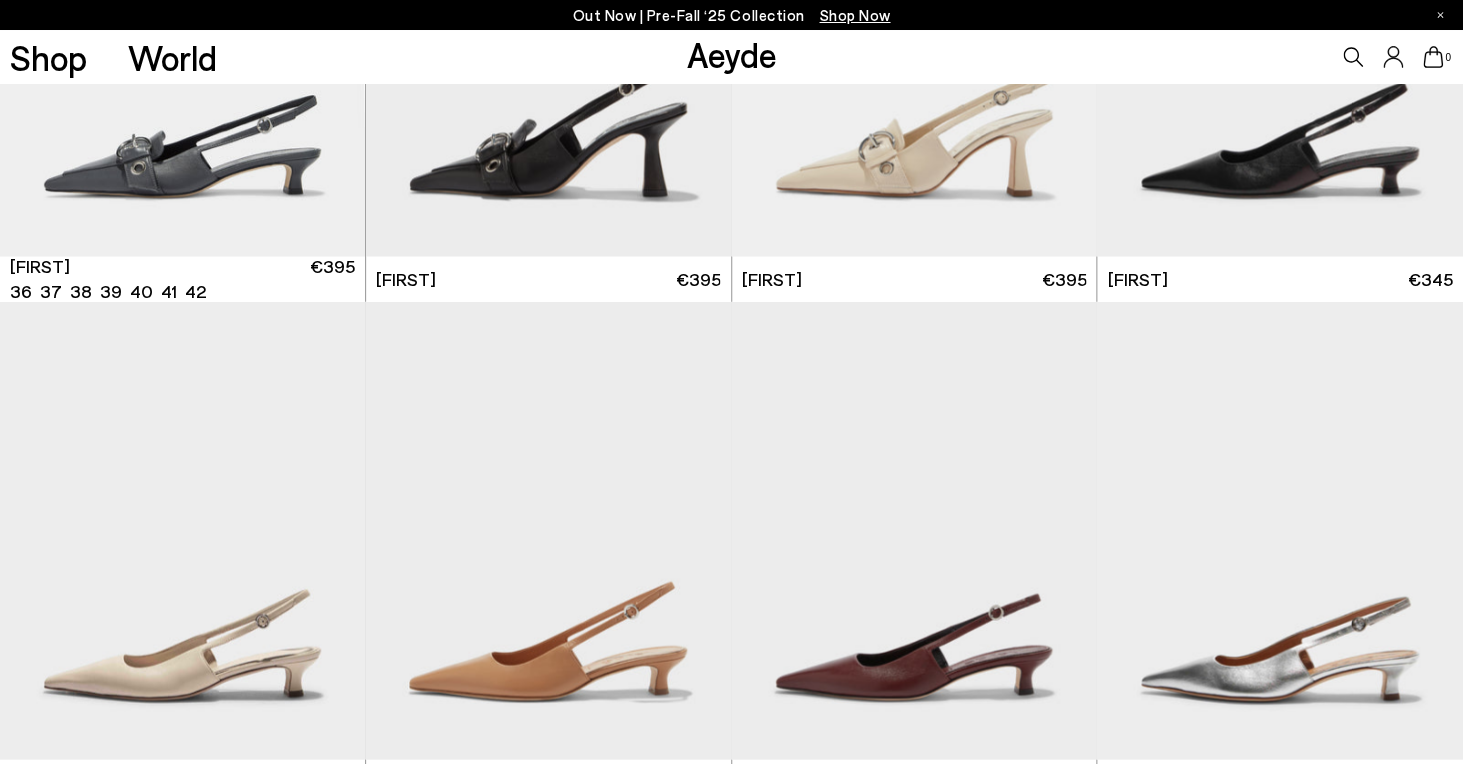 scroll, scrollTop: 4344, scrollLeft: 0, axis: vertical 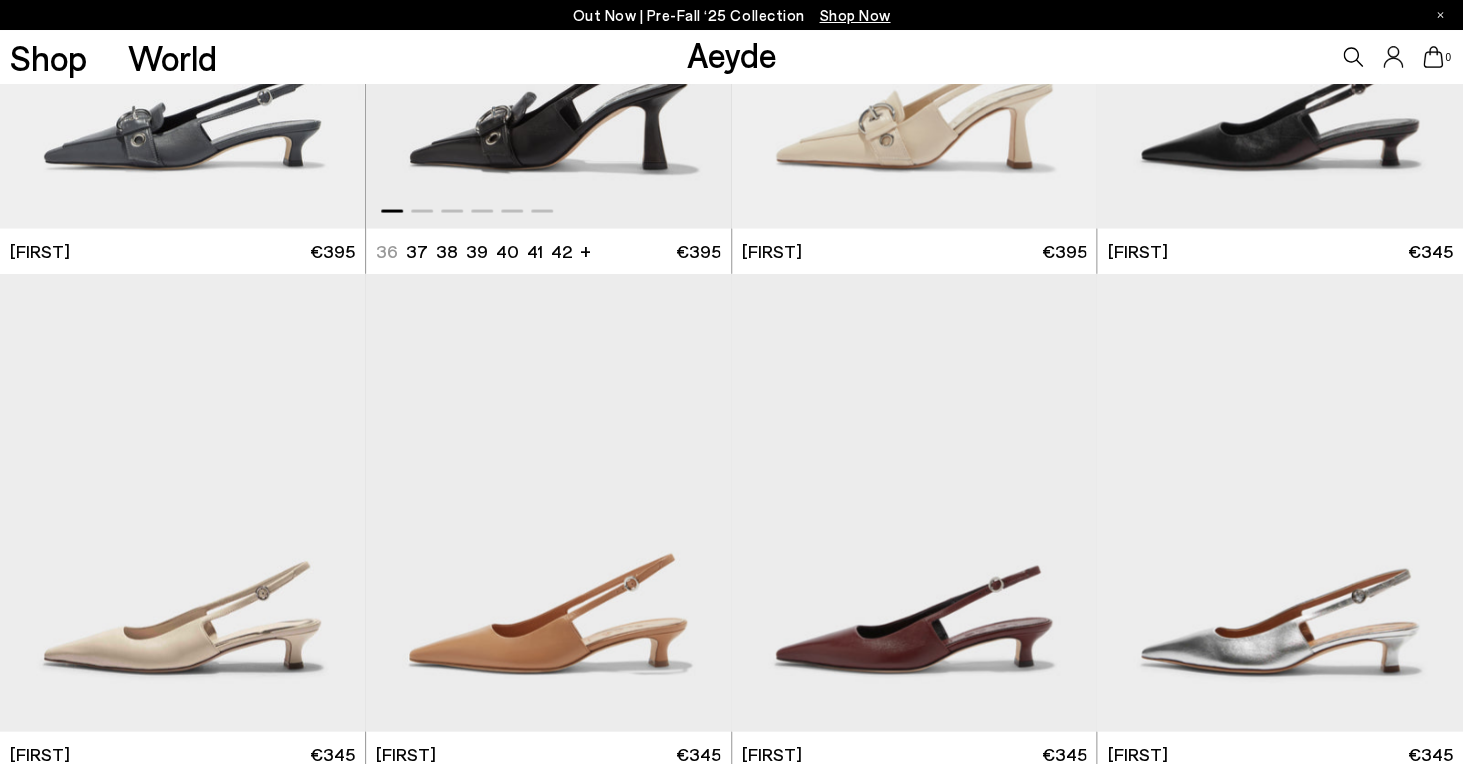 click at bounding box center (548, -2) 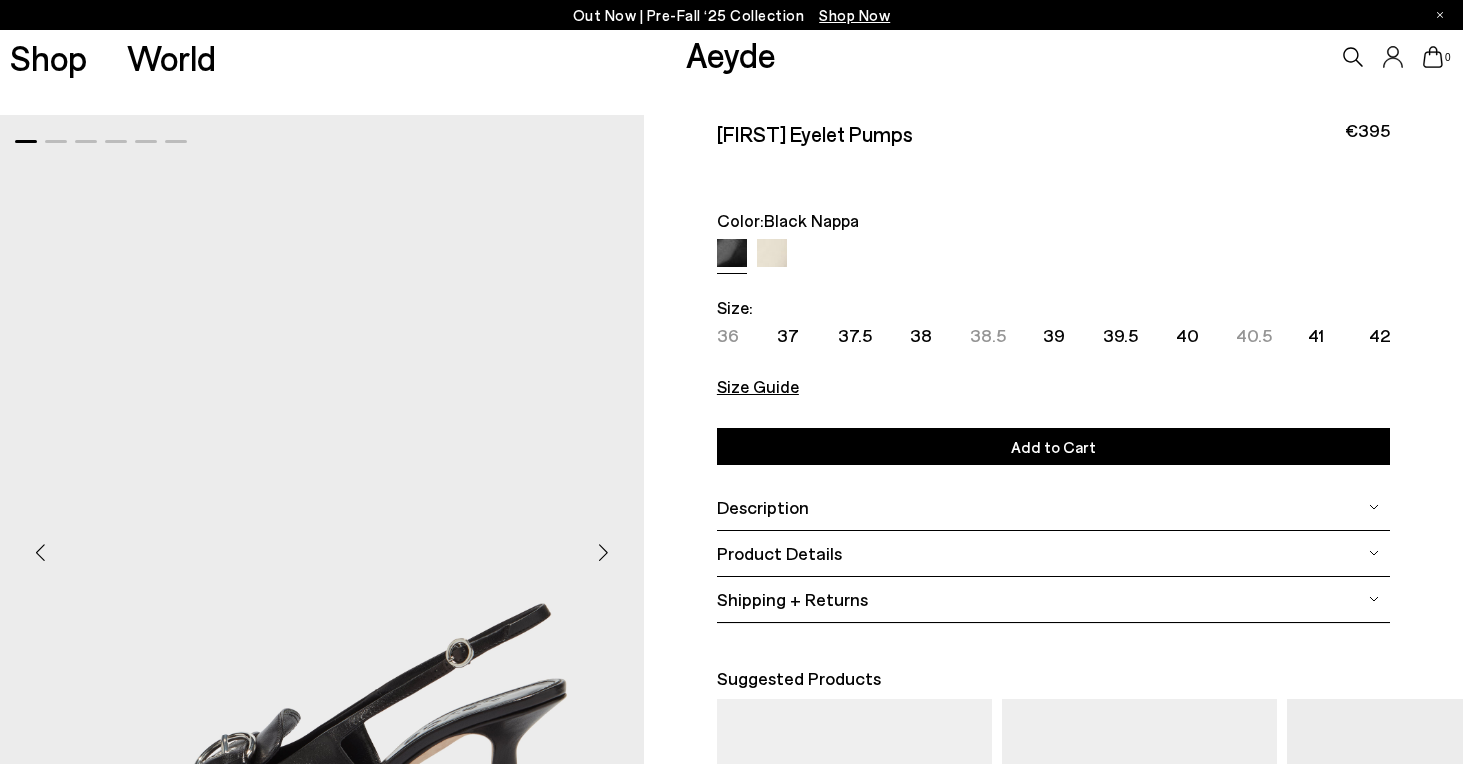 scroll, scrollTop: 0, scrollLeft: 0, axis: both 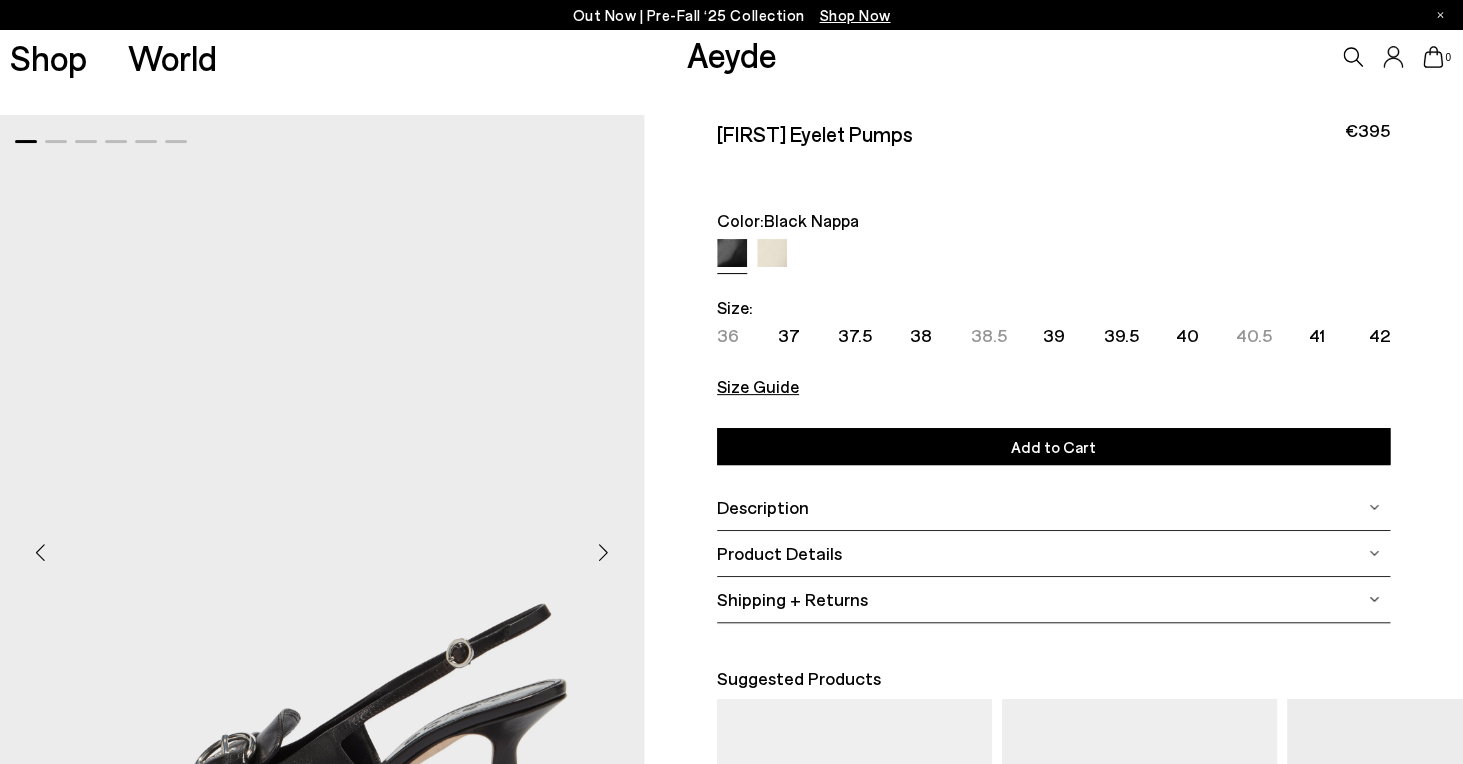 click on "Product Details" at bounding box center [779, 553] 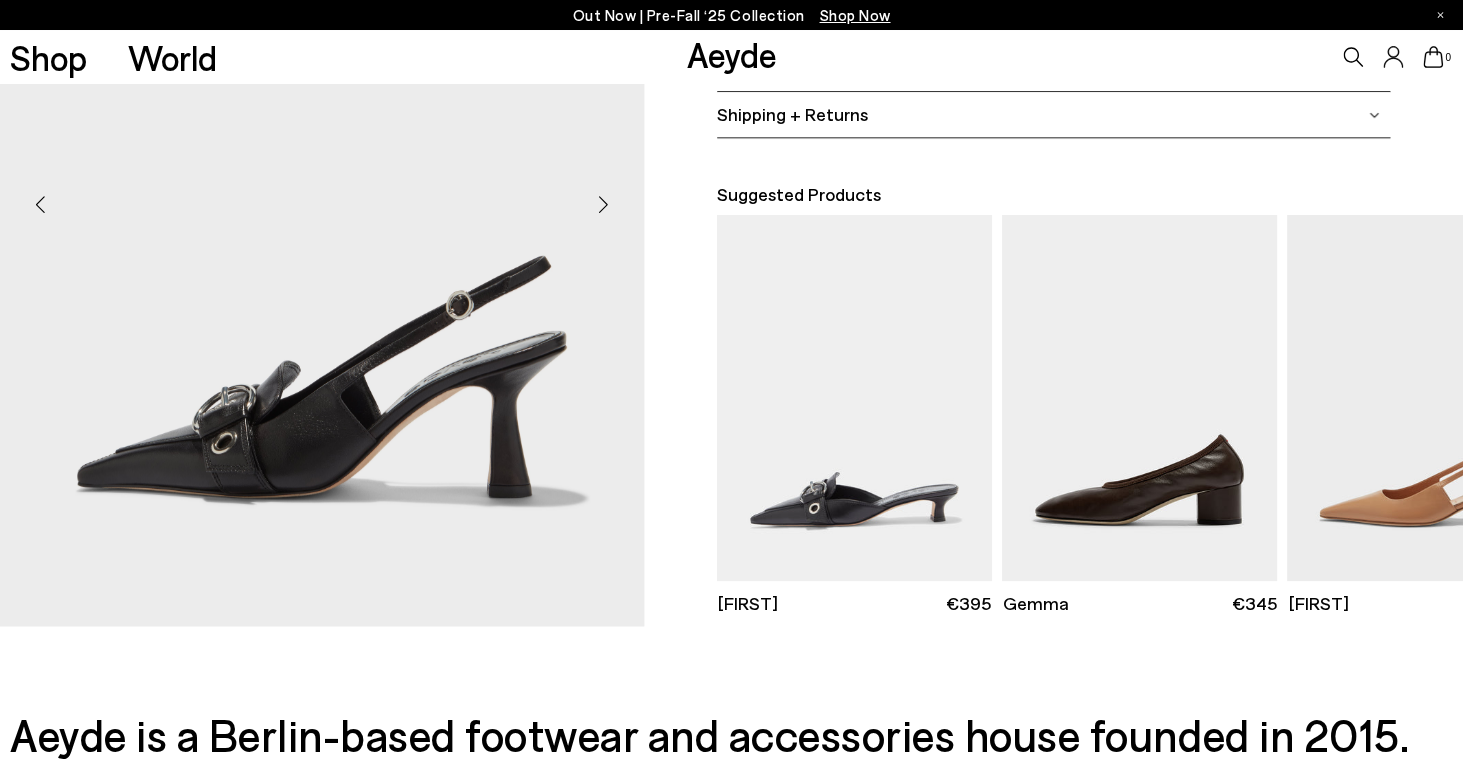 scroll, scrollTop: 657, scrollLeft: 0, axis: vertical 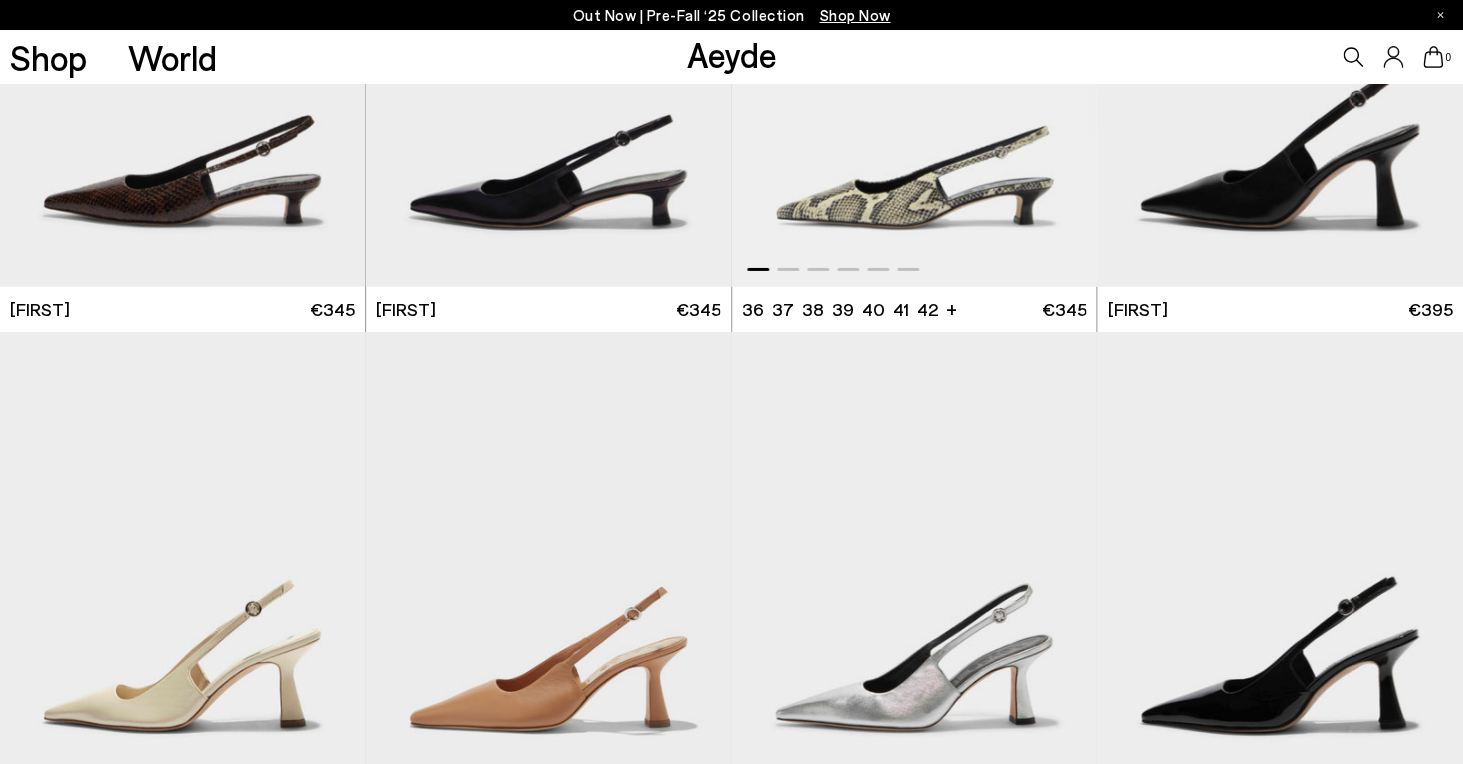 click at bounding box center (914, 57) 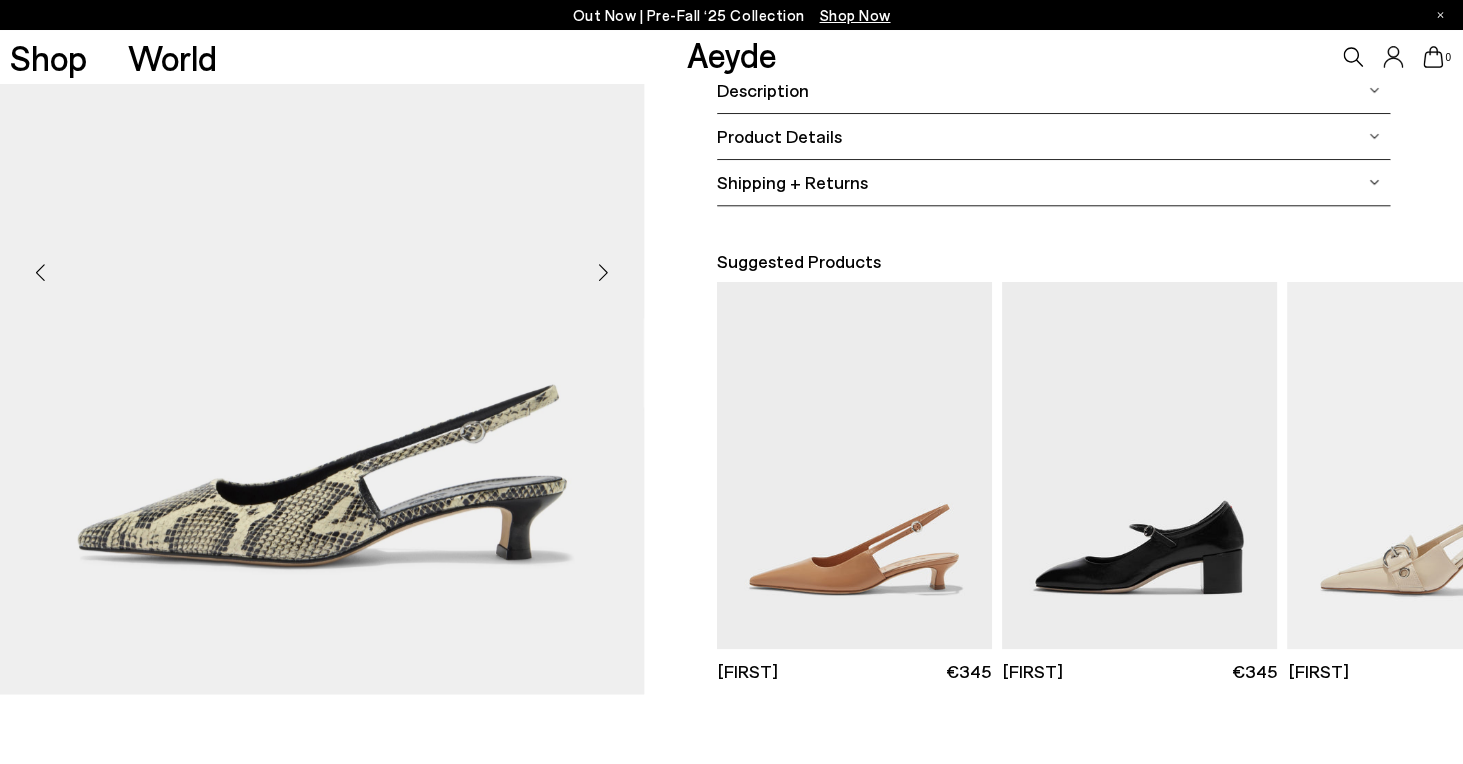 scroll, scrollTop: 358, scrollLeft: 0, axis: vertical 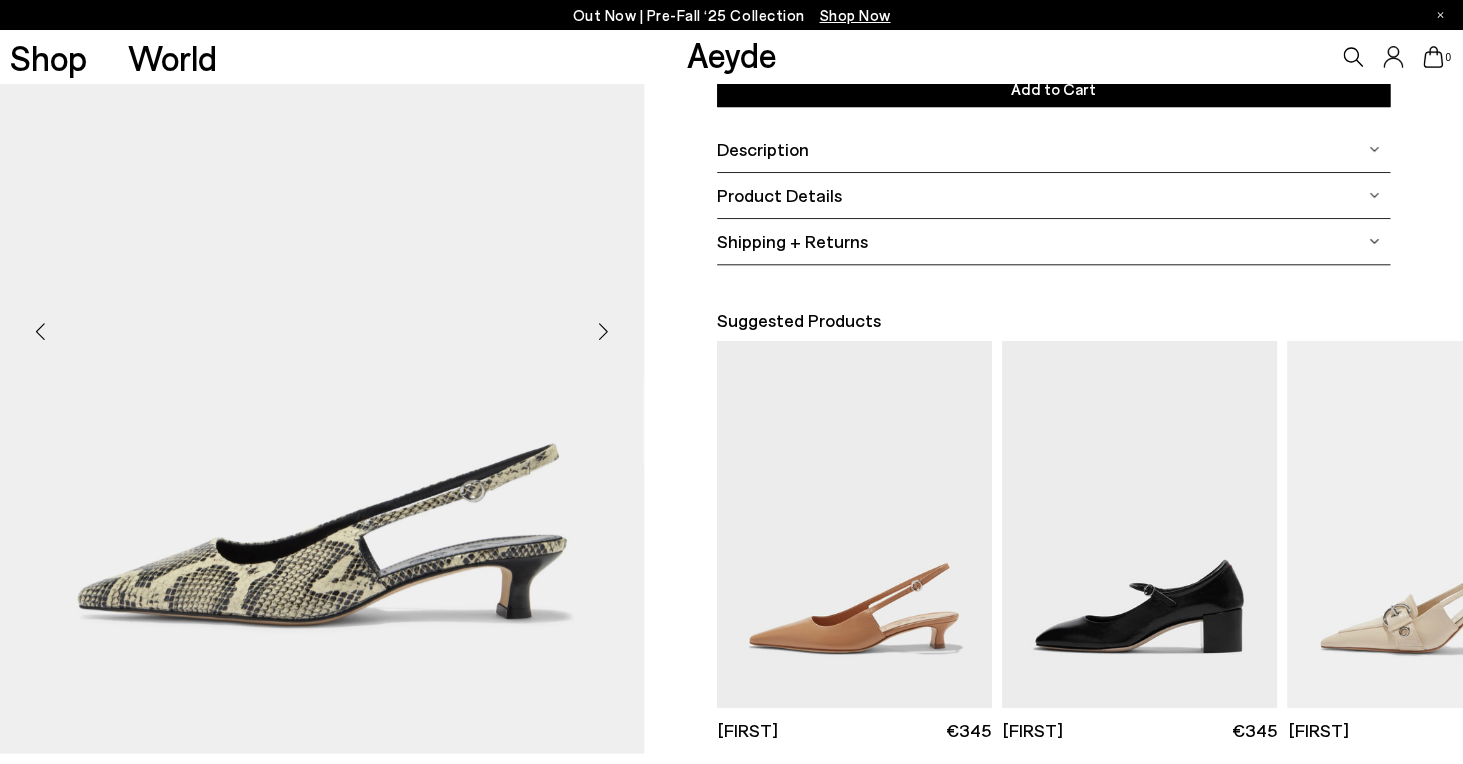 click at bounding box center [604, 331] 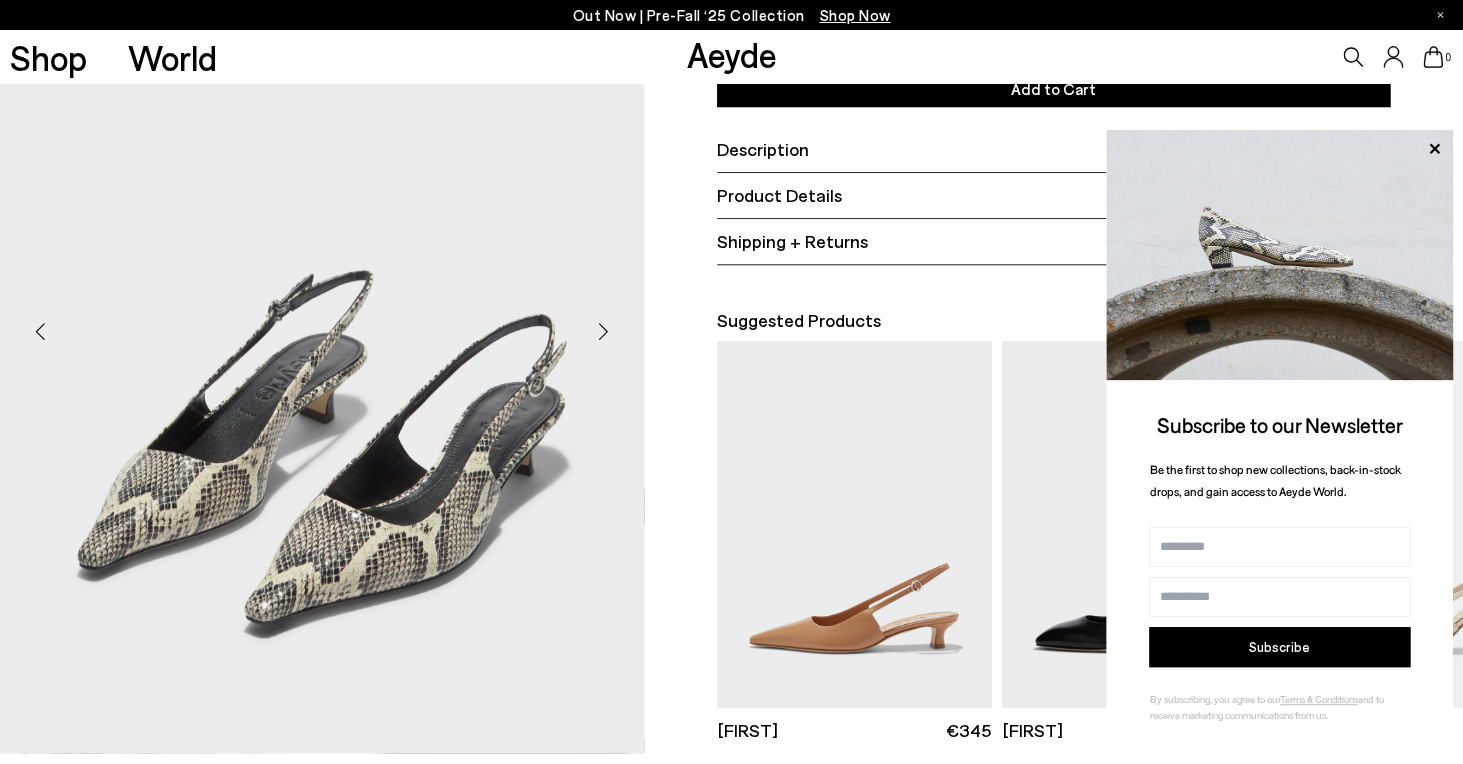 click at bounding box center [604, 331] 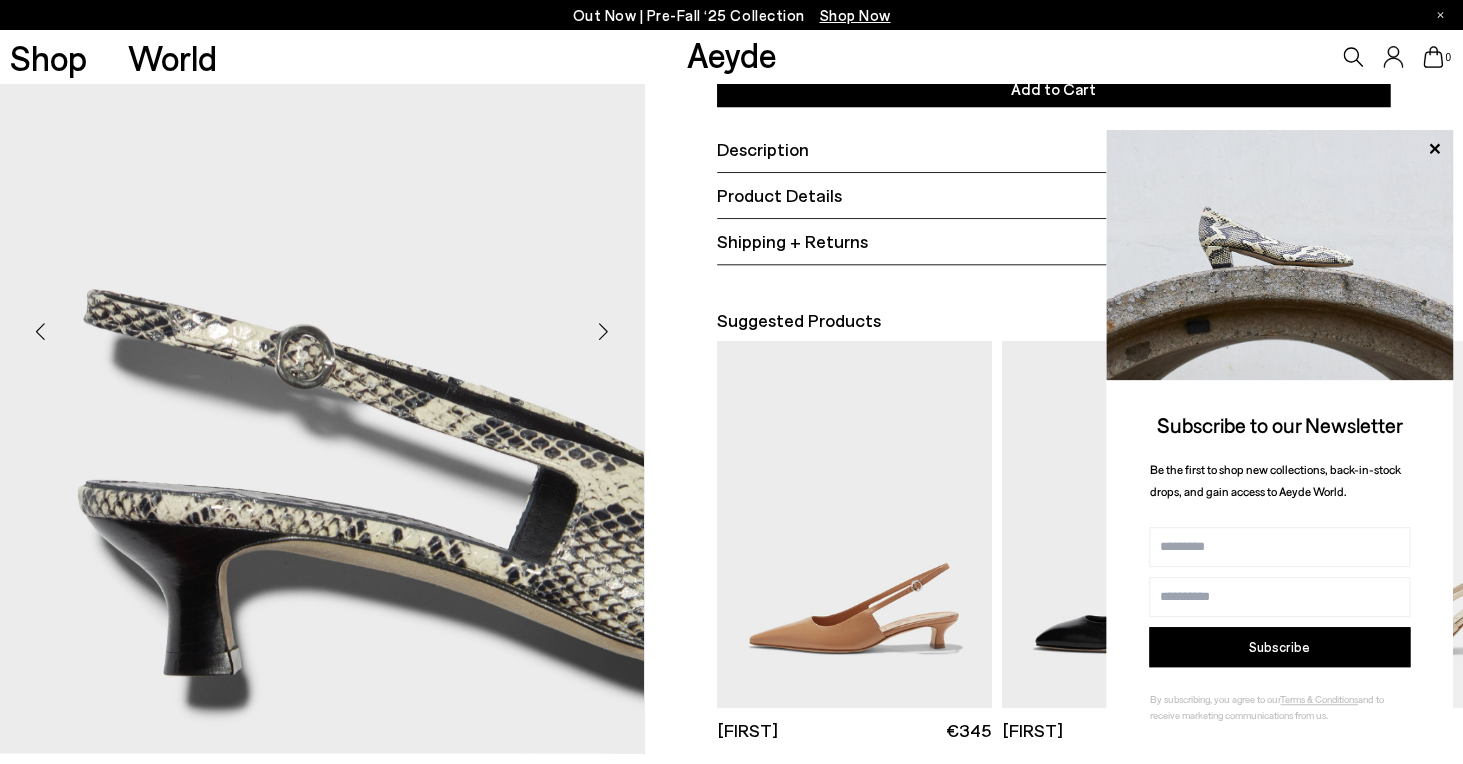 click at bounding box center [604, 331] 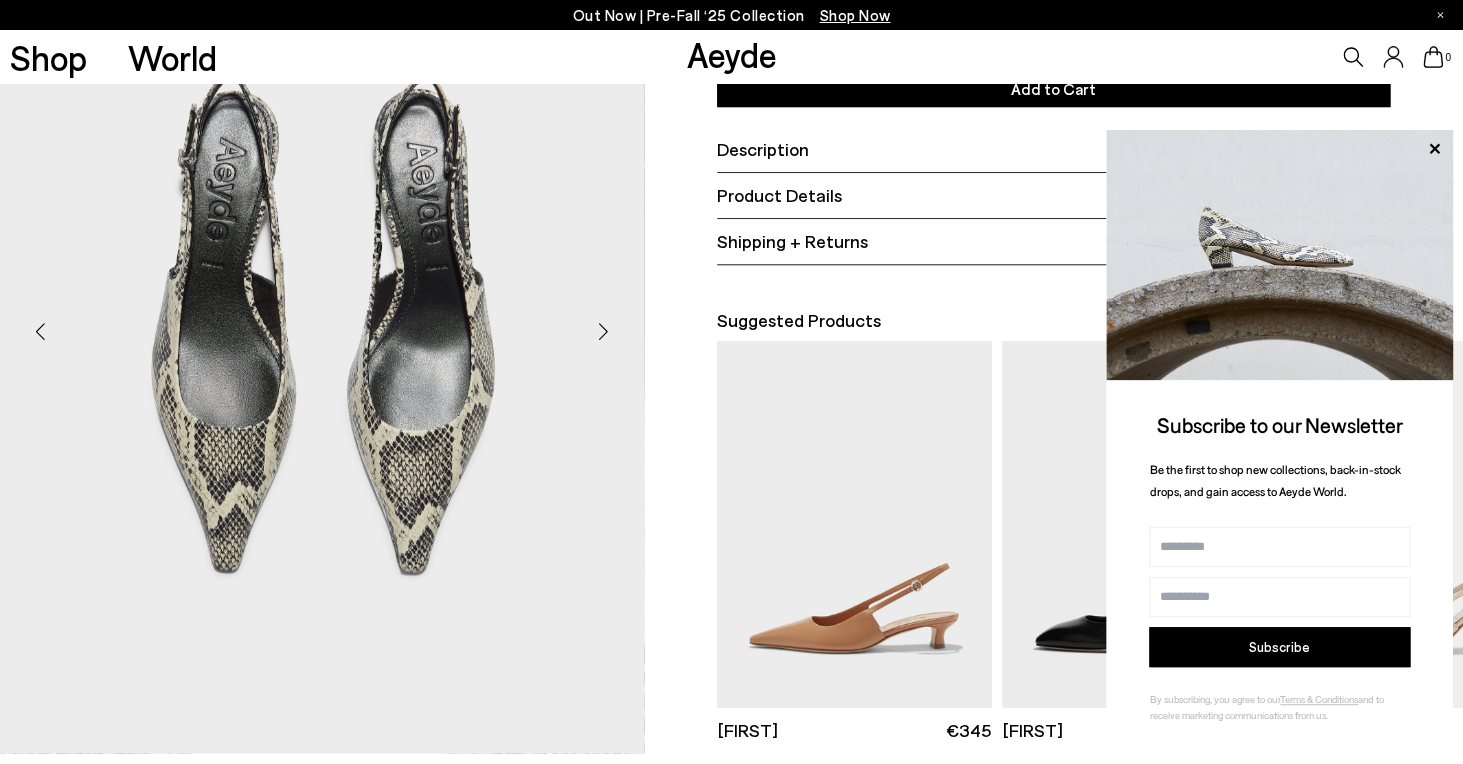 click at bounding box center (604, 331) 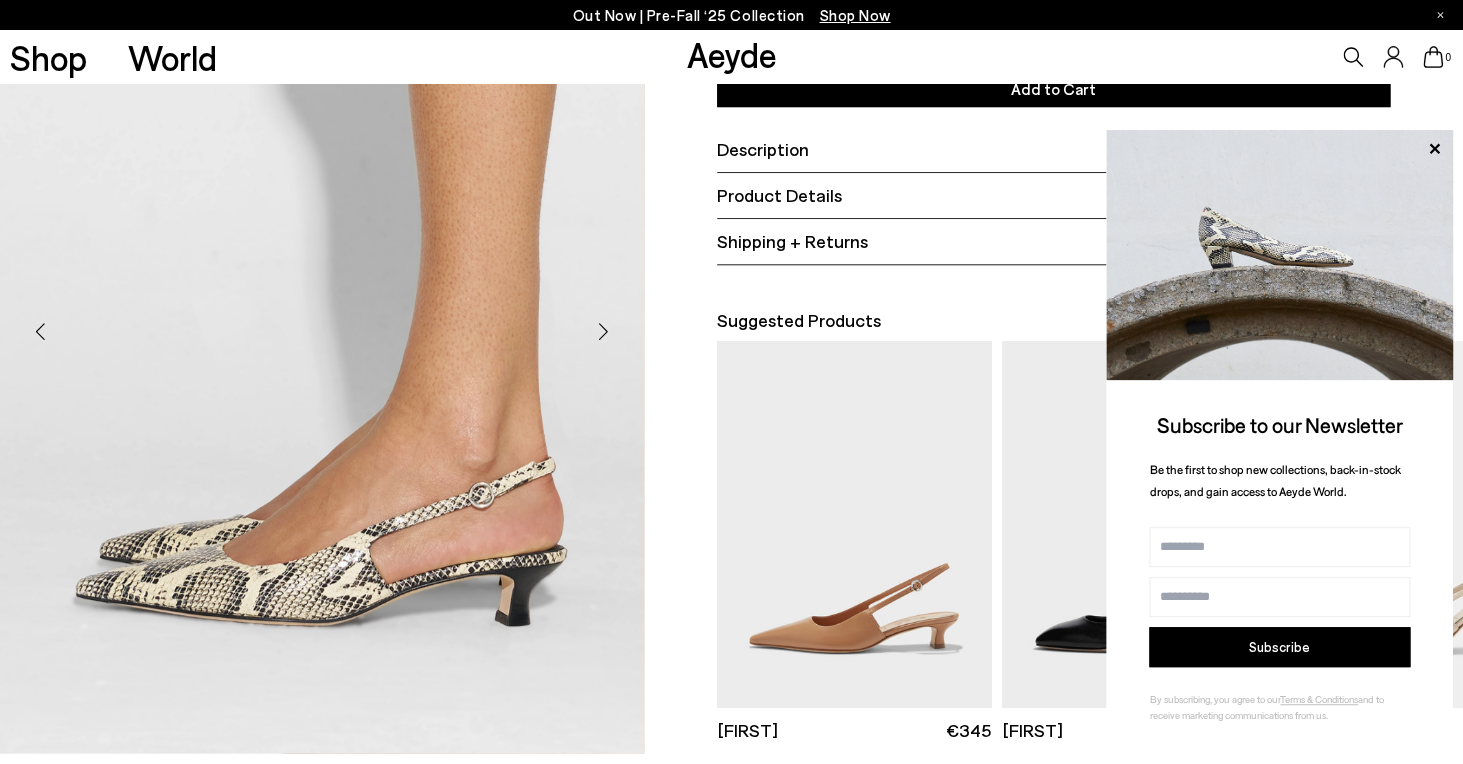click at bounding box center (604, 331) 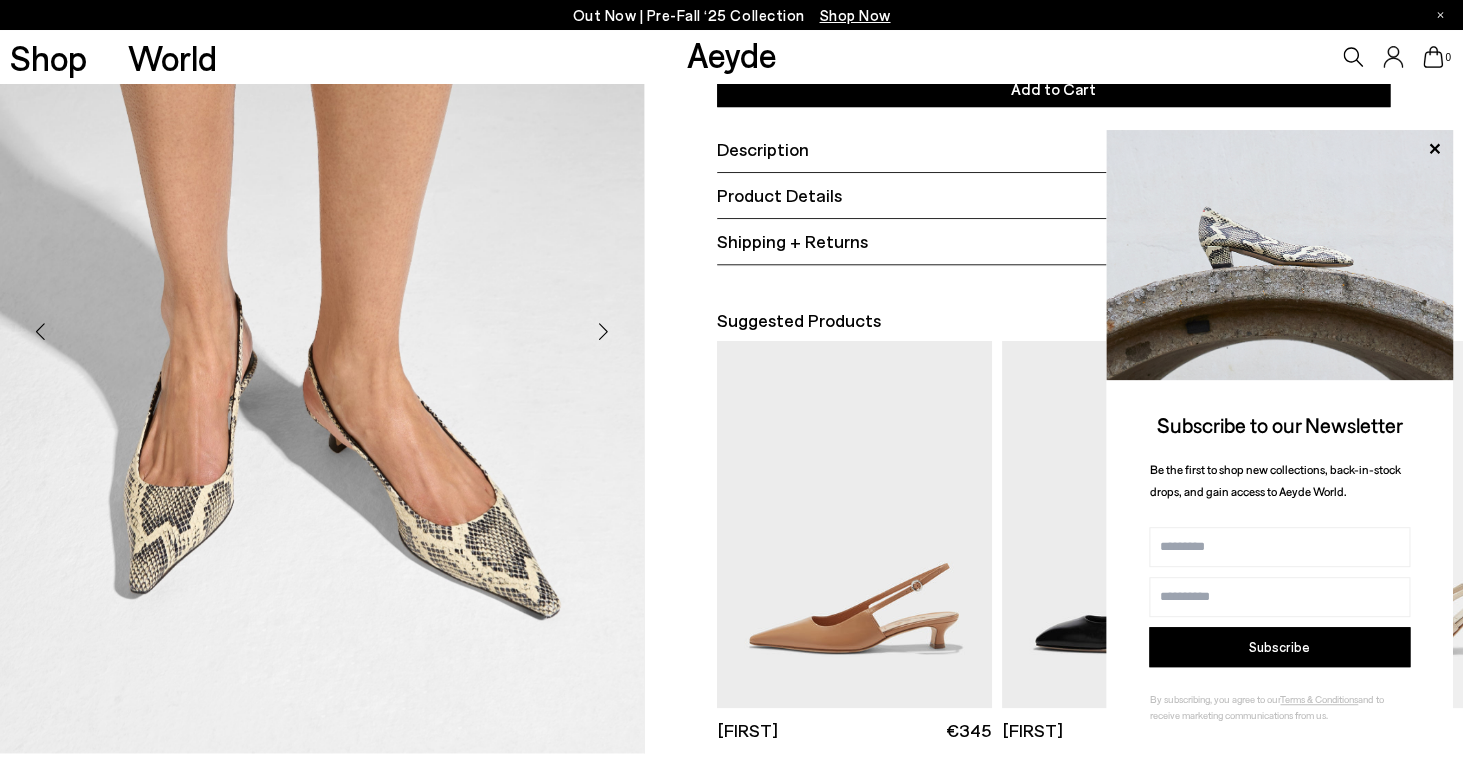 click at bounding box center (604, 331) 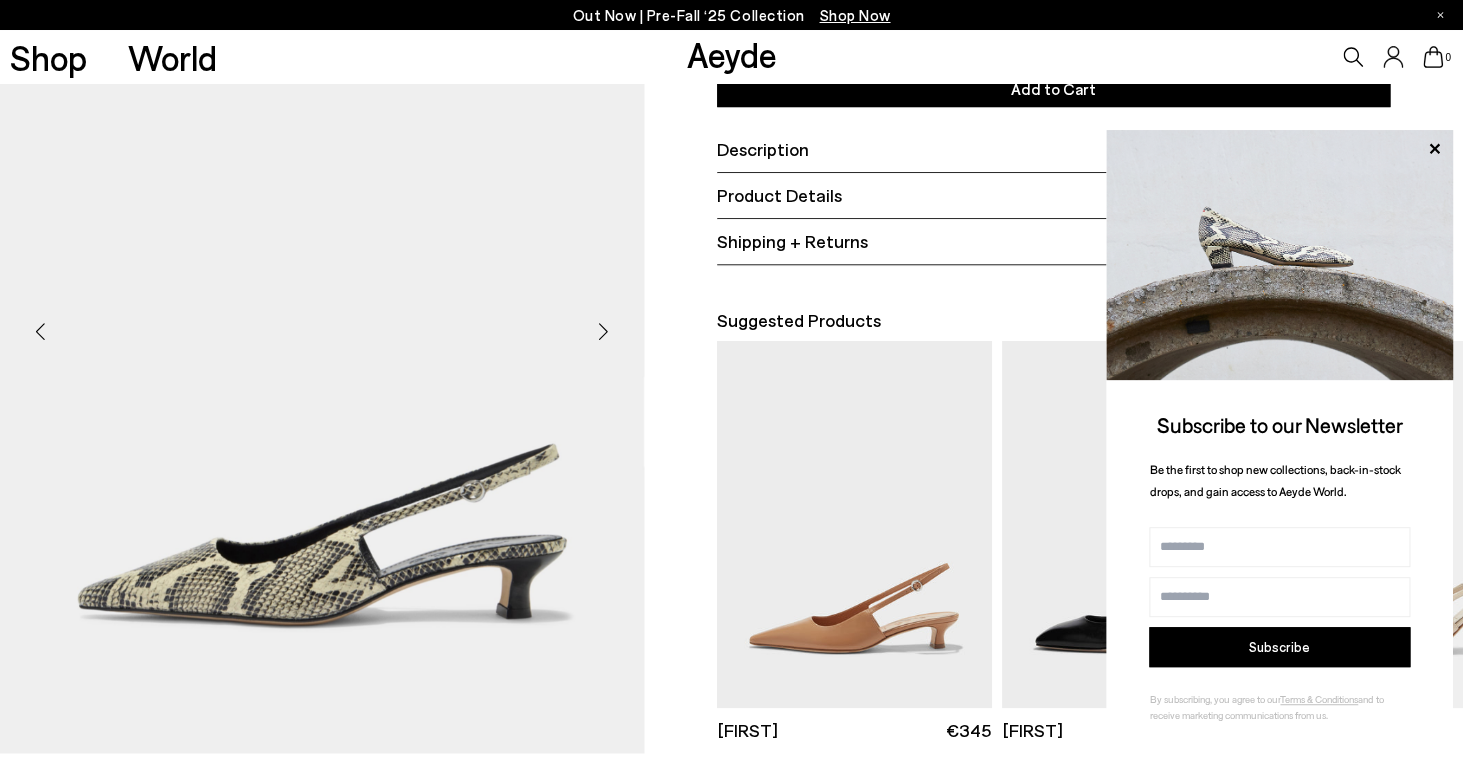 click at bounding box center [604, 331] 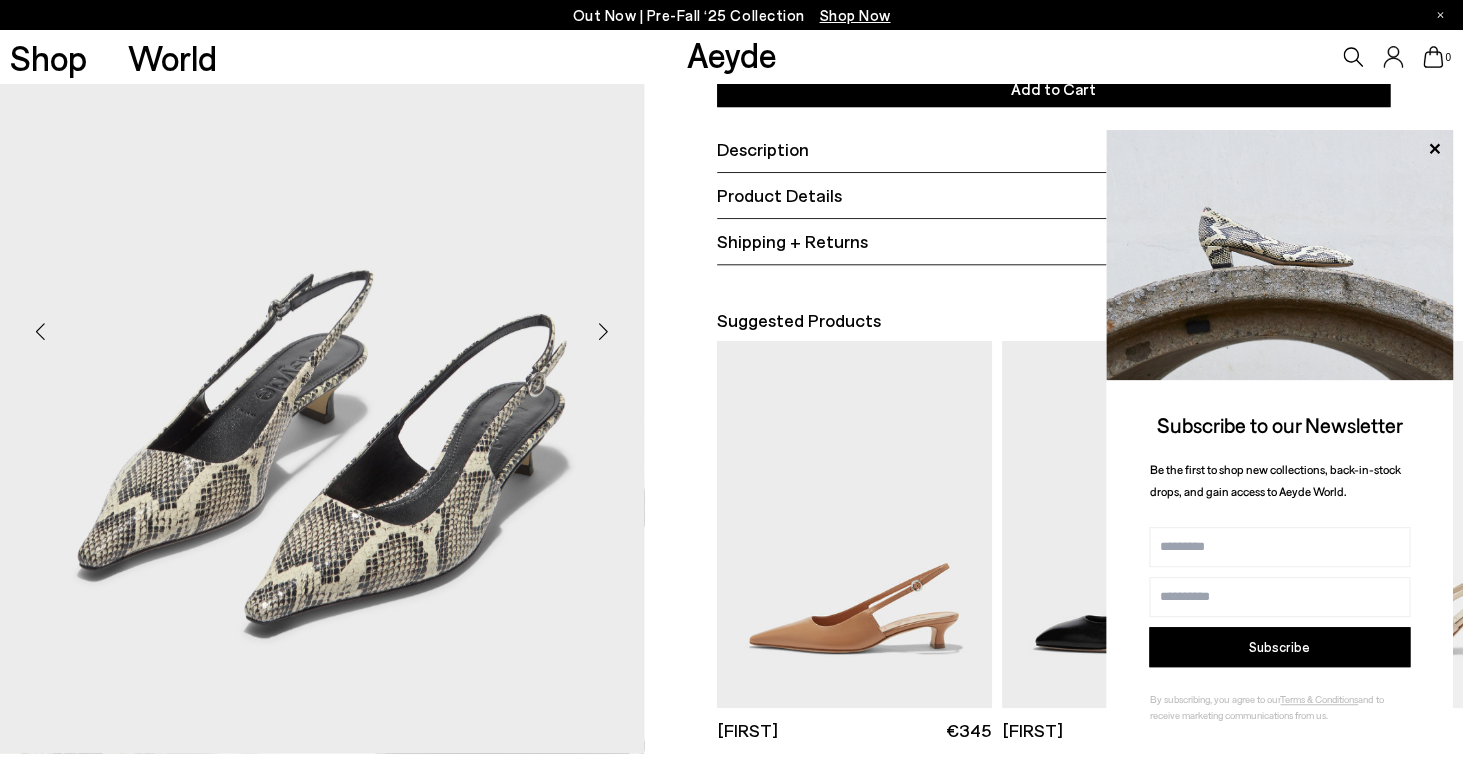 click at bounding box center (604, 331) 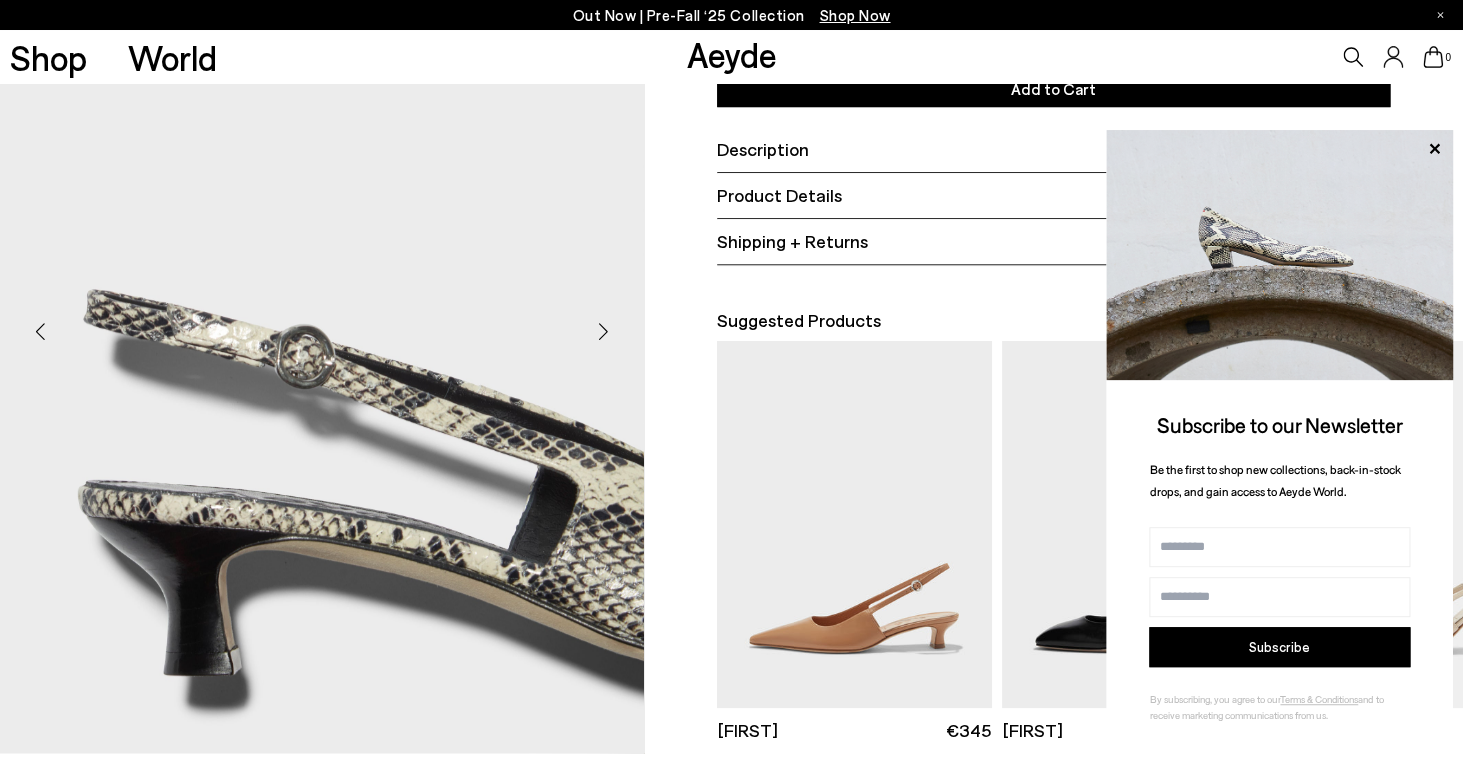 click at bounding box center (604, 331) 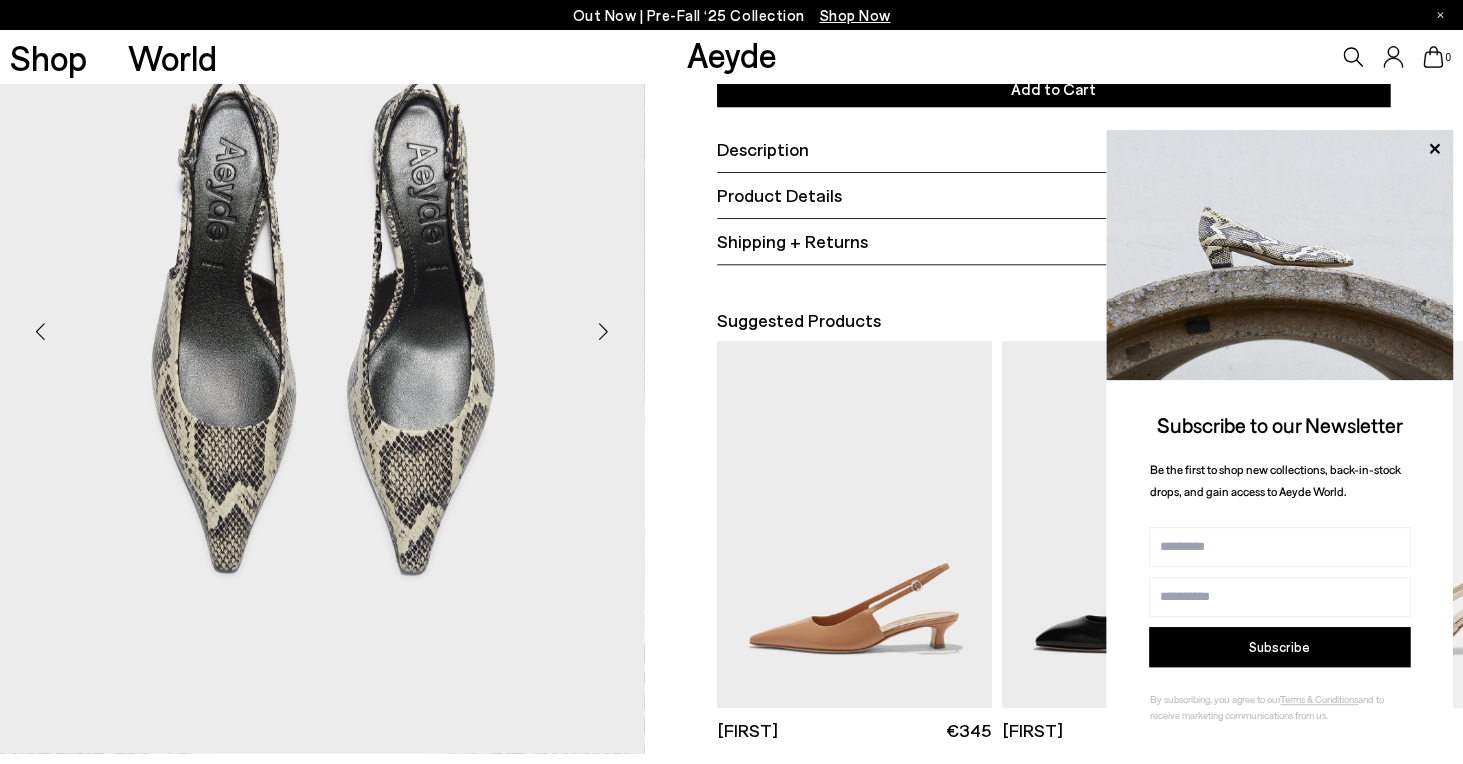 click at bounding box center (604, 331) 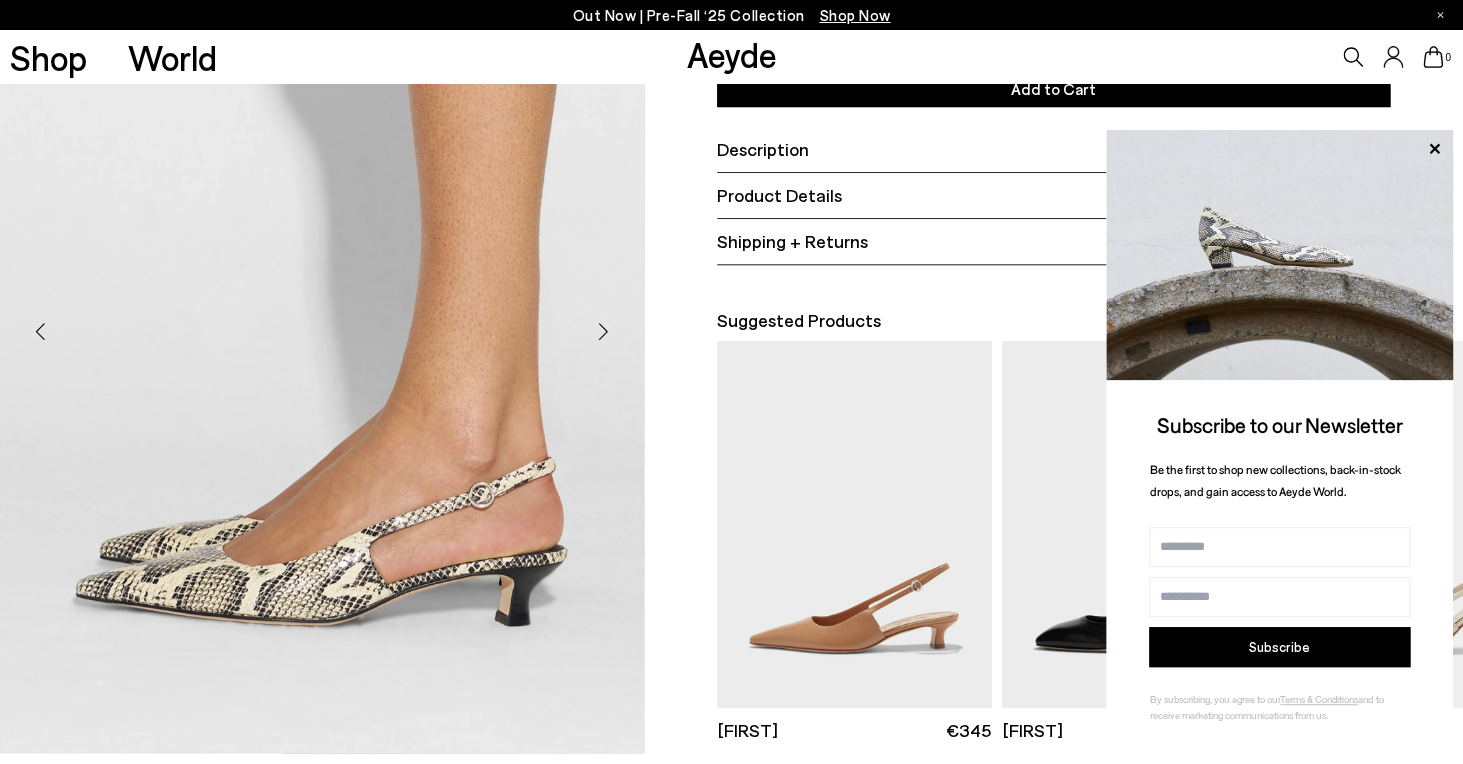 click at bounding box center [604, 331] 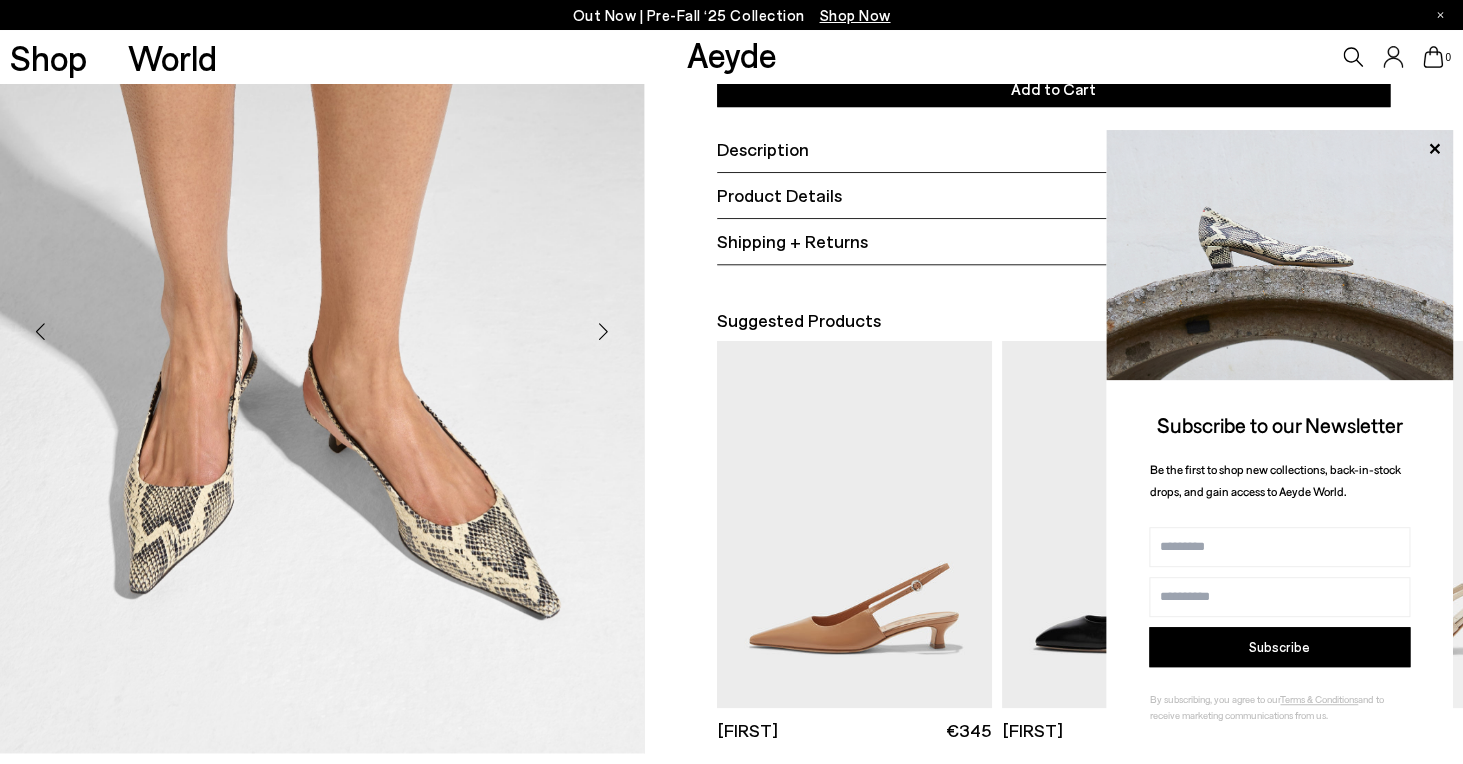 click at bounding box center [604, 331] 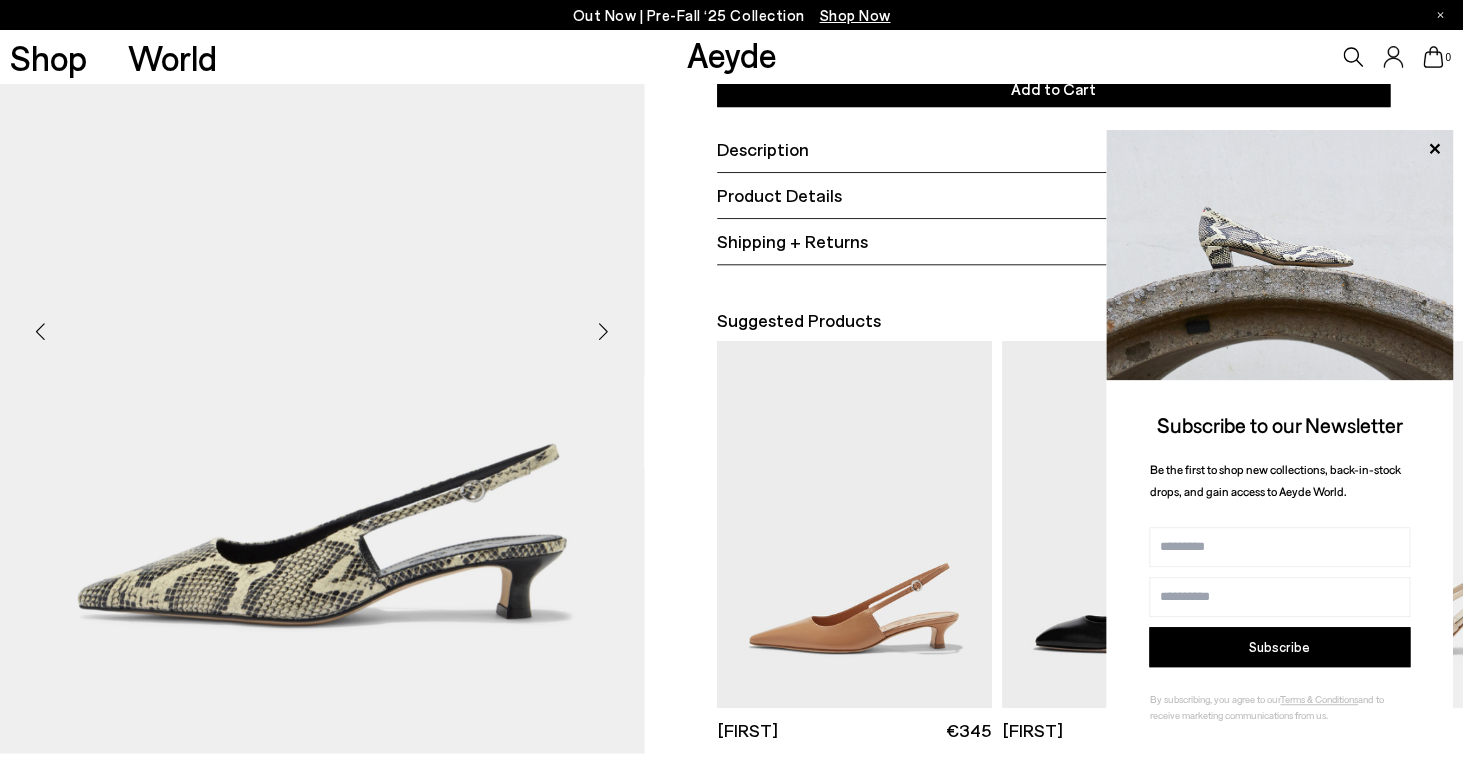 click at bounding box center (604, 331) 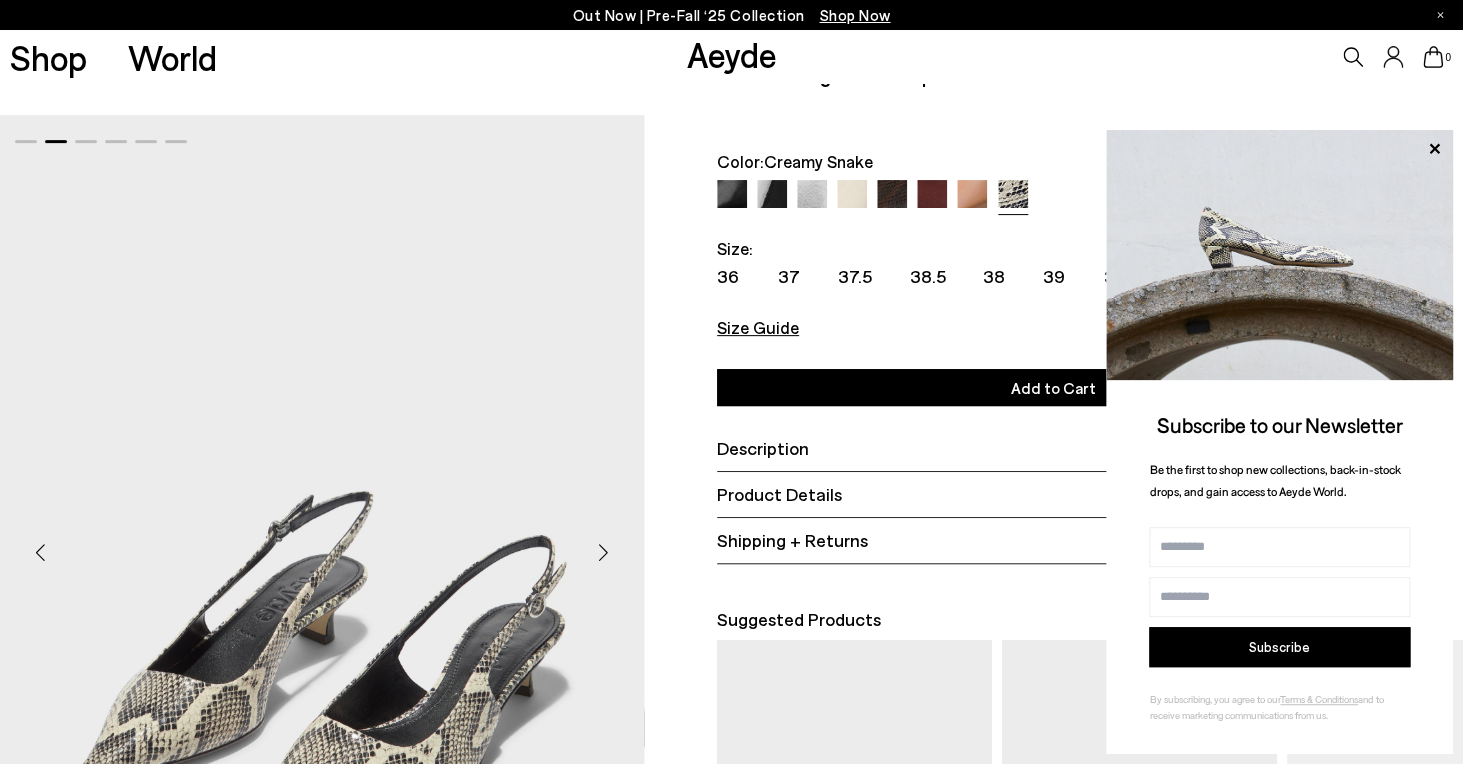 scroll, scrollTop: 0, scrollLeft: 0, axis: both 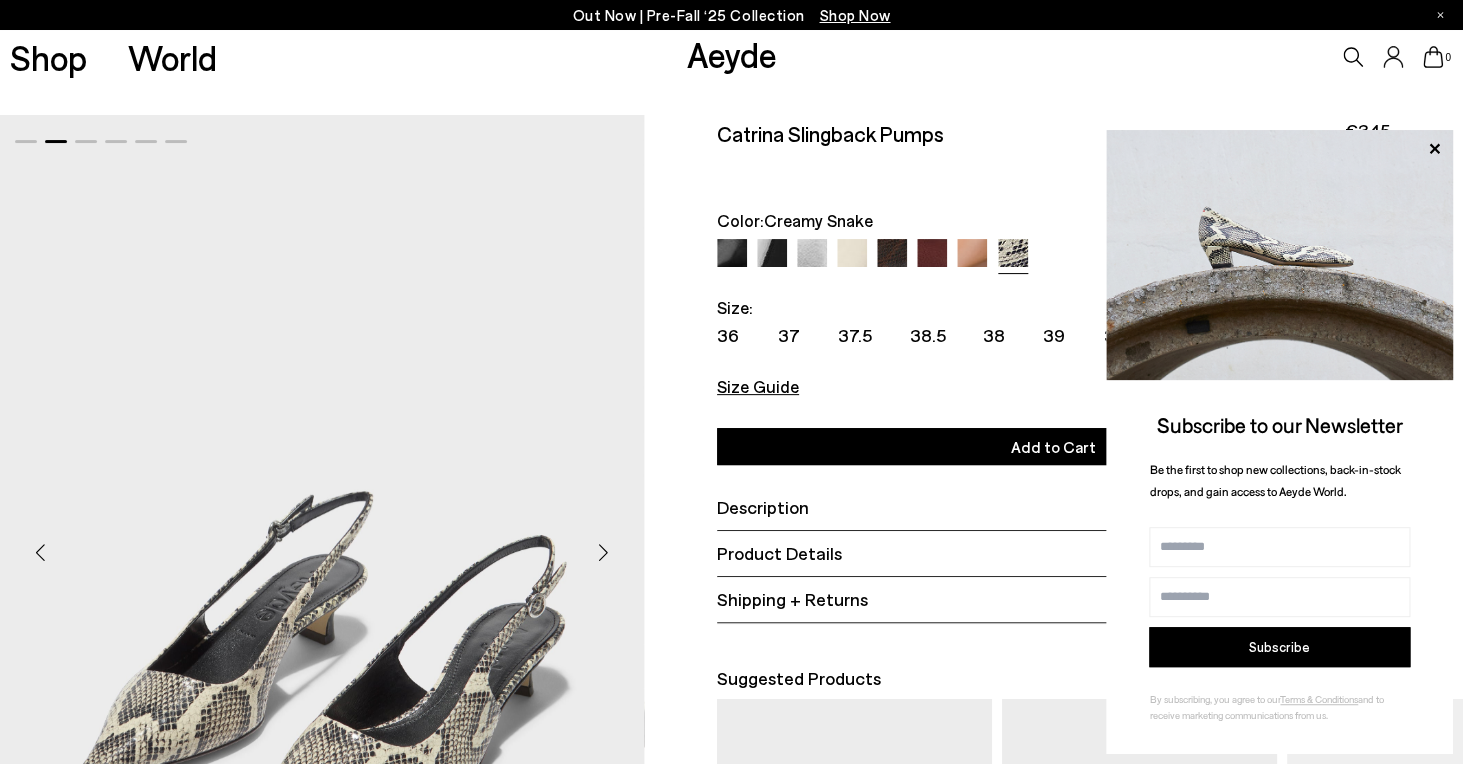 click at bounding box center (732, 254) 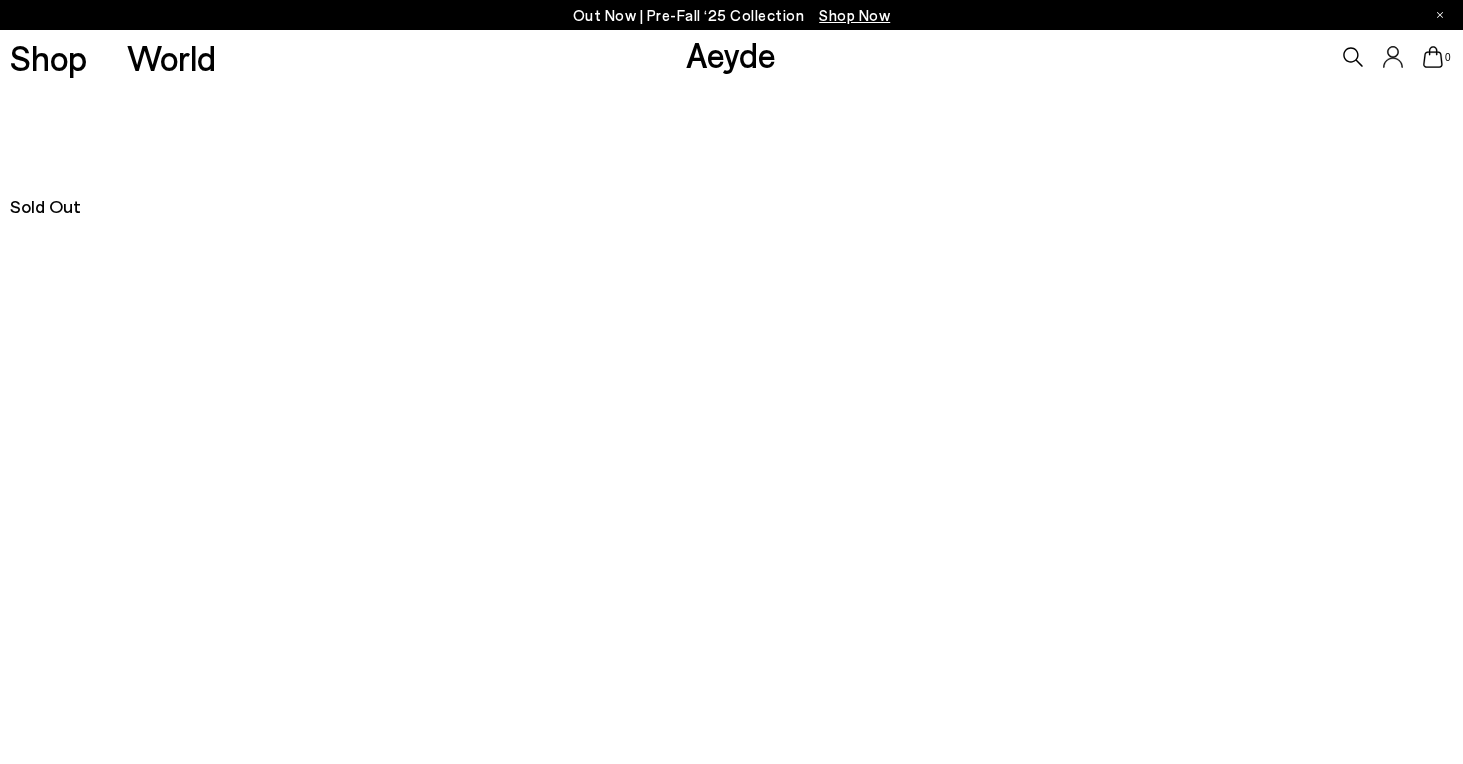 scroll, scrollTop: 0, scrollLeft: 0, axis: both 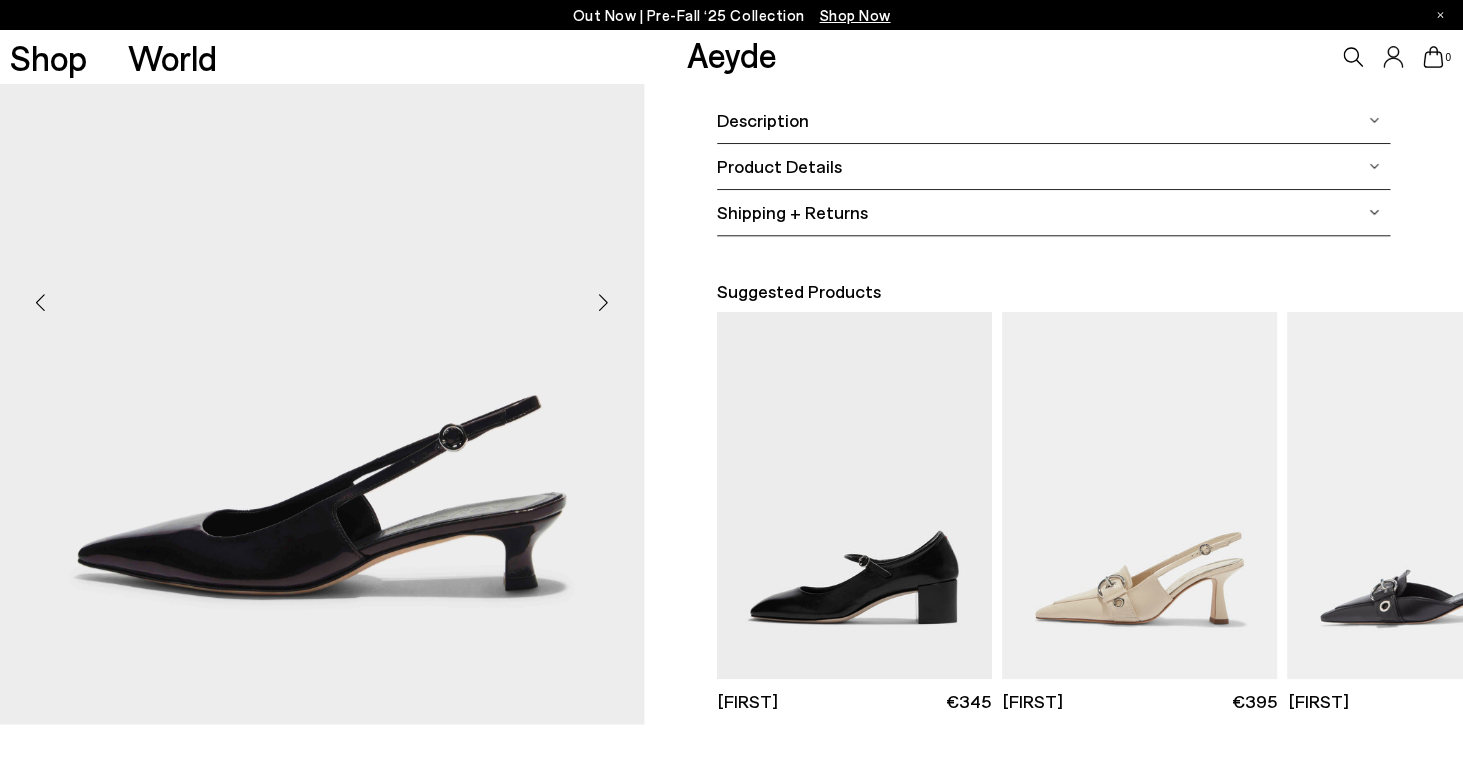click at bounding box center (604, 302) 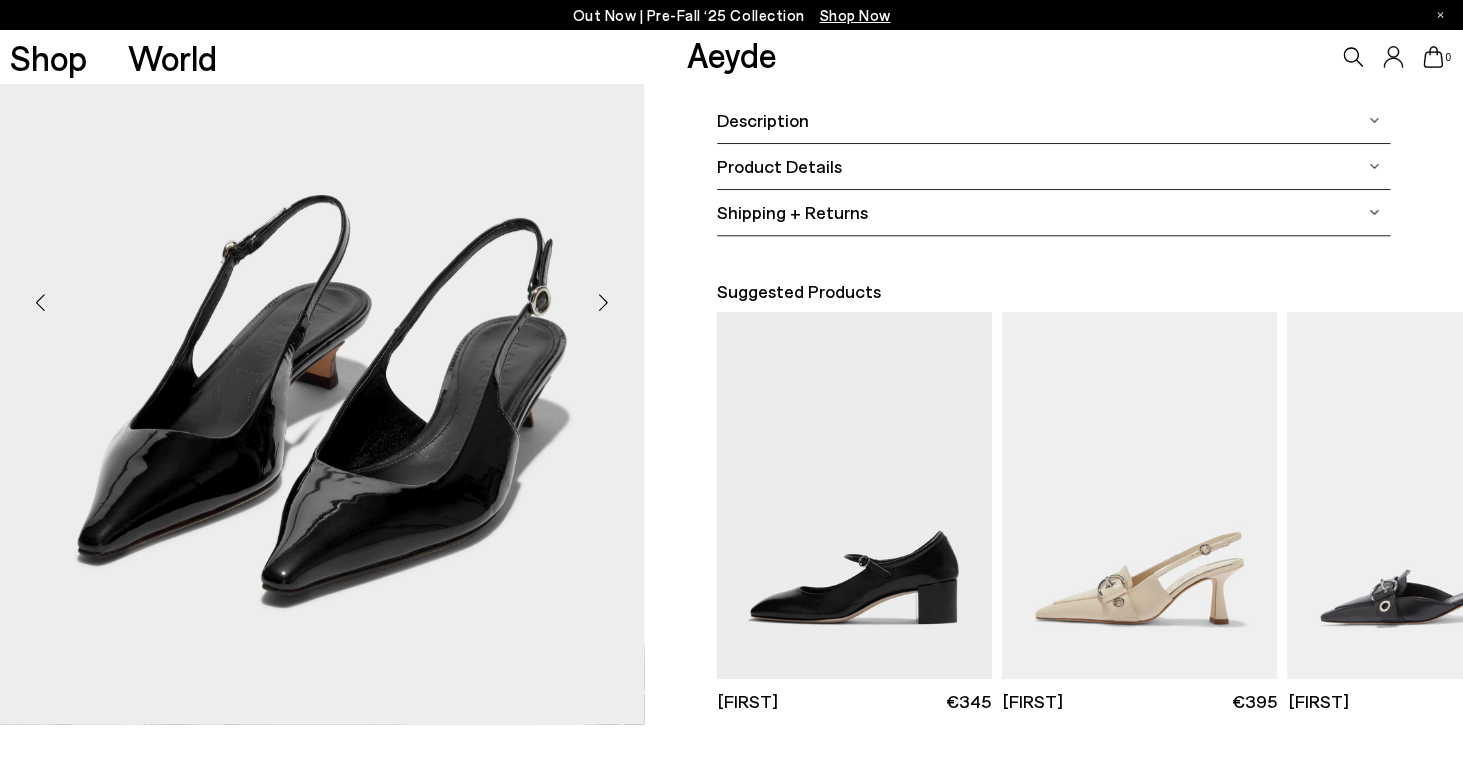 click at bounding box center [604, 302] 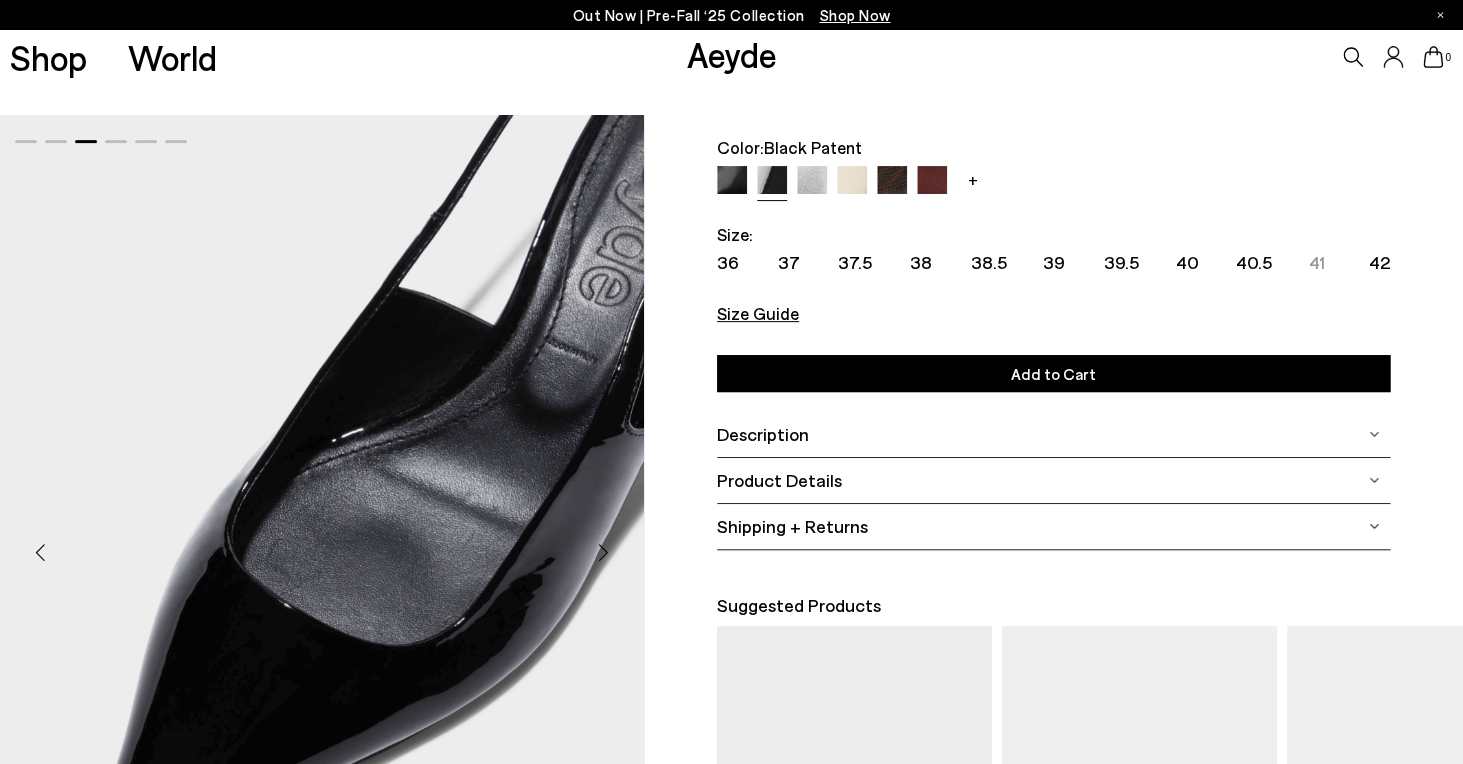 scroll, scrollTop: 0, scrollLeft: 0, axis: both 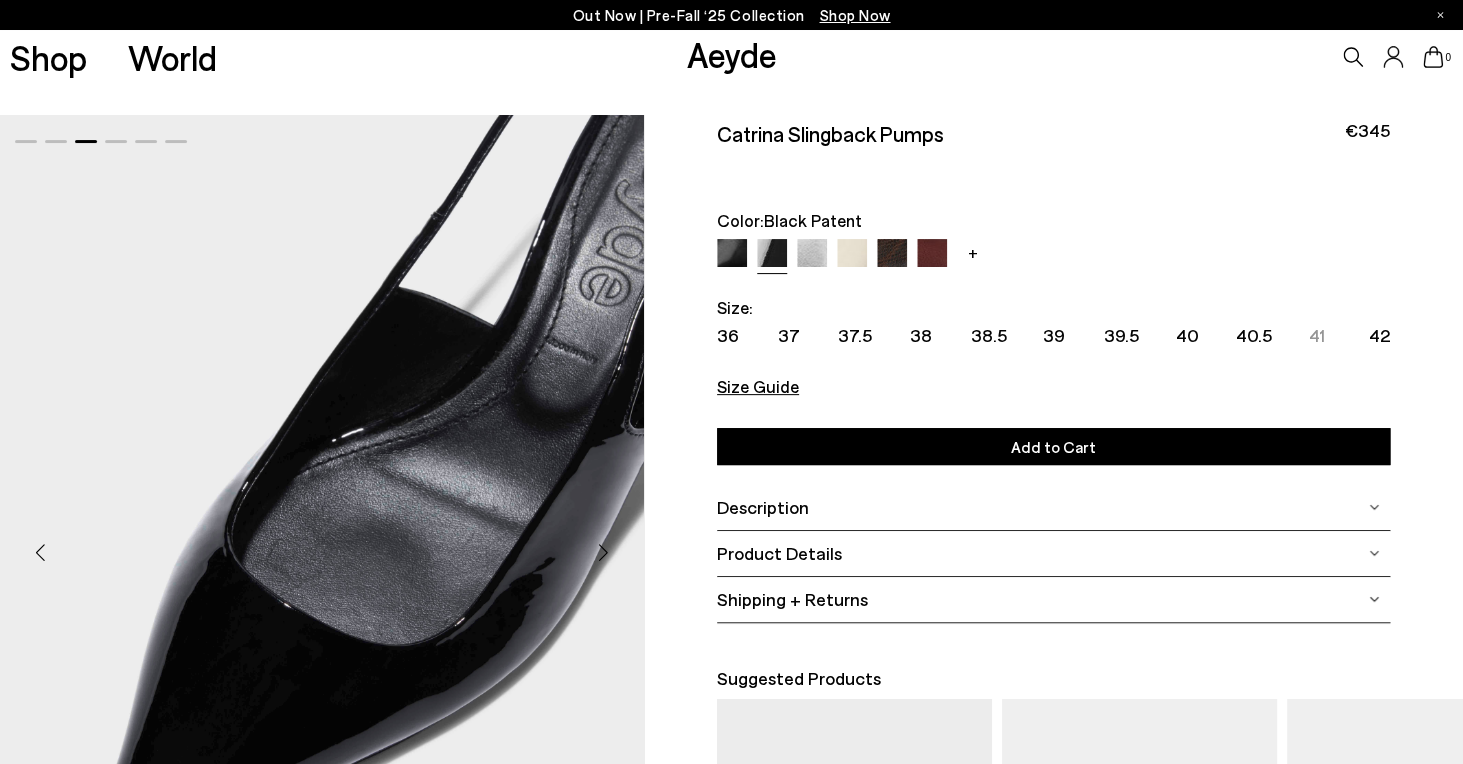 click at bounding box center [812, 254] 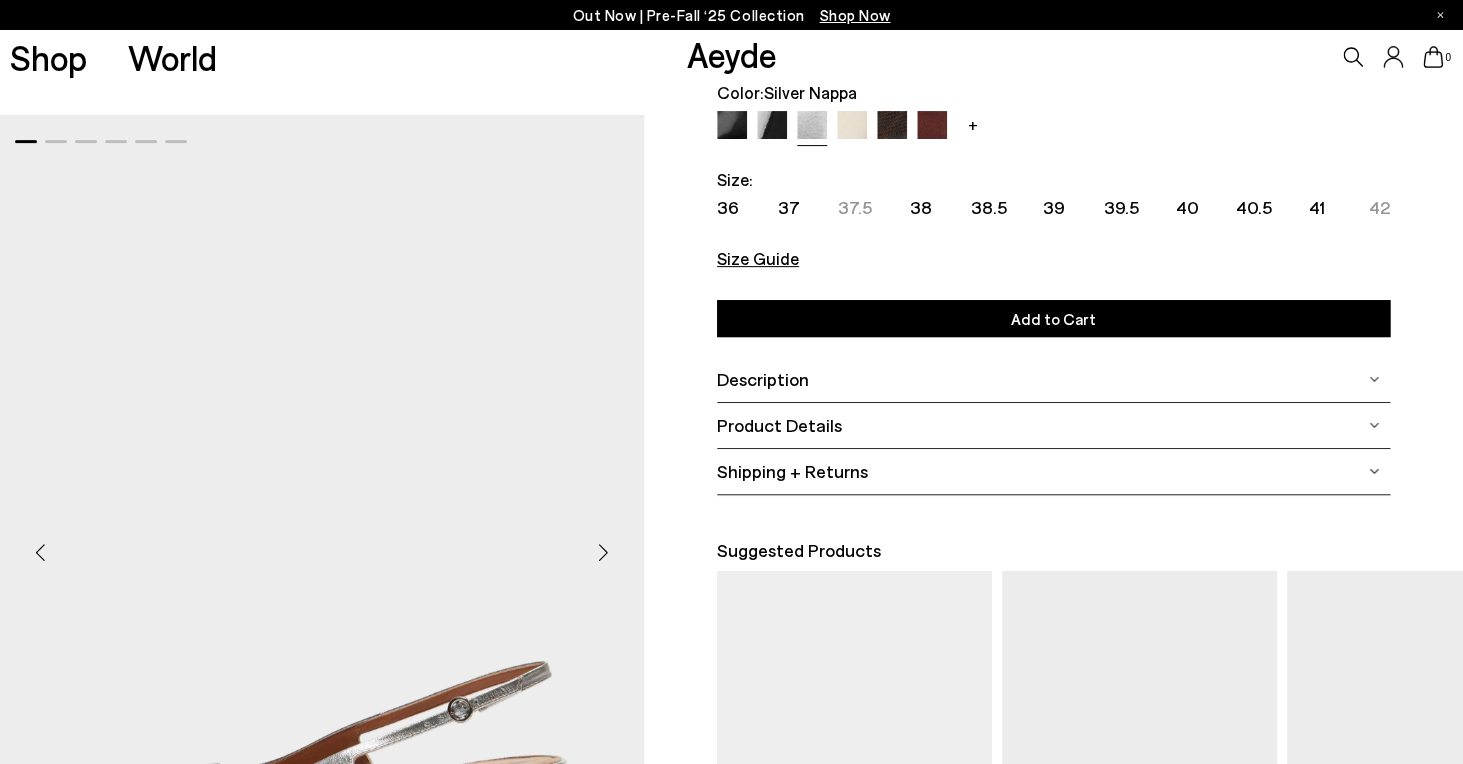 scroll, scrollTop: 0, scrollLeft: 0, axis: both 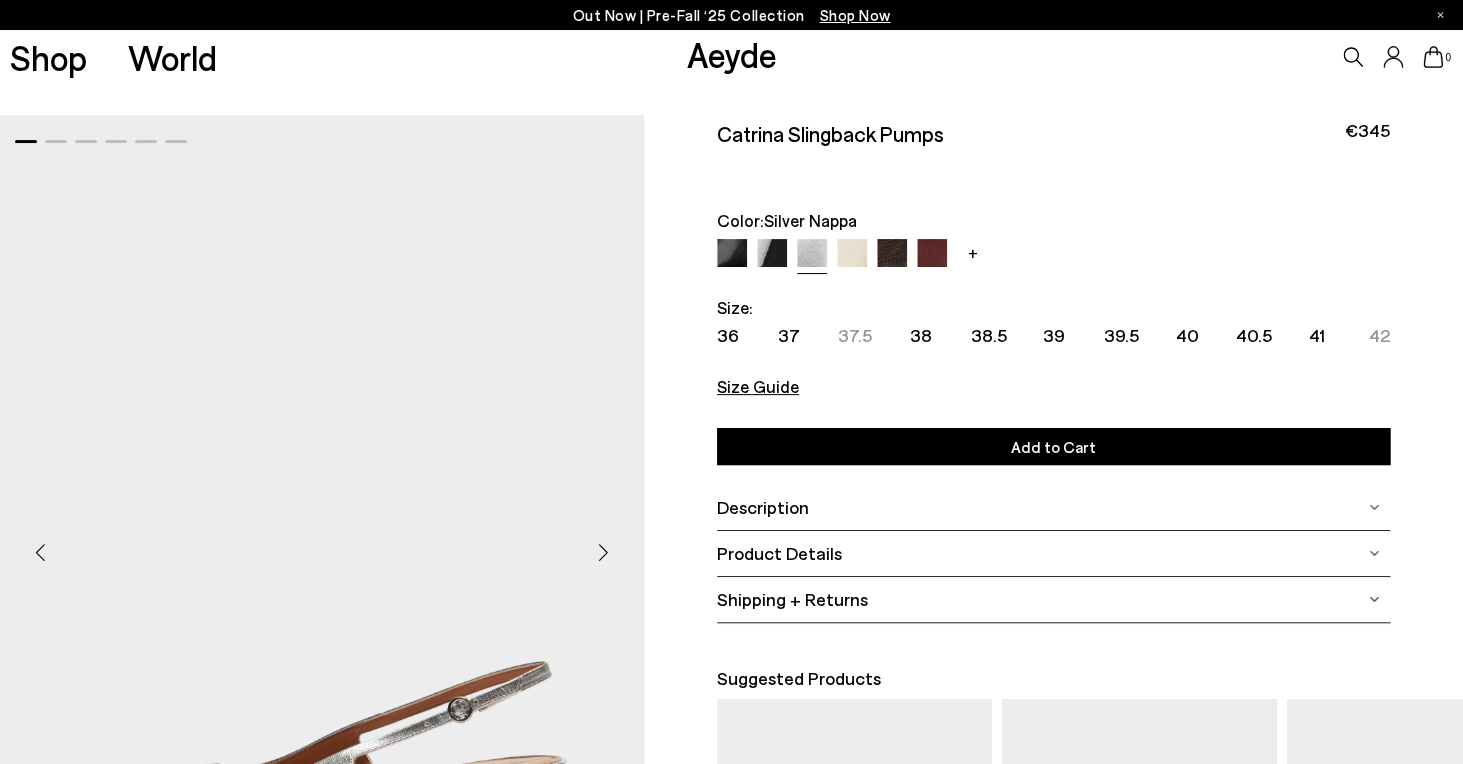 click at bounding box center [852, 254] 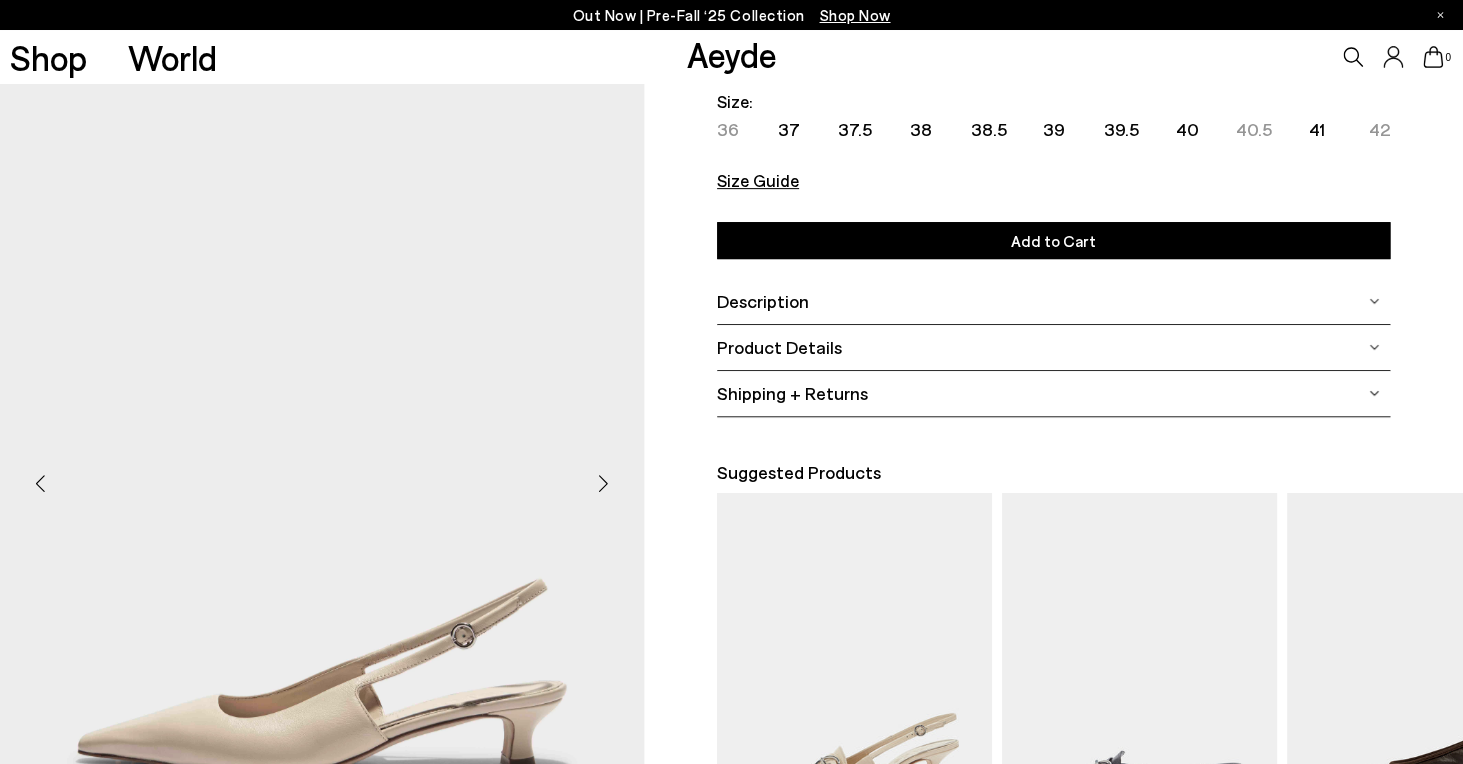 scroll, scrollTop: 484, scrollLeft: 0, axis: vertical 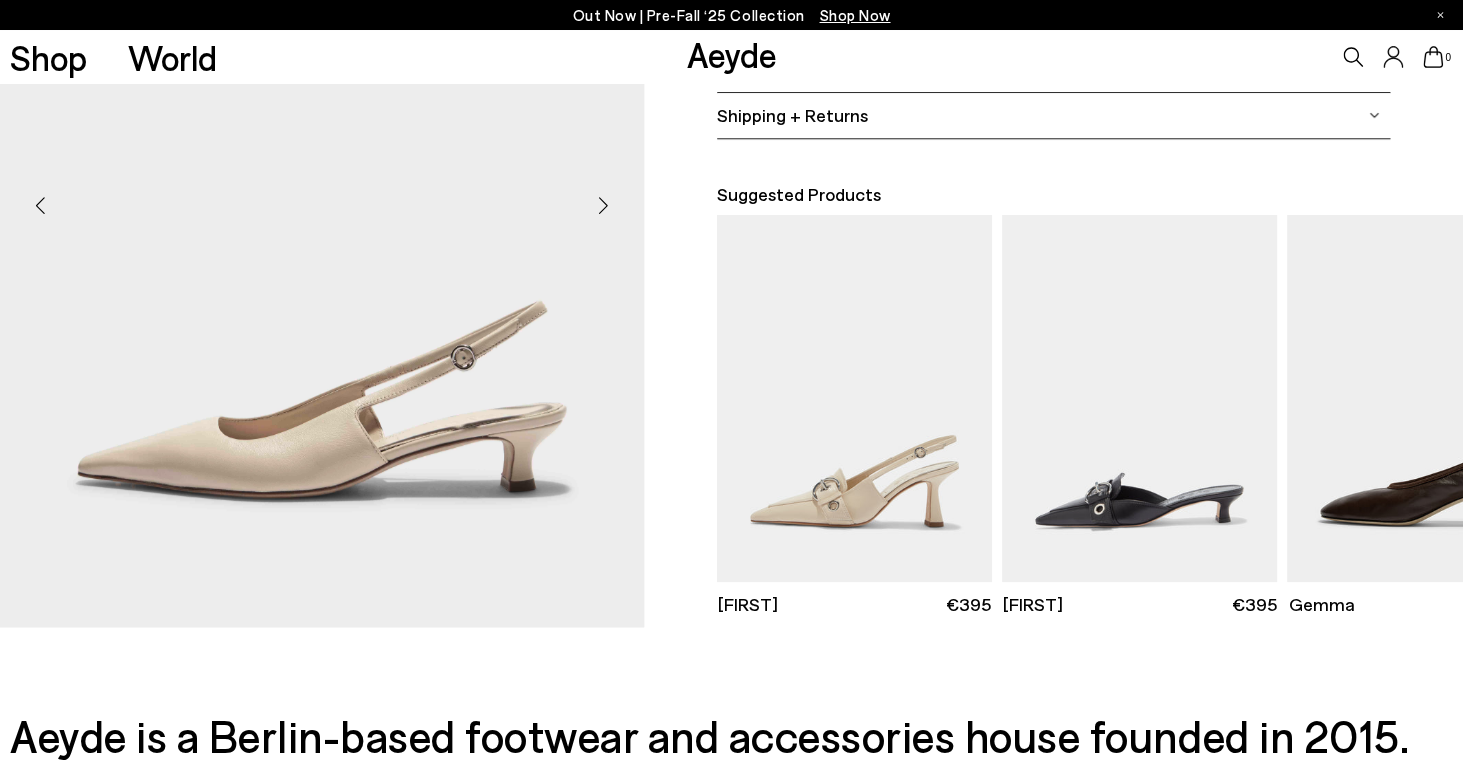 click at bounding box center (604, 205) 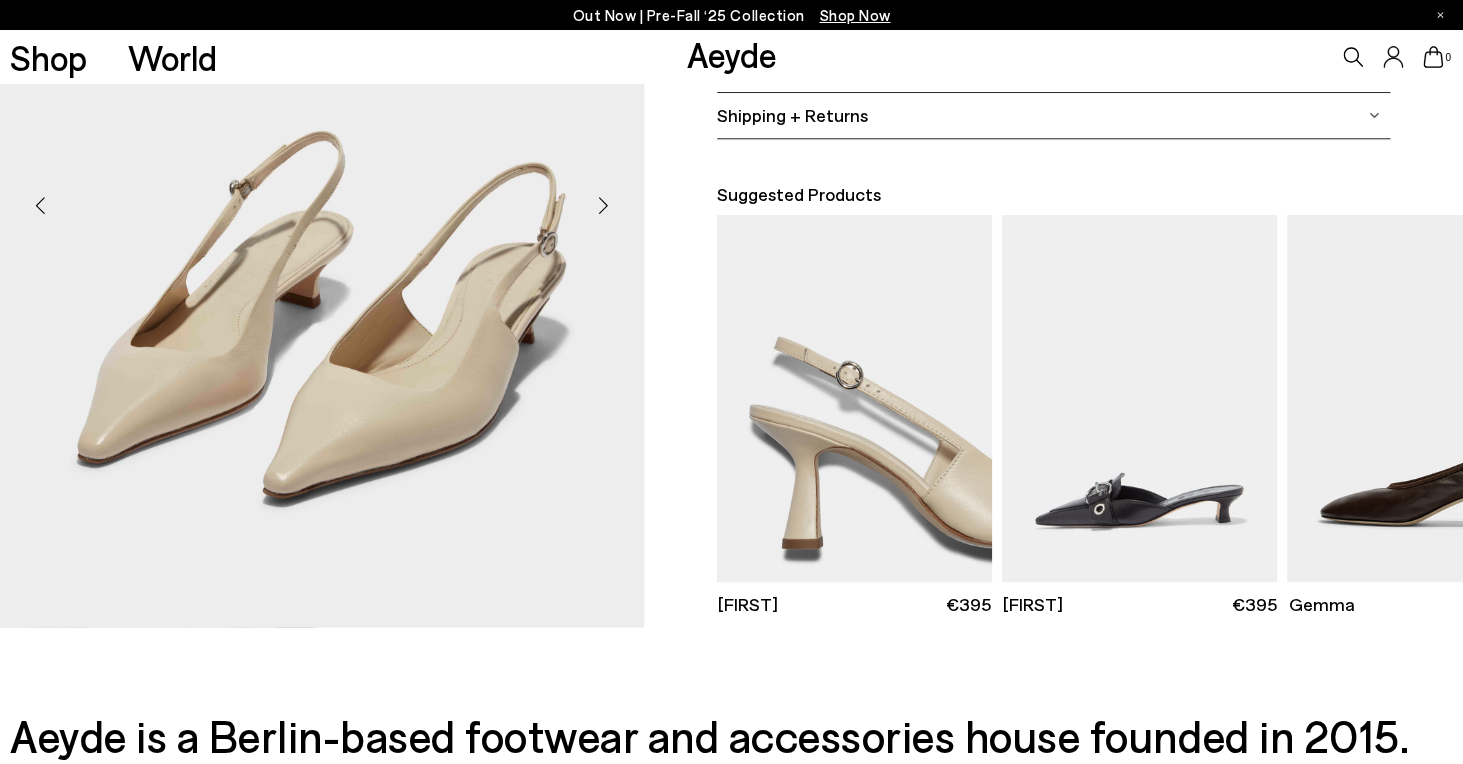 click at bounding box center [854, 398] 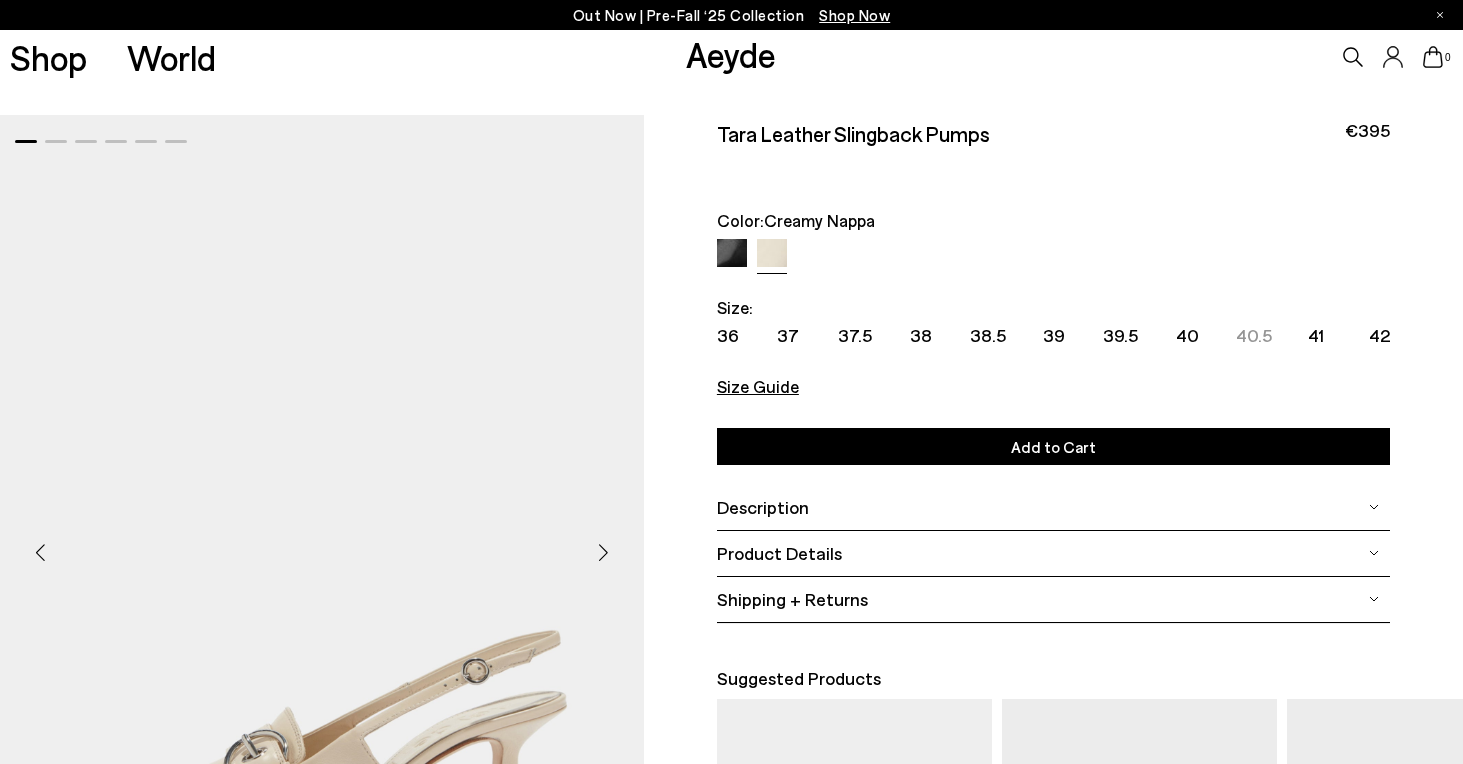 scroll, scrollTop: 0, scrollLeft: 0, axis: both 